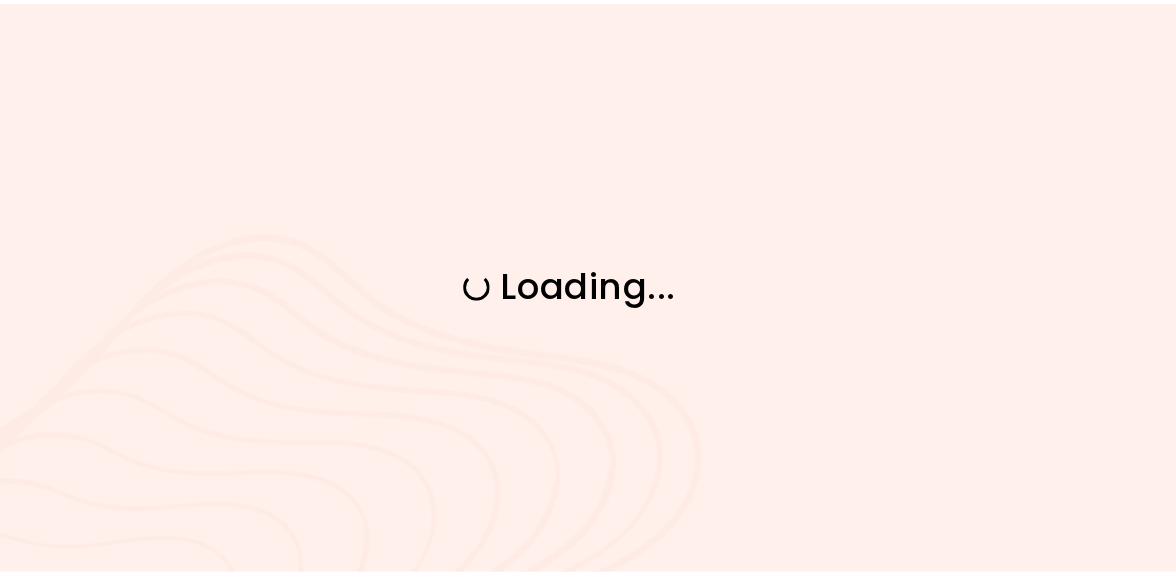 scroll, scrollTop: 0, scrollLeft: 0, axis: both 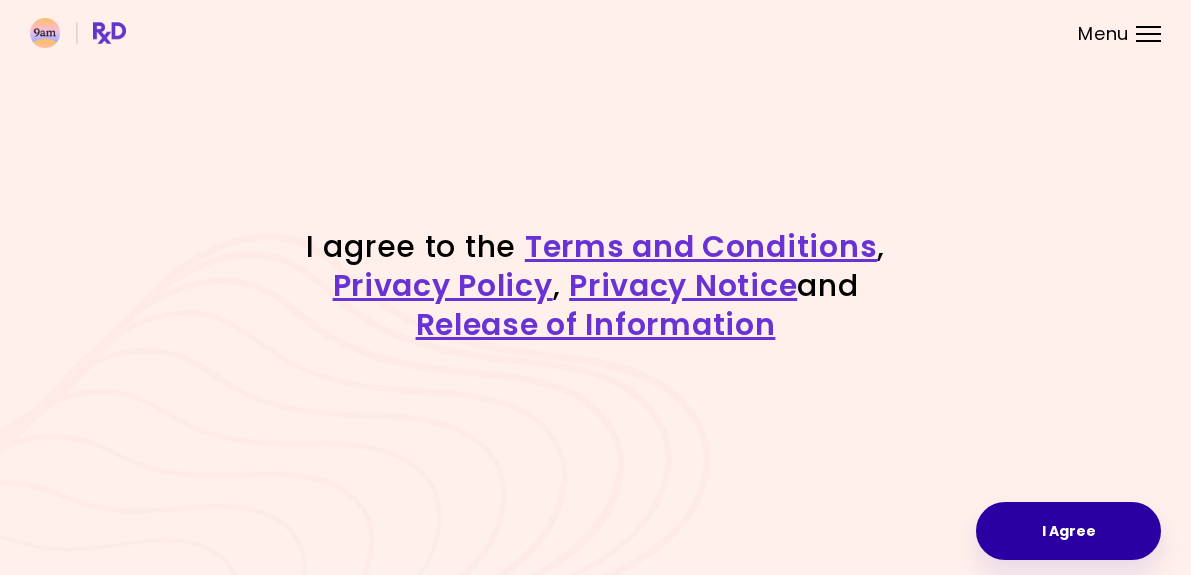 click on "I Agree" at bounding box center (1068, 531) 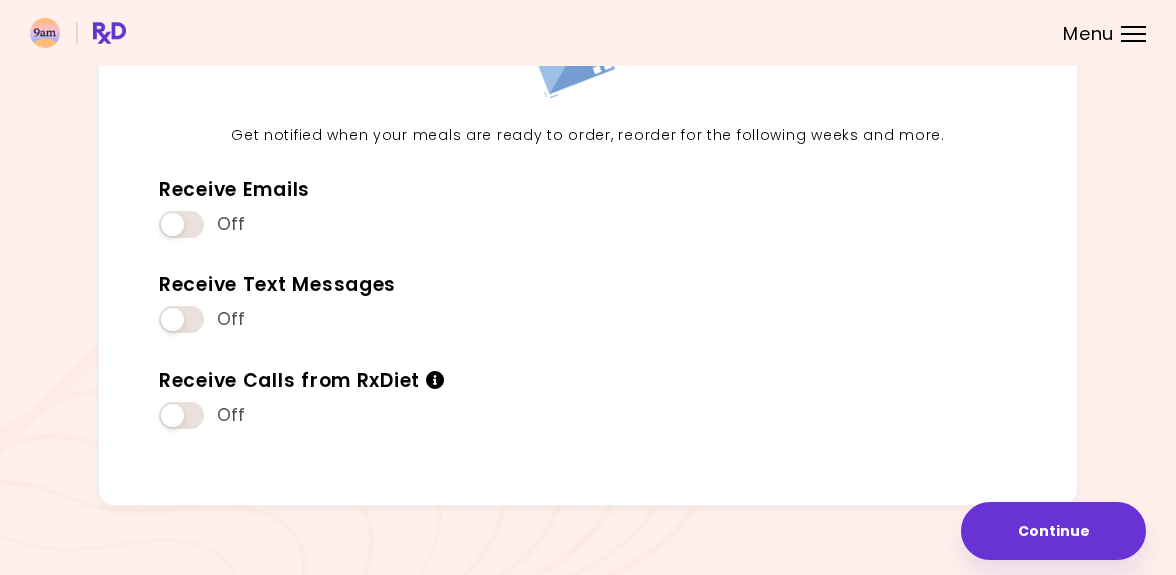 scroll, scrollTop: 204, scrollLeft: 0, axis: vertical 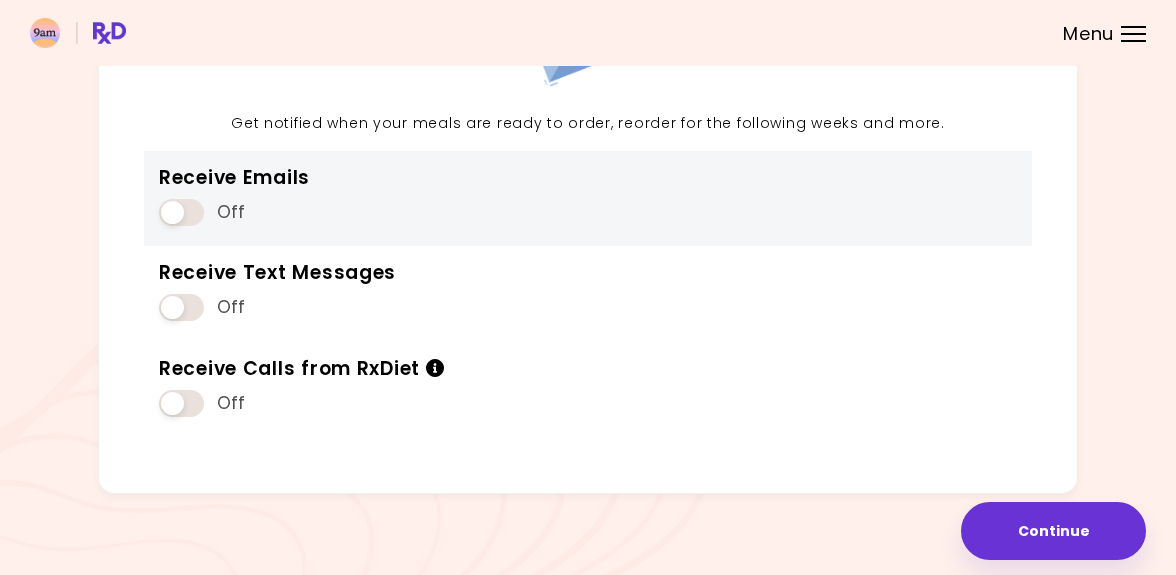 click at bounding box center (181, 212) 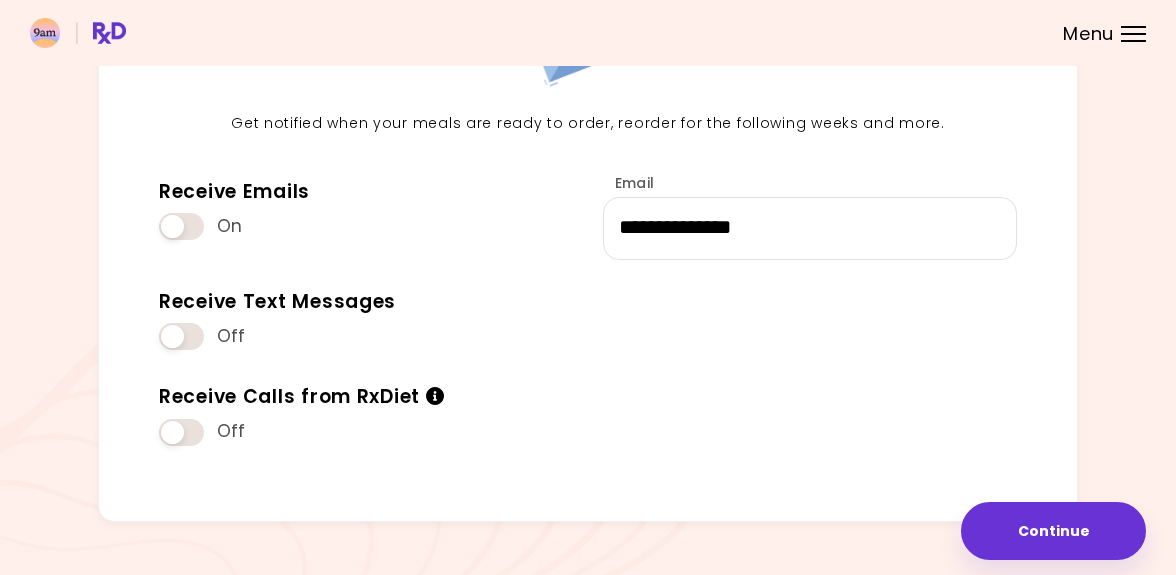 click at bounding box center [181, 336] 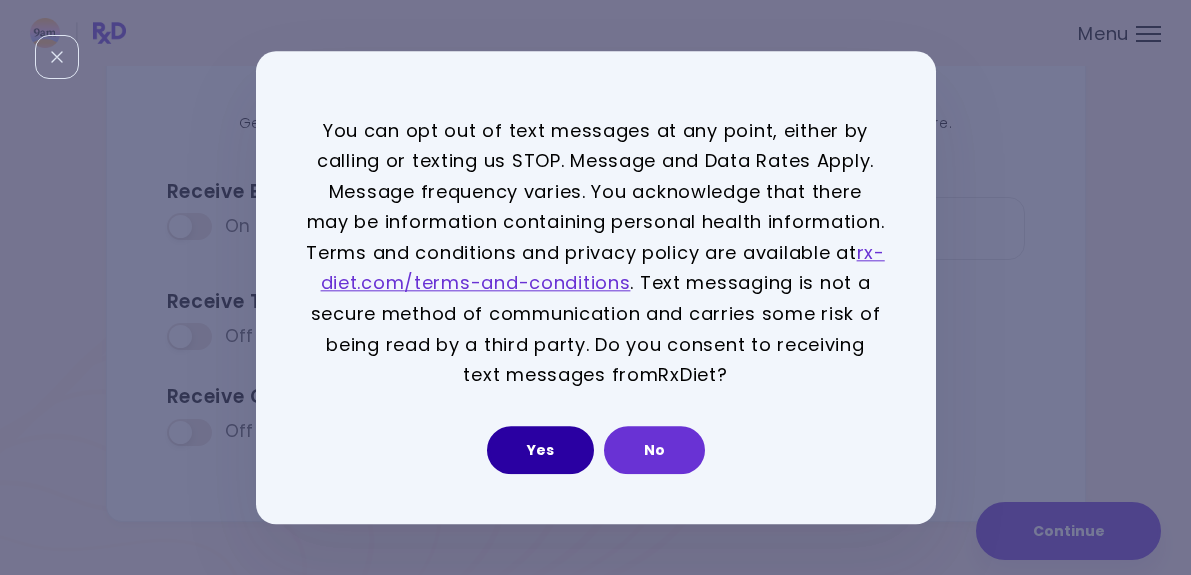 click on "Yes" at bounding box center [540, 450] 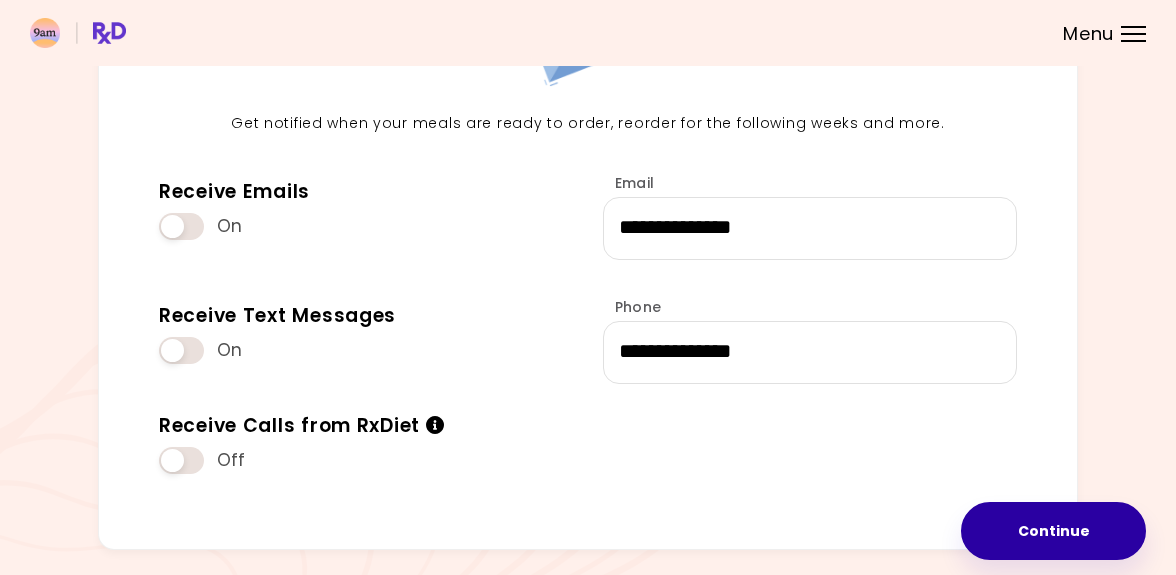 click on "Continue" at bounding box center (1053, 531) 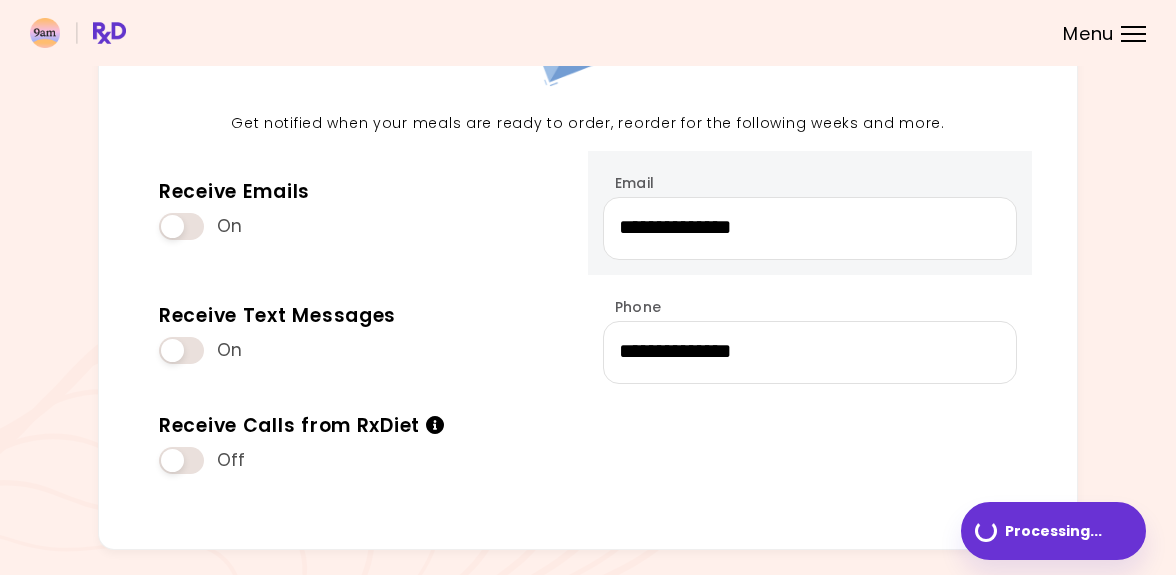 scroll, scrollTop: 0, scrollLeft: 0, axis: both 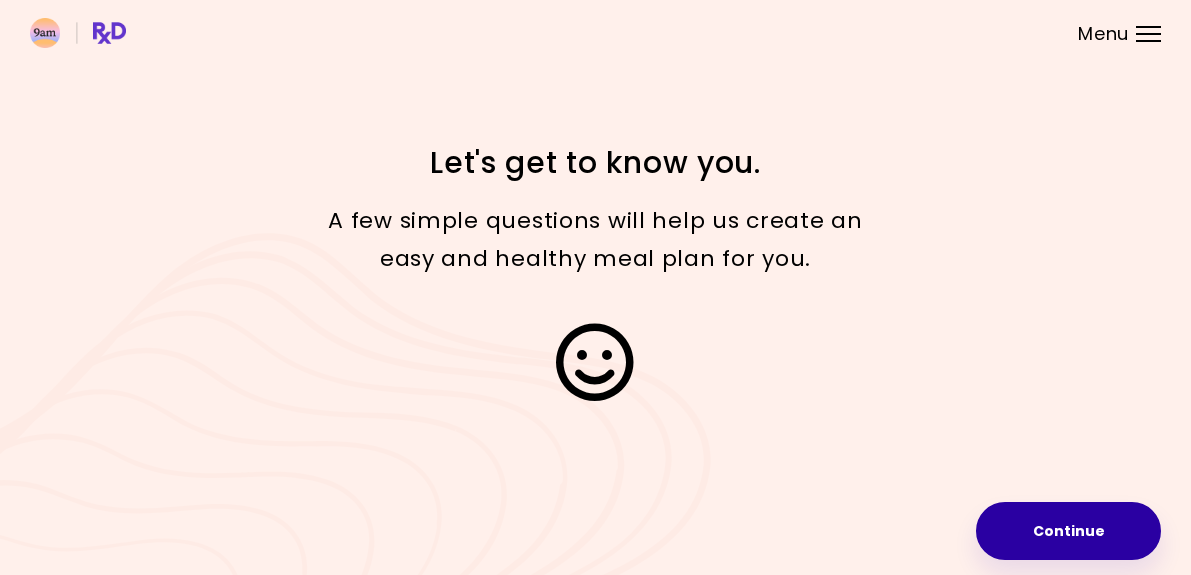 click on "Continue" at bounding box center (1068, 531) 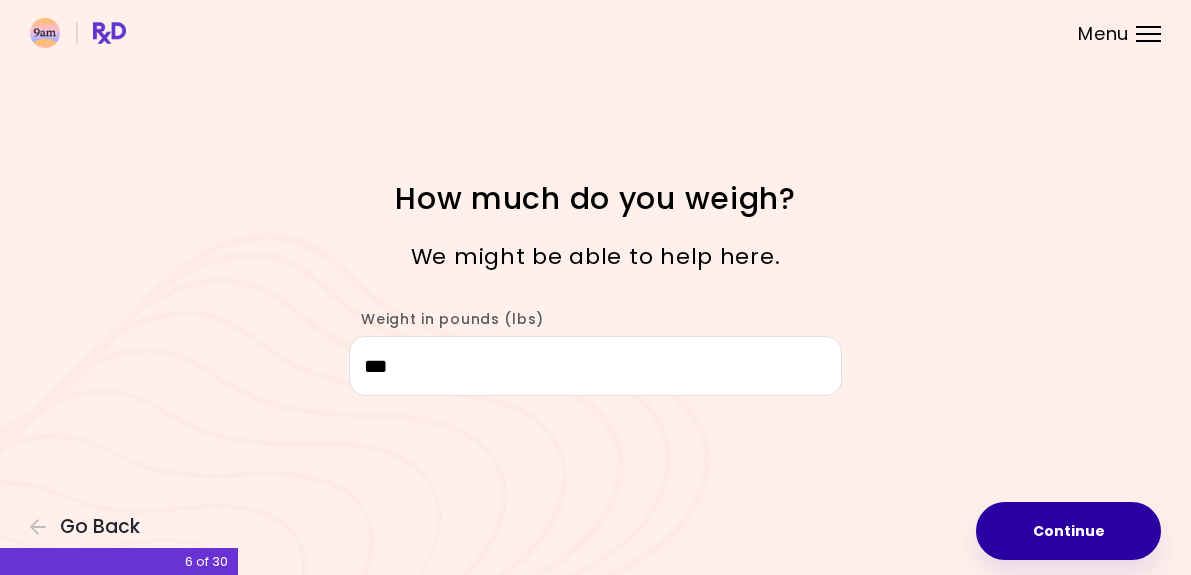 click on "Continue" at bounding box center (1068, 531) 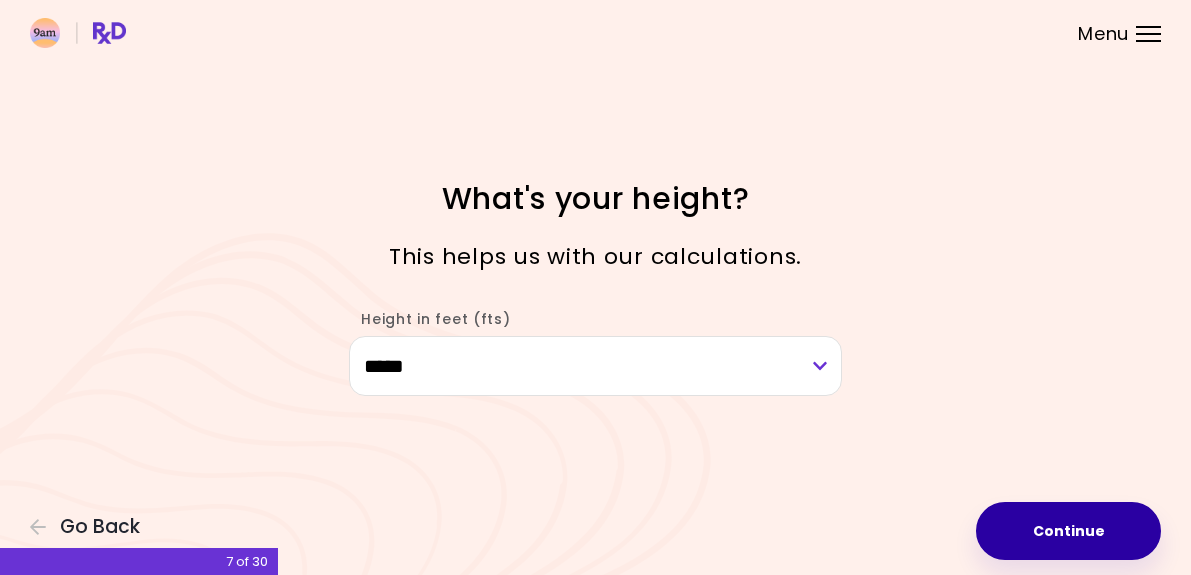 click on "Continue" at bounding box center (1068, 531) 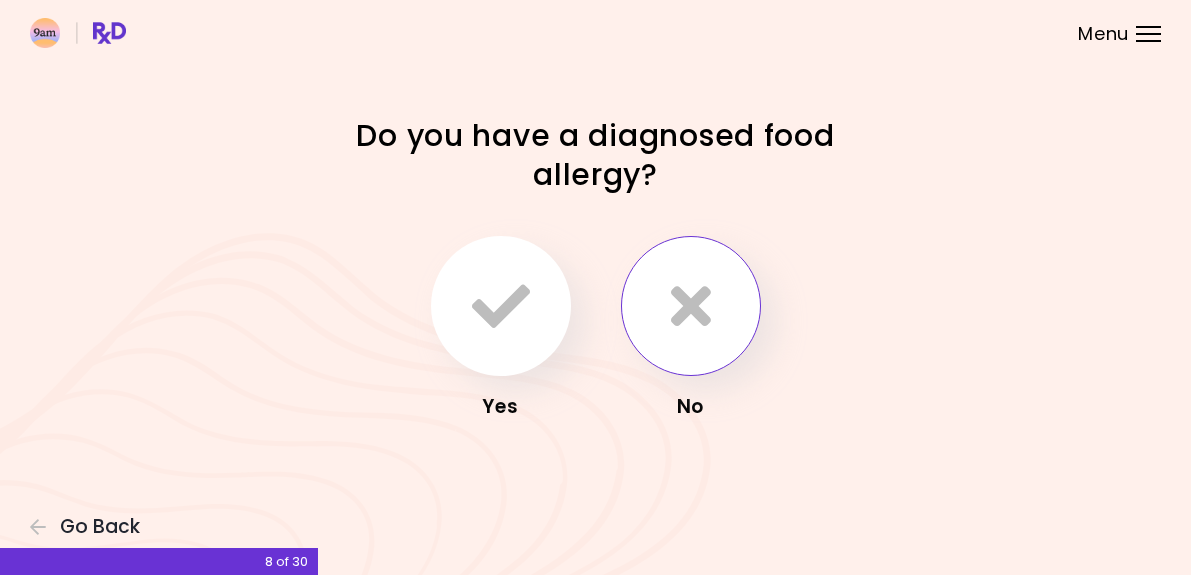 click at bounding box center (691, 306) 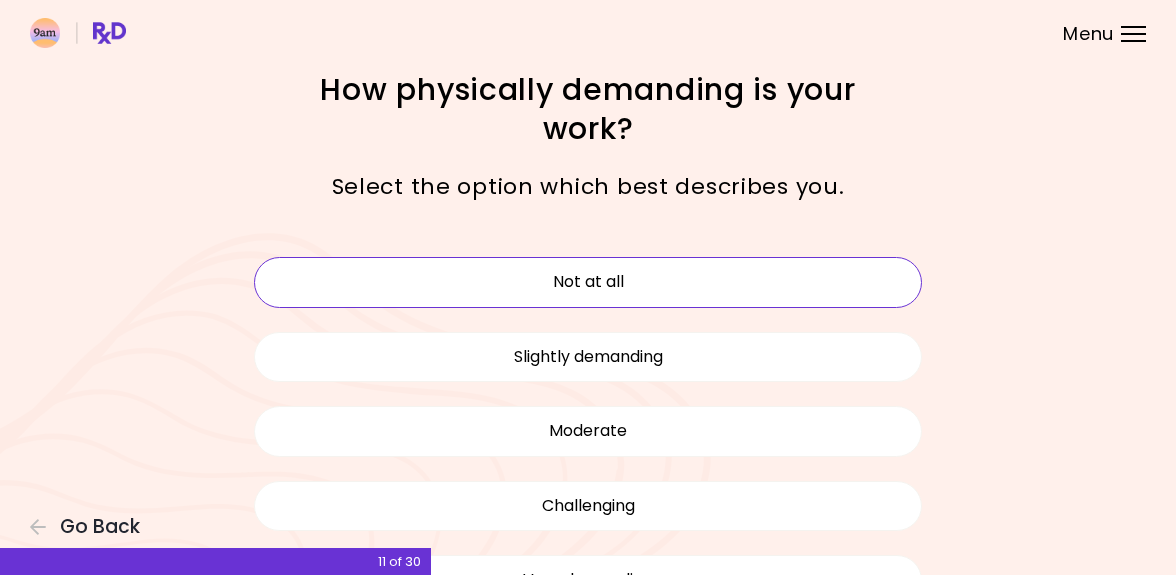 click on "Not at all" at bounding box center (588, 282) 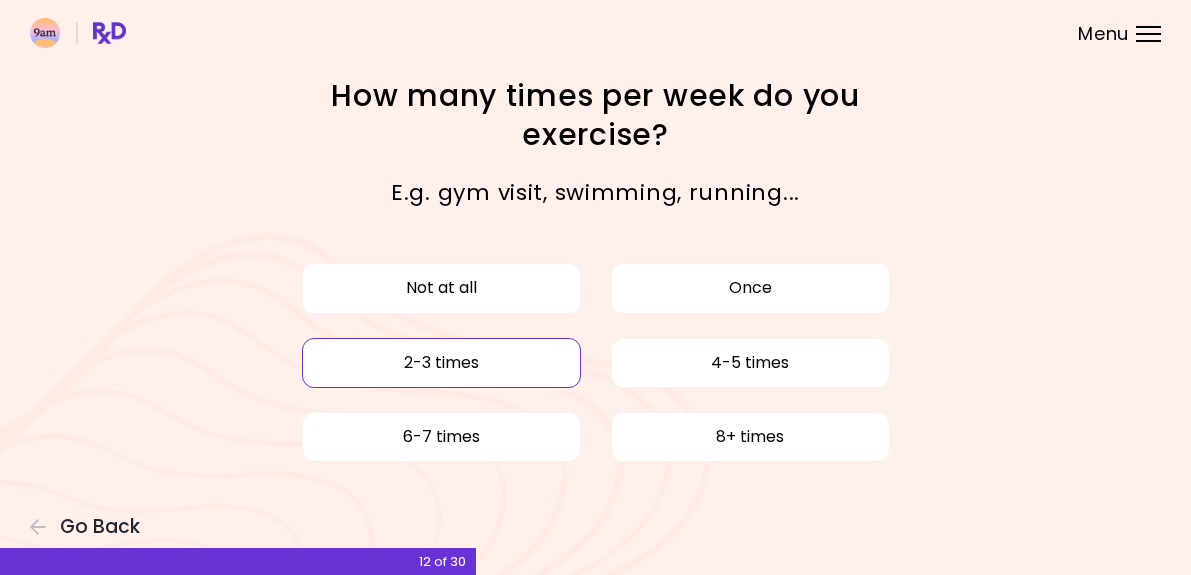 click on "2-3 times" at bounding box center (441, 363) 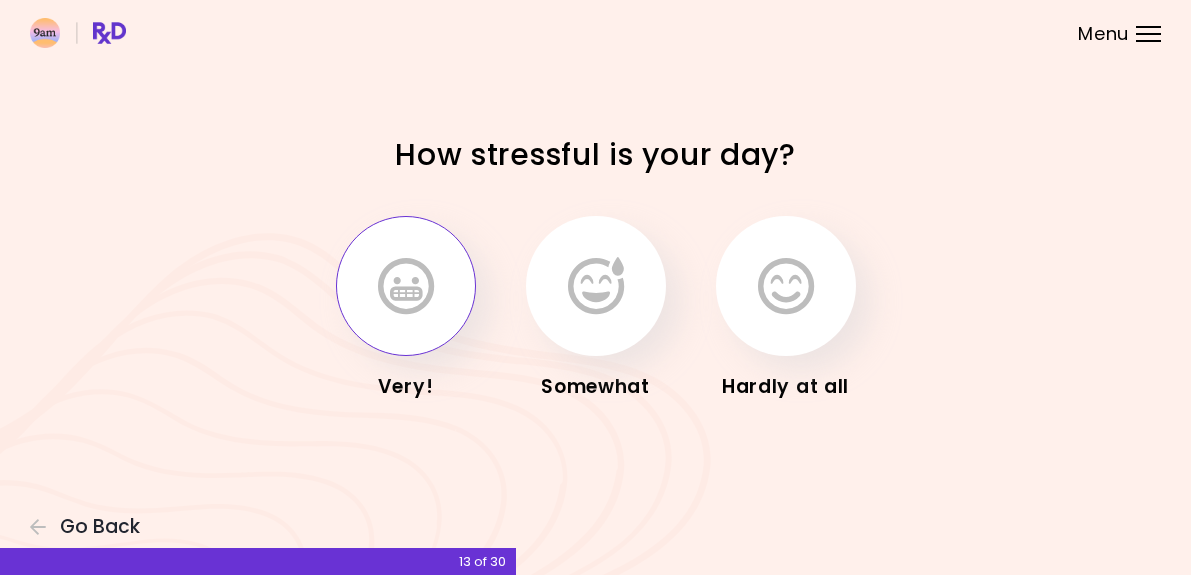 click at bounding box center (406, 286) 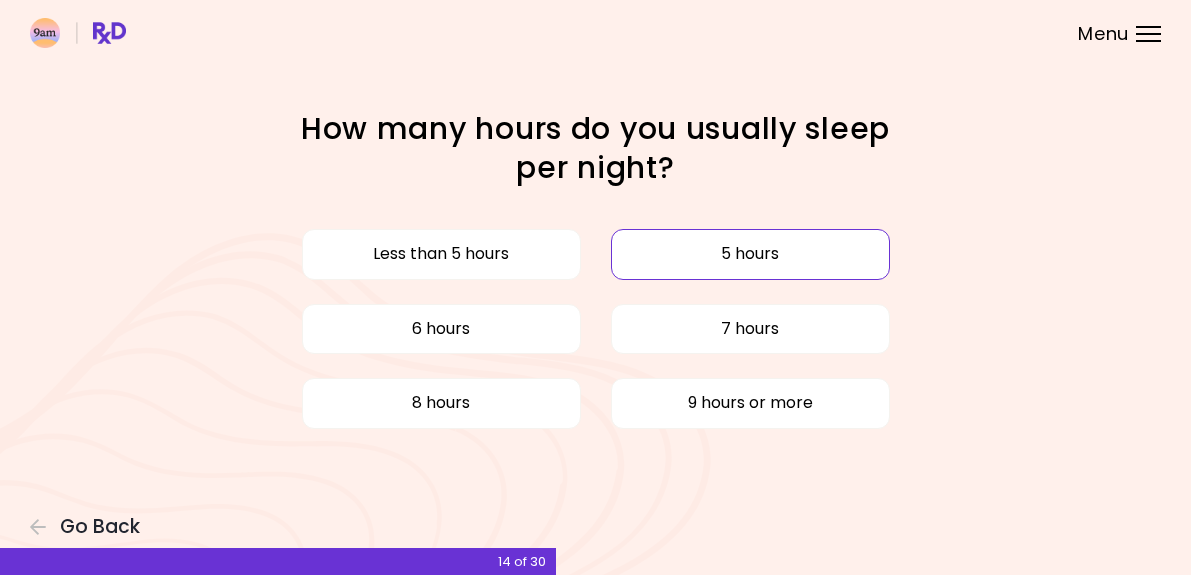 click on "5 hours" at bounding box center [750, 254] 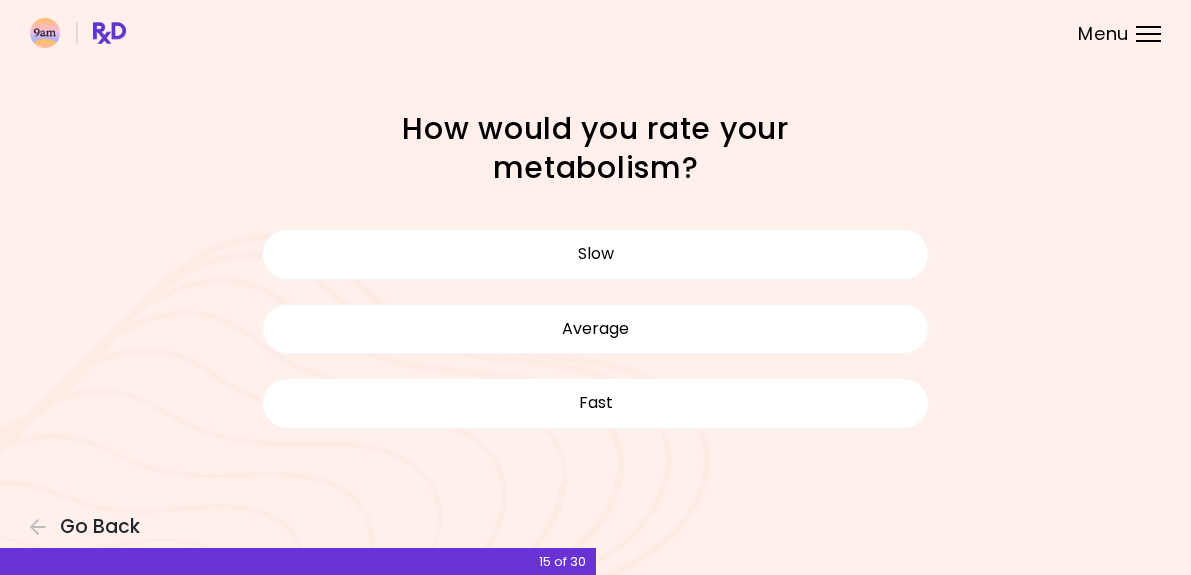 click on "Slow Average Fast" at bounding box center (596, 328) 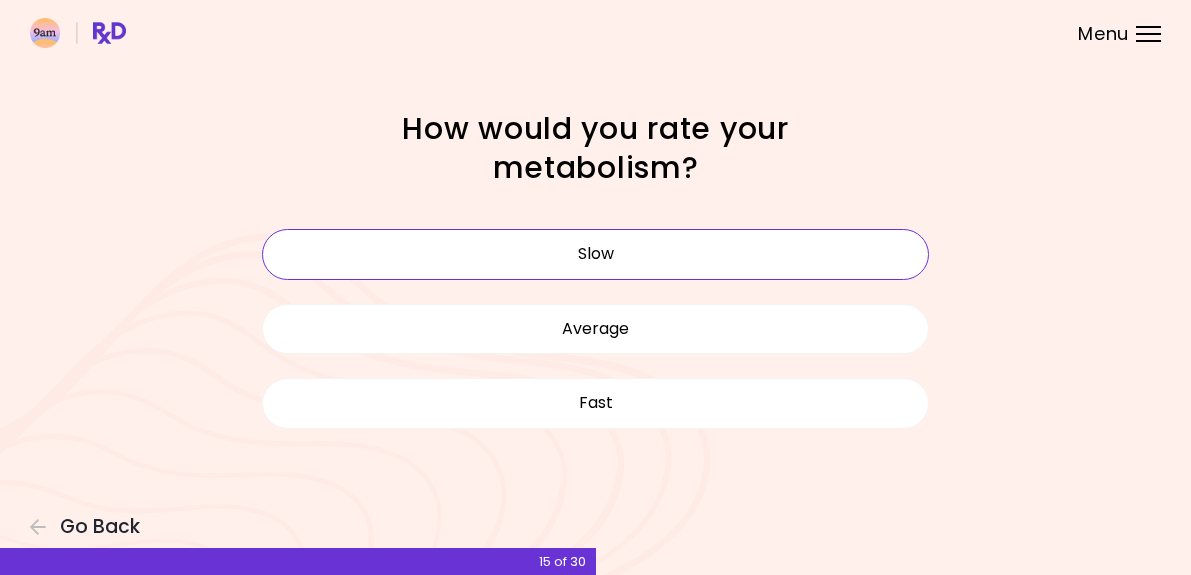 click on "Slow" at bounding box center [596, 254] 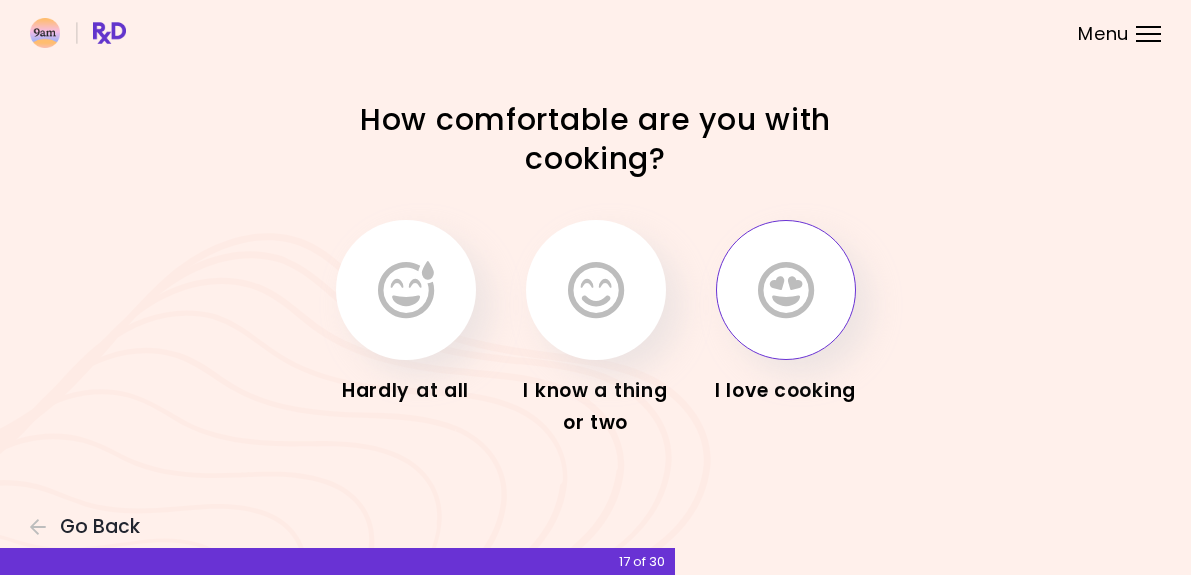 click at bounding box center [786, 290] 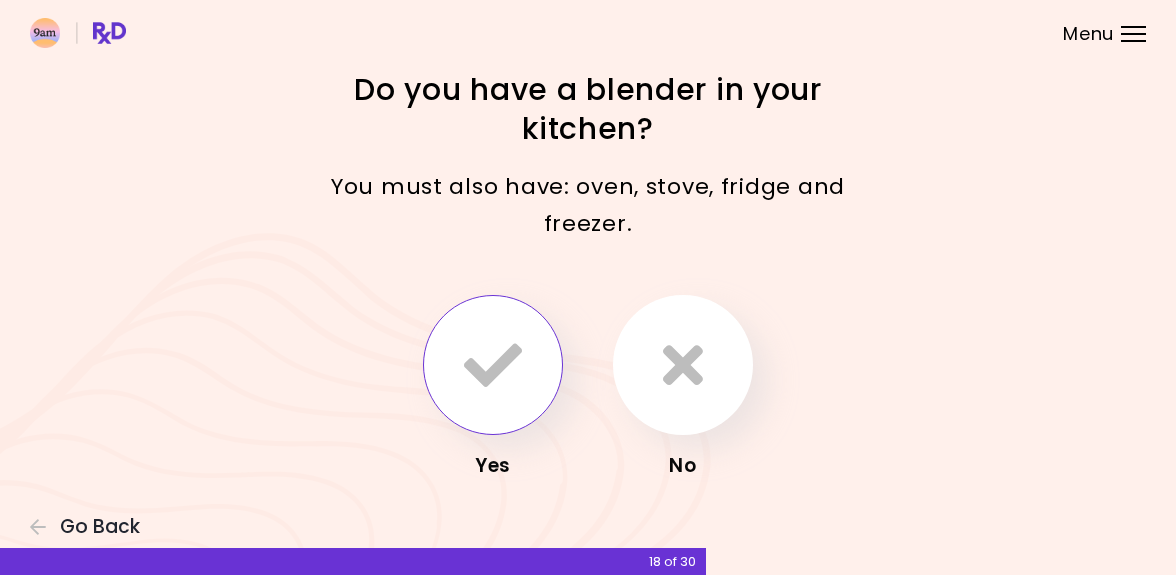 click at bounding box center (493, 365) 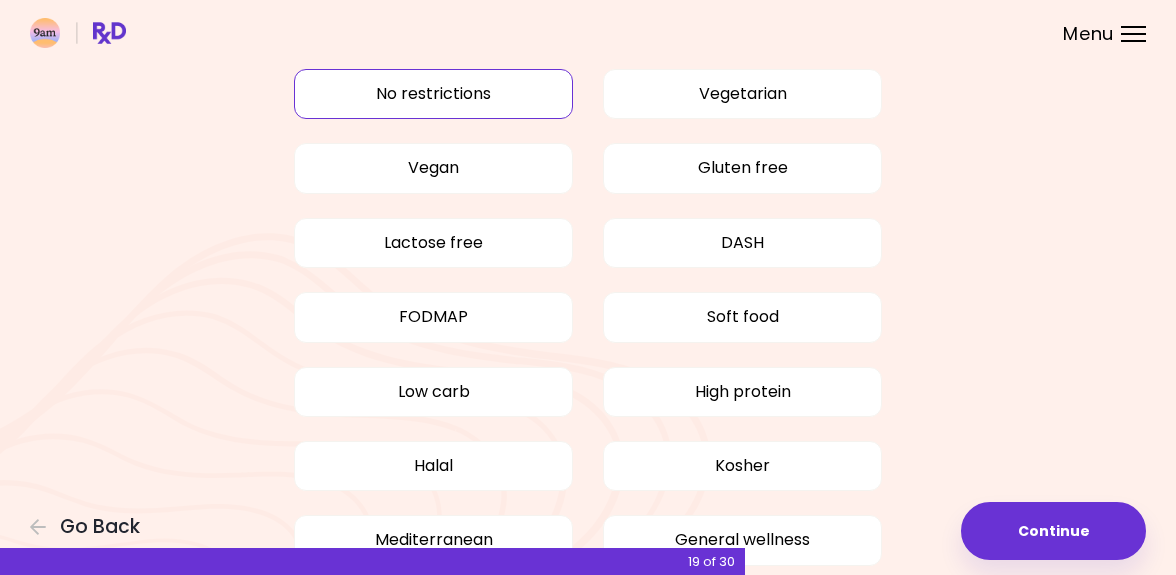 scroll, scrollTop: 174, scrollLeft: 0, axis: vertical 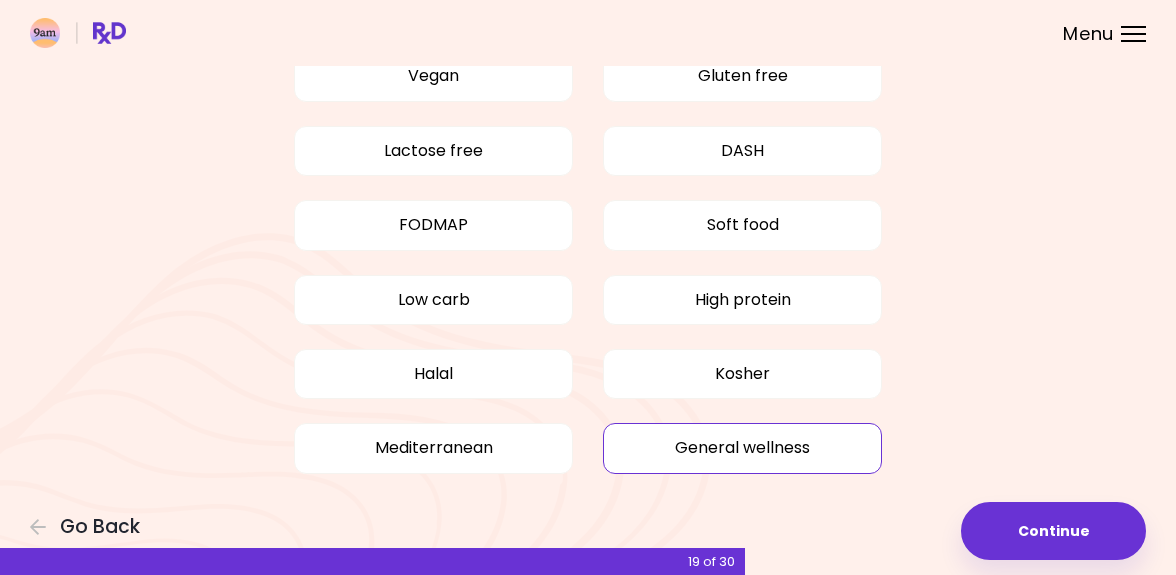 drag, startPoint x: 652, startPoint y: 455, endPoint x: 624, endPoint y: 451, distance: 28.284271 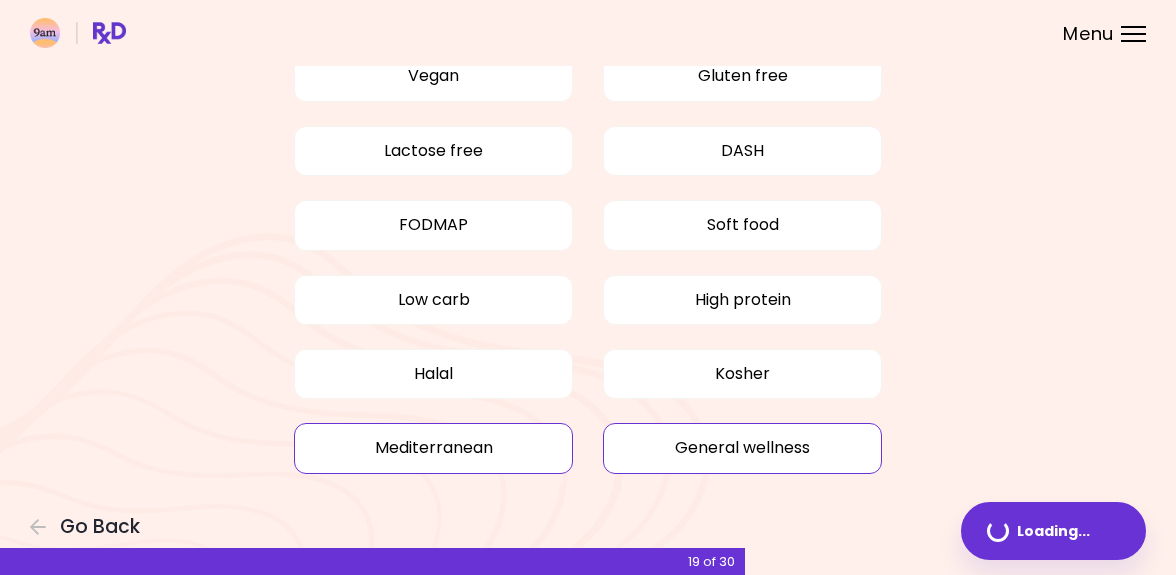 click on "Mediterranean" at bounding box center [433, 448] 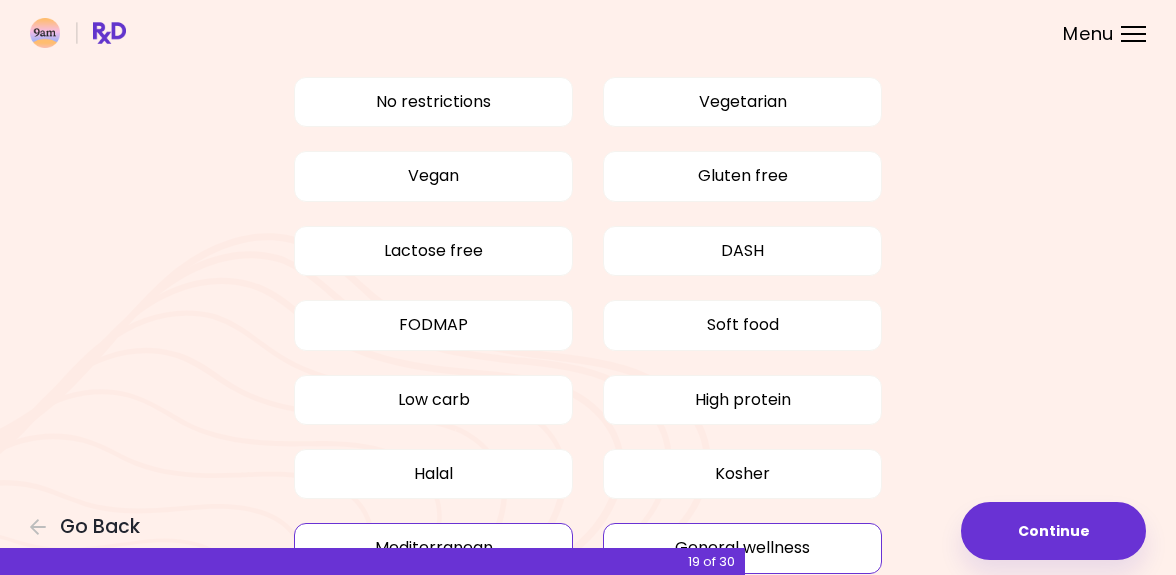 scroll, scrollTop: 0, scrollLeft: 0, axis: both 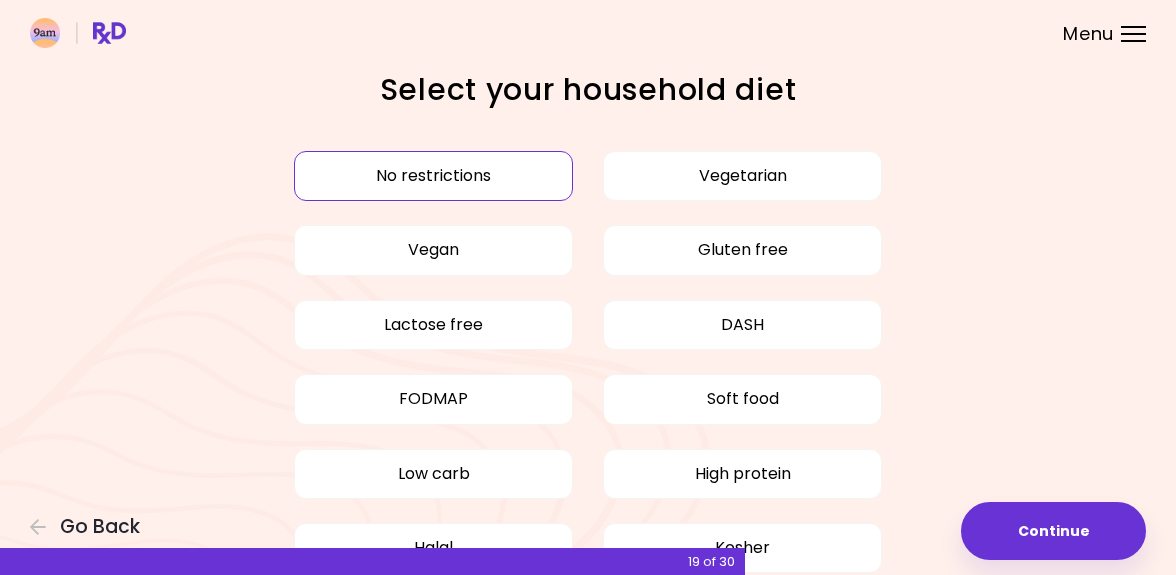 click on "No restrictions" at bounding box center [433, 176] 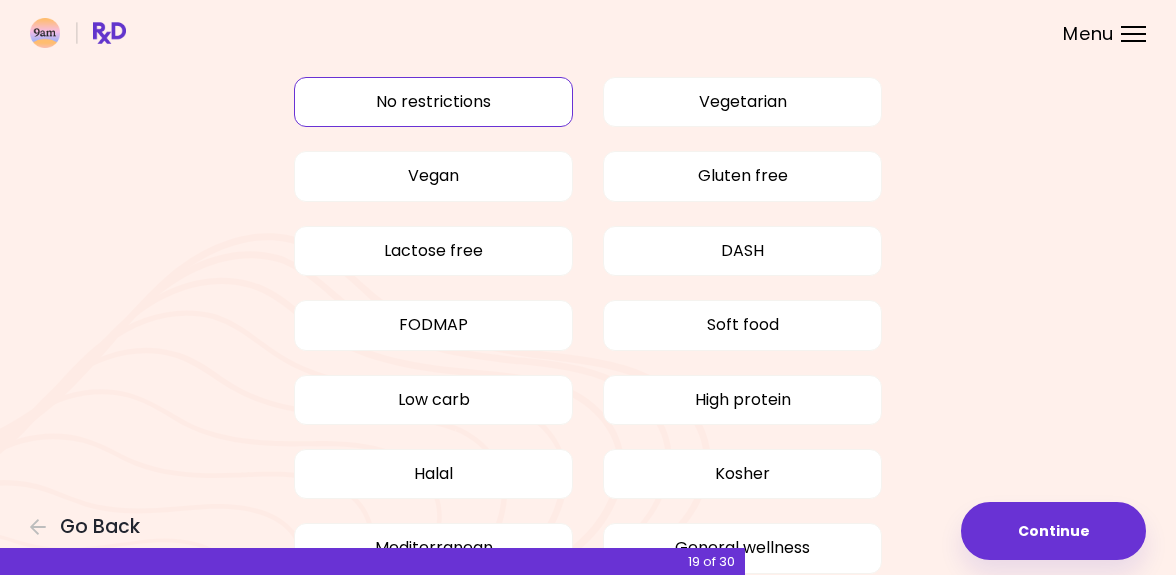 scroll, scrollTop: 174, scrollLeft: 0, axis: vertical 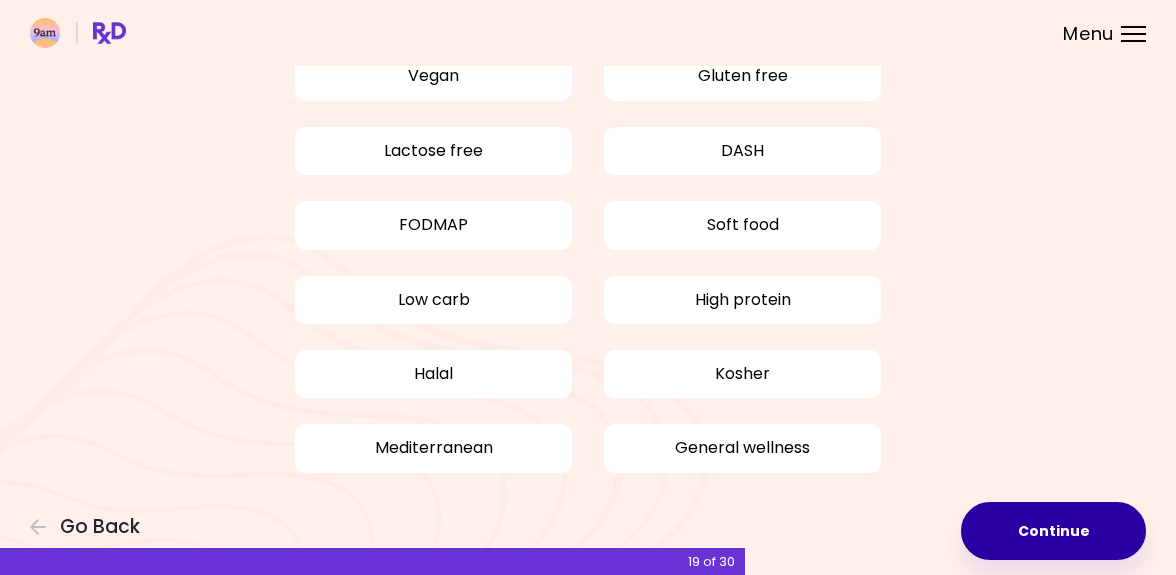 click on "Continue" at bounding box center [1053, 531] 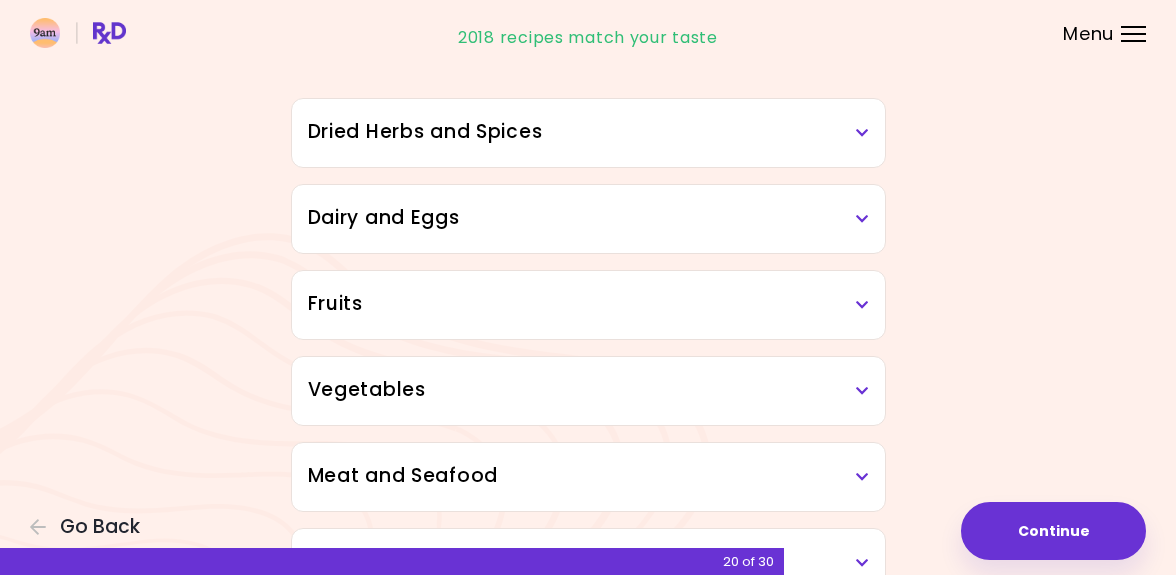 scroll, scrollTop: 0, scrollLeft: 0, axis: both 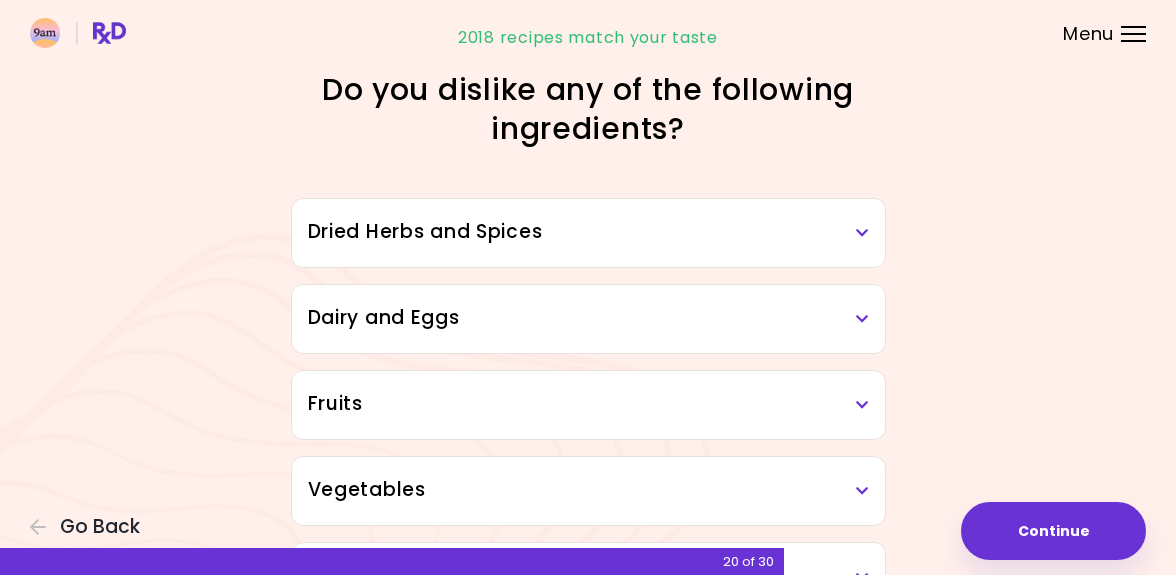 click on "Dried Herbs and Spices" at bounding box center (588, 233) 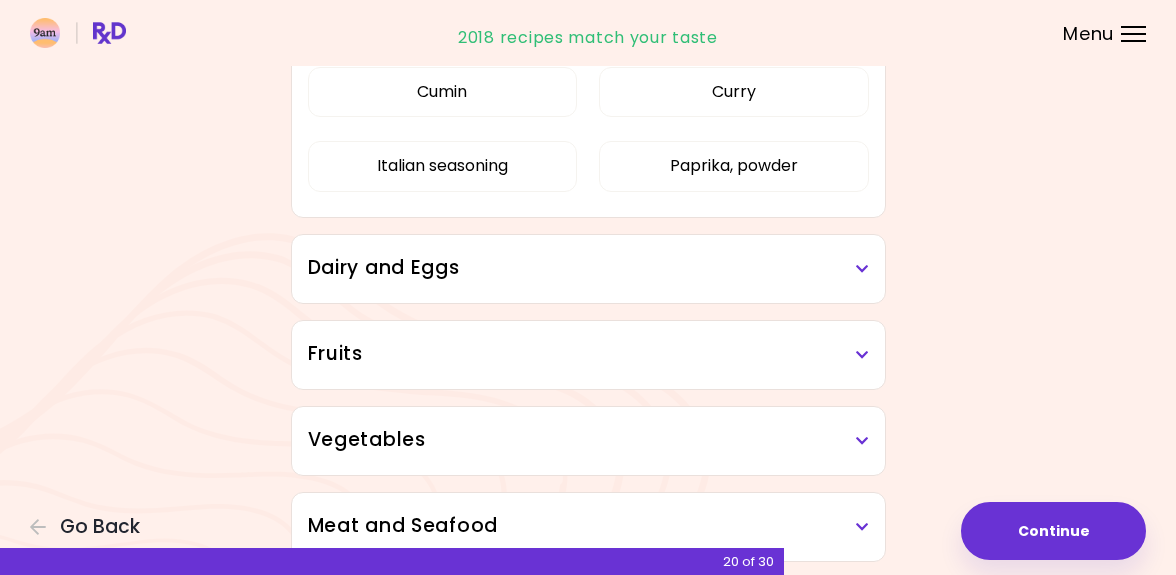 scroll, scrollTop: 400, scrollLeft: 0, axis: vertical 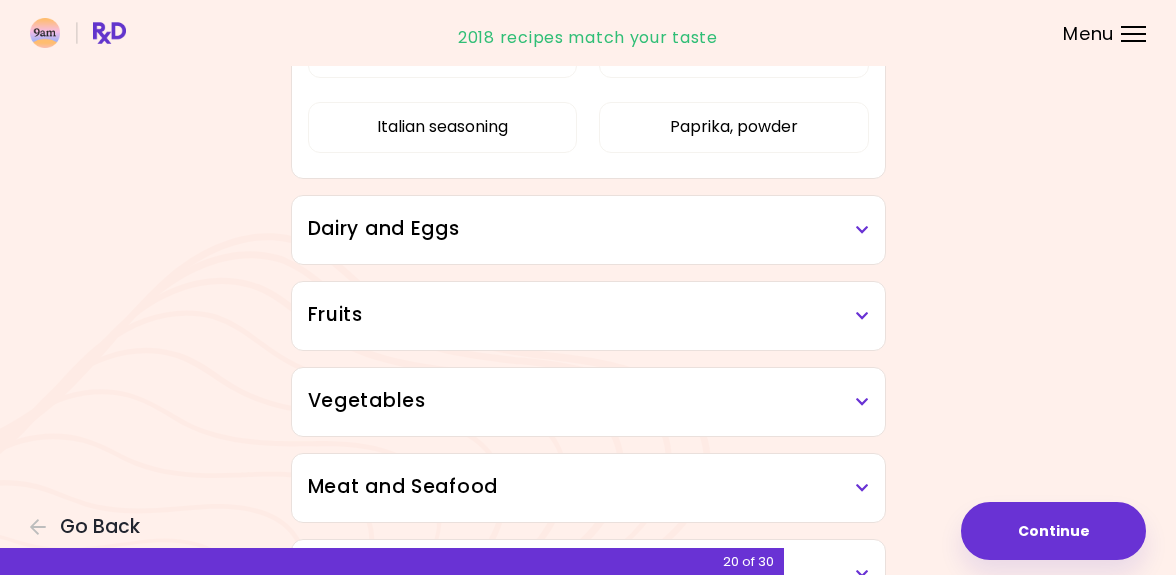 click on "Dairy and Eggs" at bounding box center (588, 229) 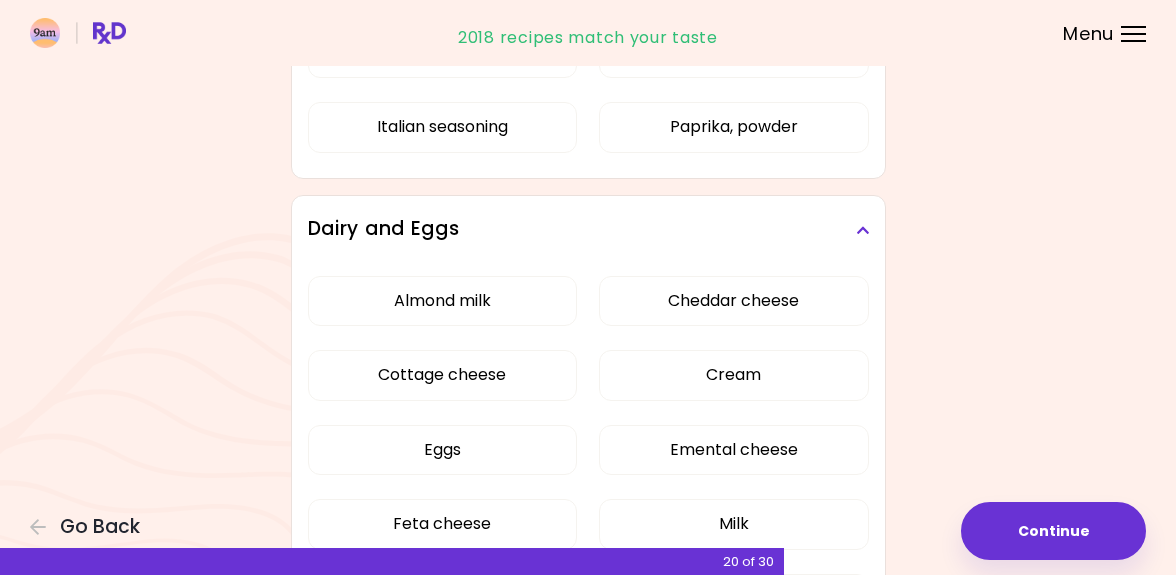 scroll, scrollTop: 500, scrollLeft: 0, axis: vertical 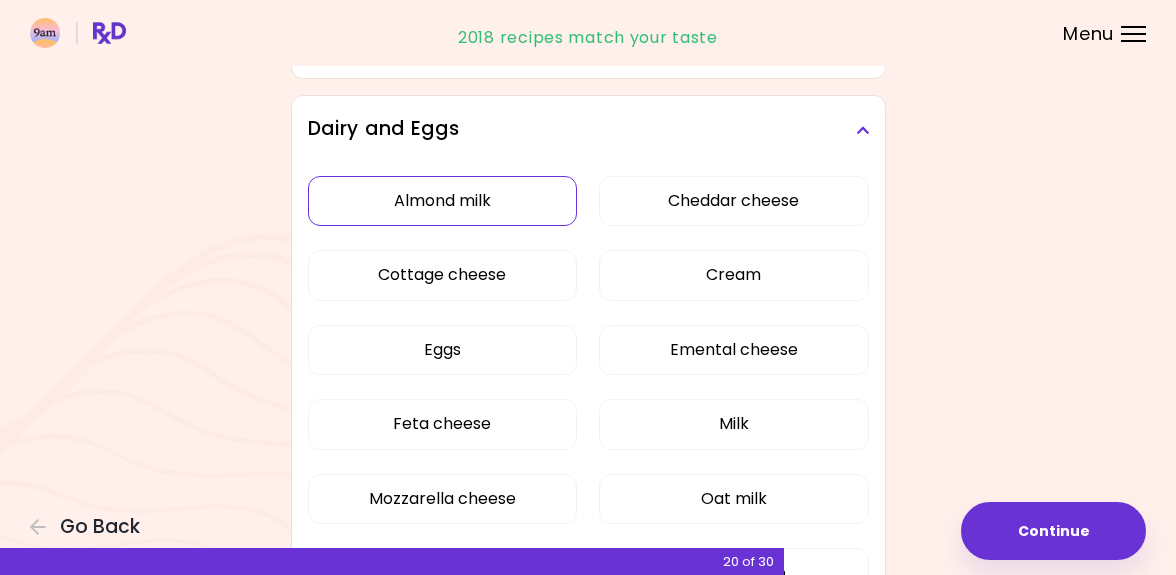 click on "Almond milk" at bounding box center (442, 201) 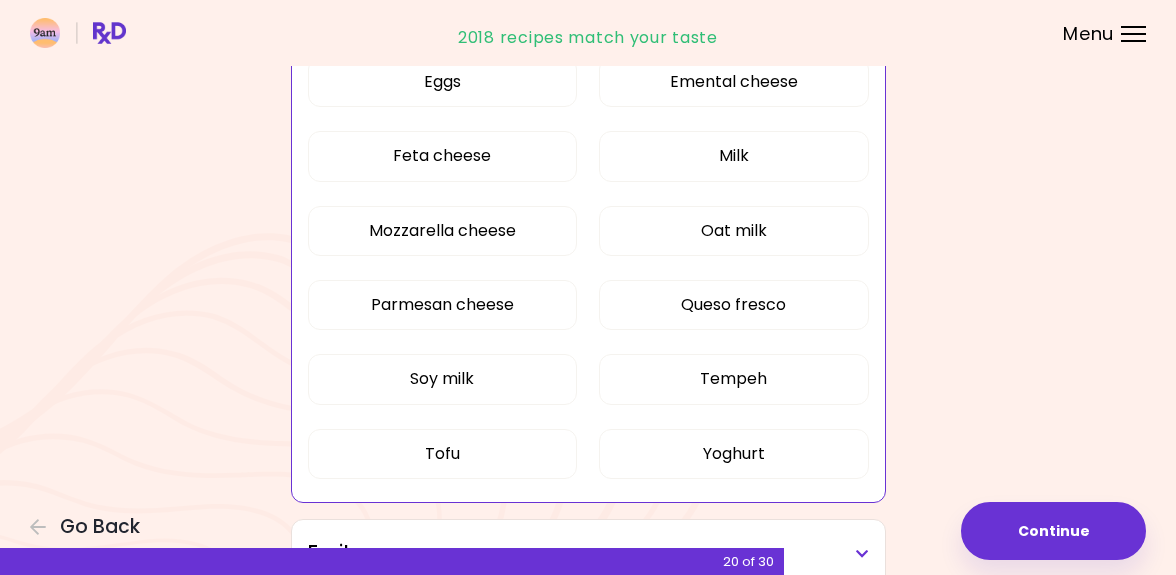 scroll, scrollTop: 800, scrollLeft: 0, axis: vertical 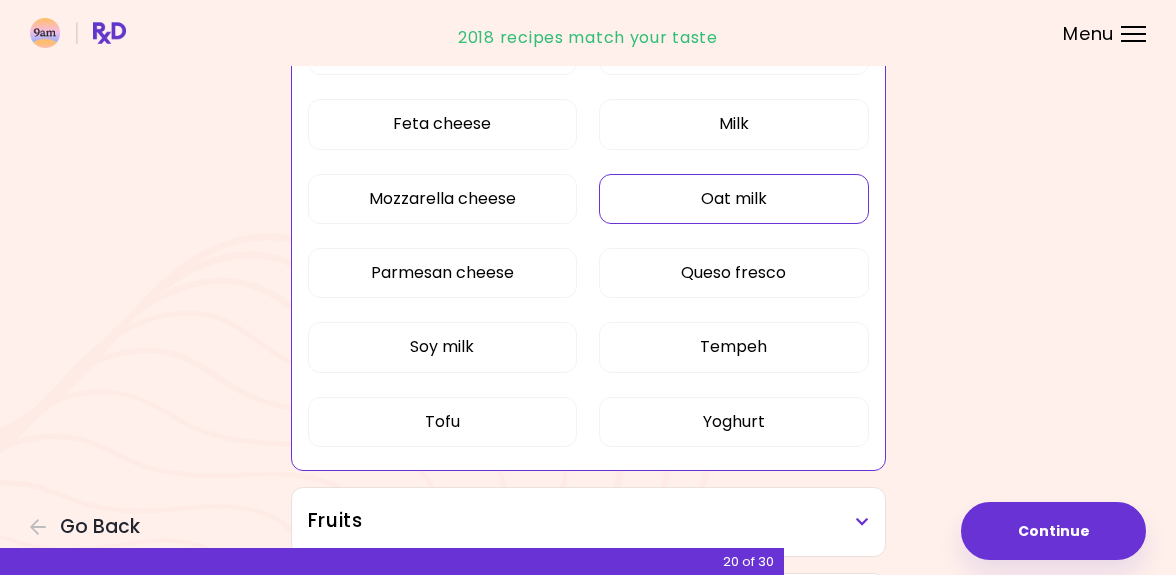 click on "Oat milk" at bounding box center [733, 199] 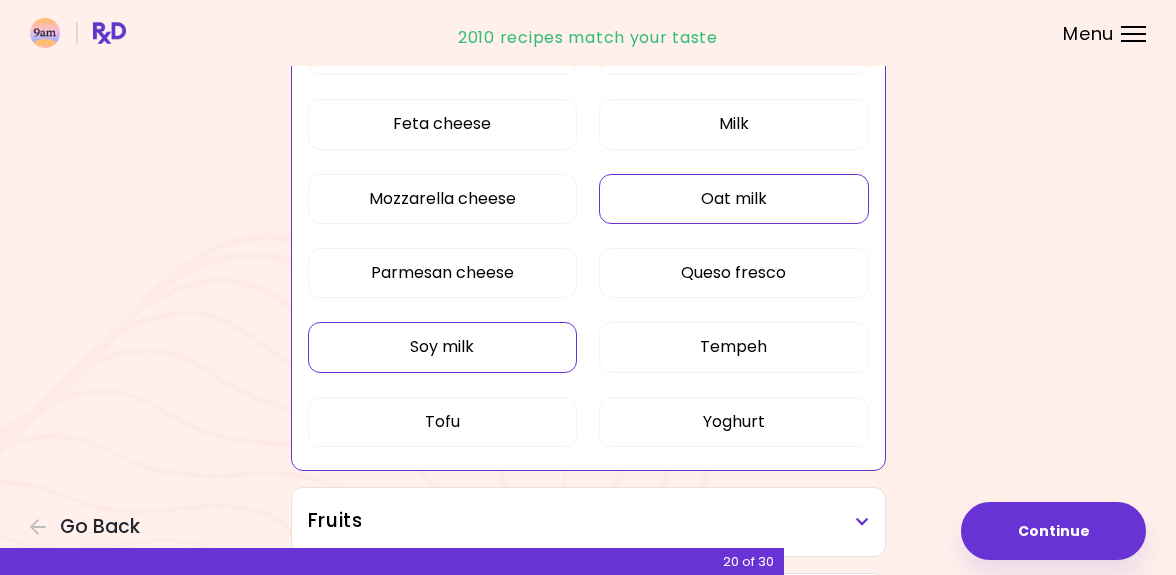 click on "Soy milk" at bounding box center [442, 347] 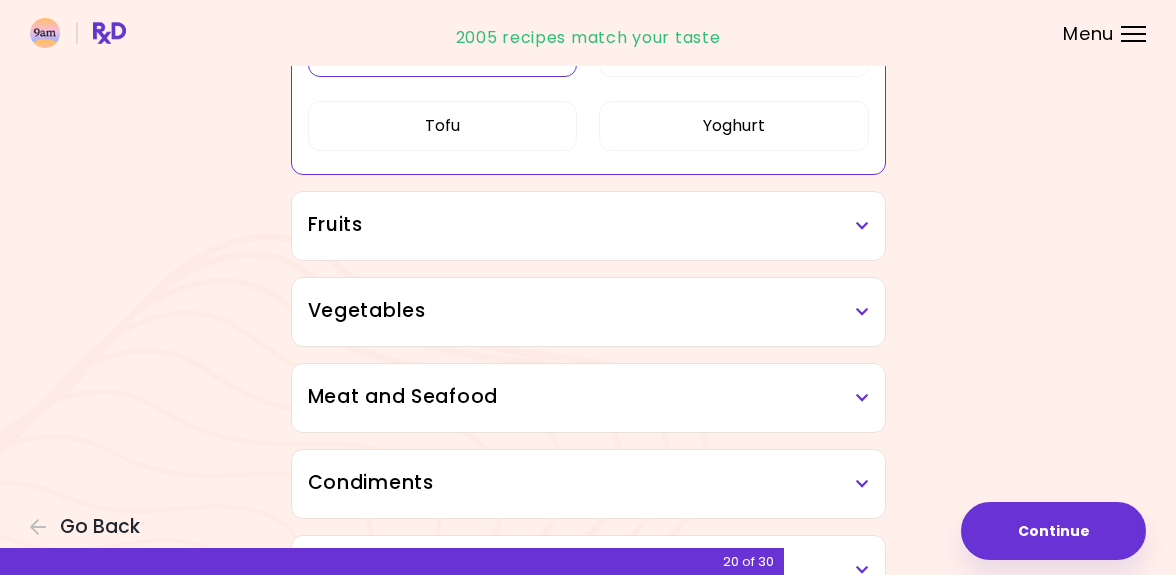 scroll, scrollTop: 1100, scrollLeft: 0, axis: vertical 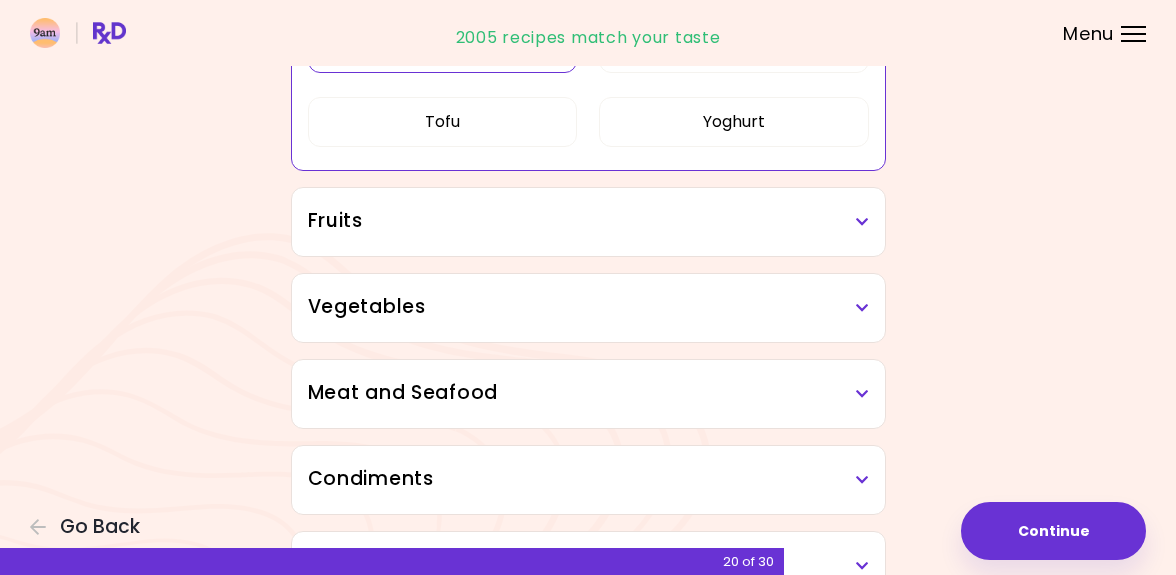 click on "Fruits" at bounding box center (588, 222) 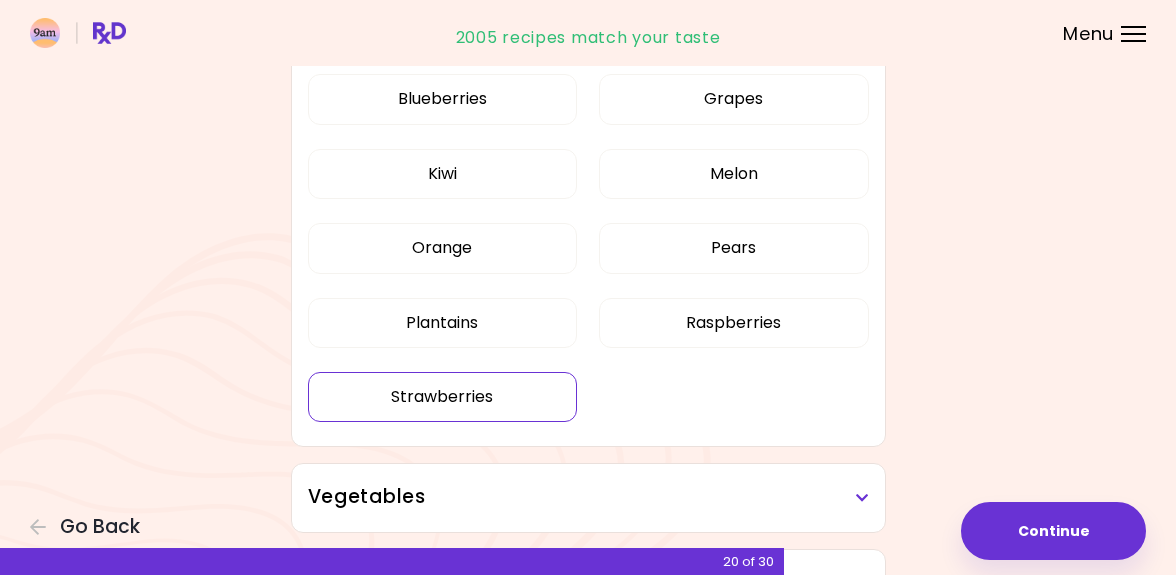 scroll, scrollTop: 1400, scrollLeft: 0, axis: vertical 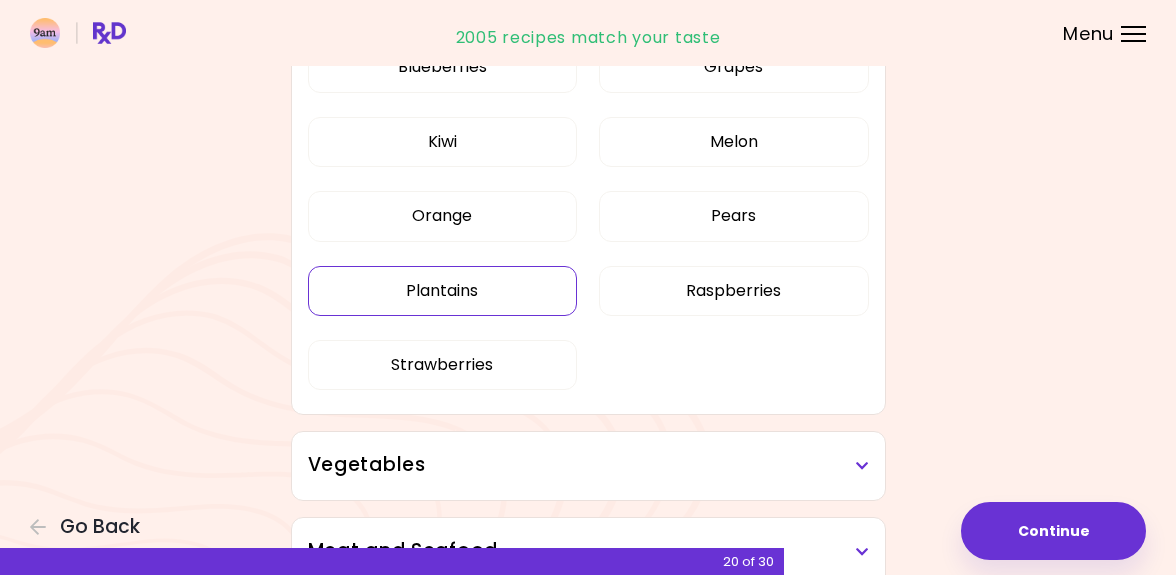 click on "Plantains" at bounding box center (442, 291) 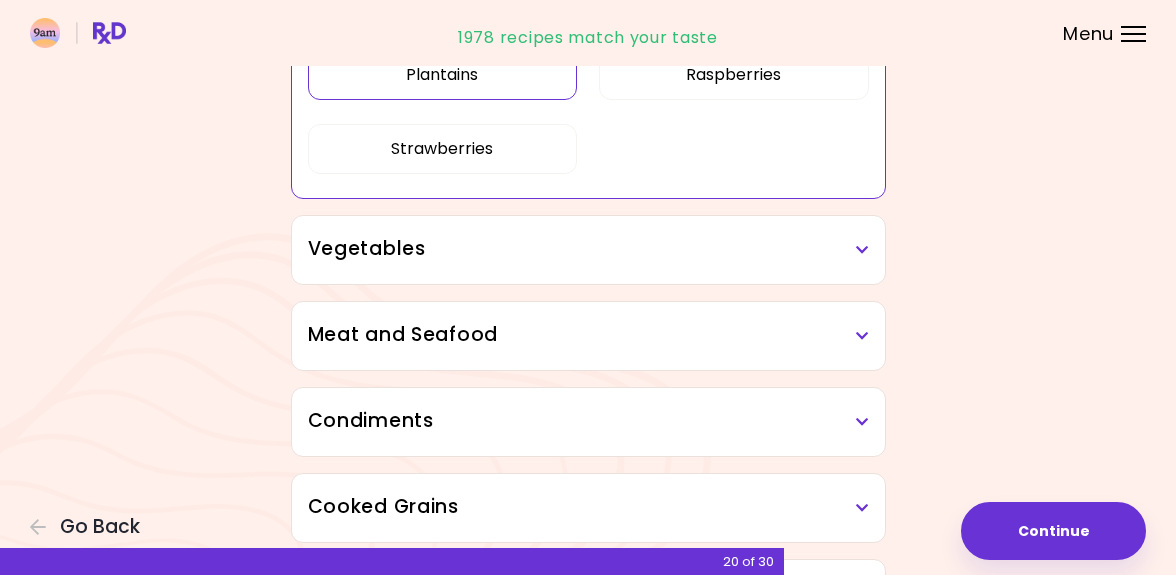 scroll, scrollTop: 1700, scrollLeft: 0, axis: vertical 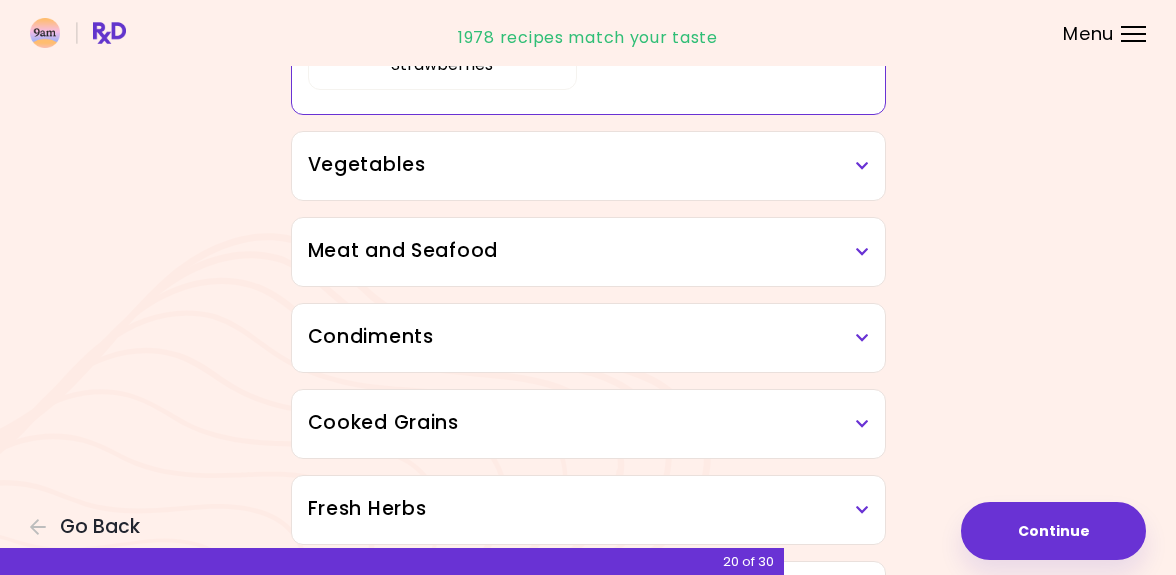 click on "Vegetables" at bounding box center (588, 165) 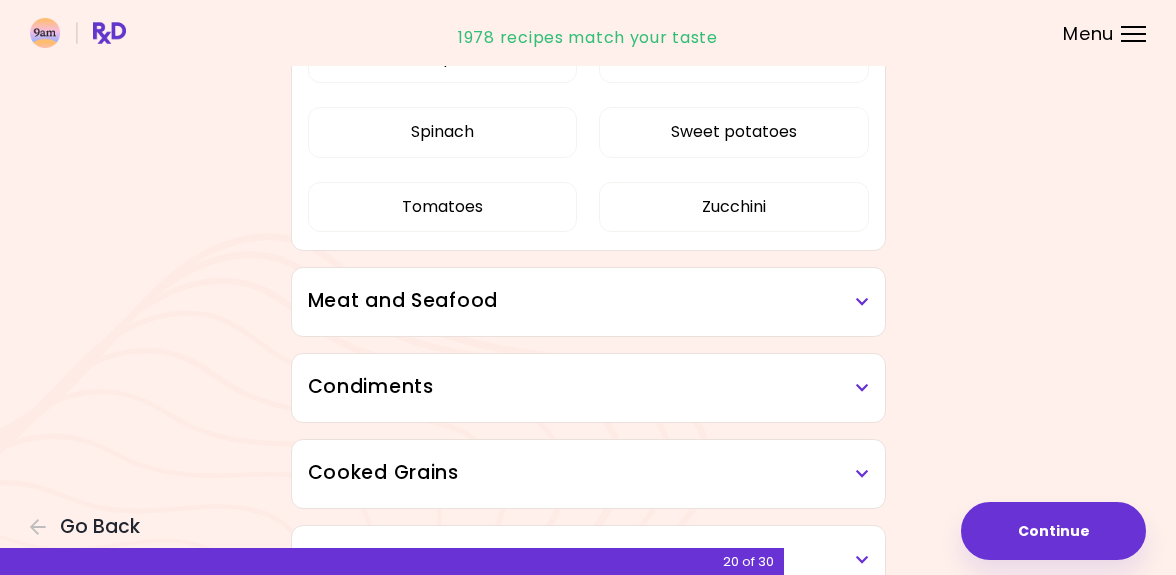 scroll, scrollTop: 2800, scrollLeft: 0, axis: vertical 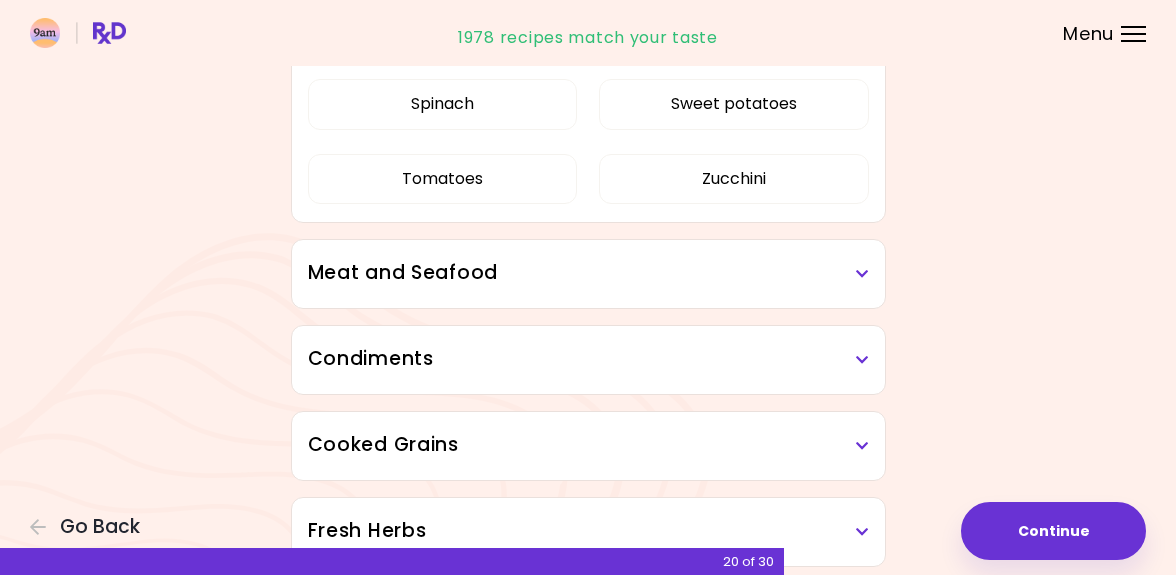 click on "Meat and Seafood" at bounding box center (588, 273) 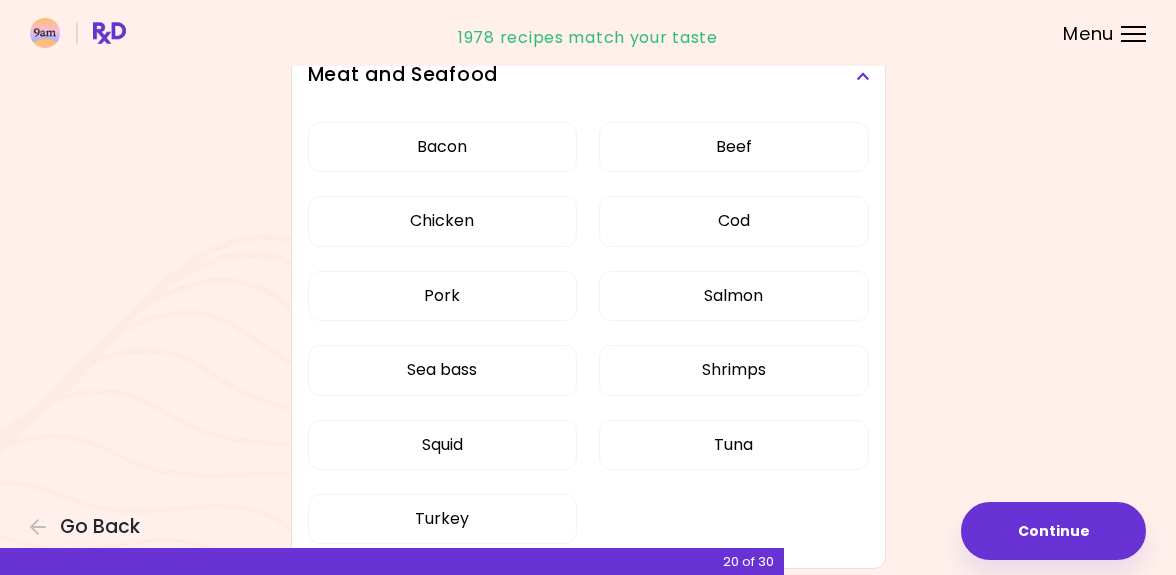 scroll, scrollTop: 3000, scrollLeft: 0, axis: vertical 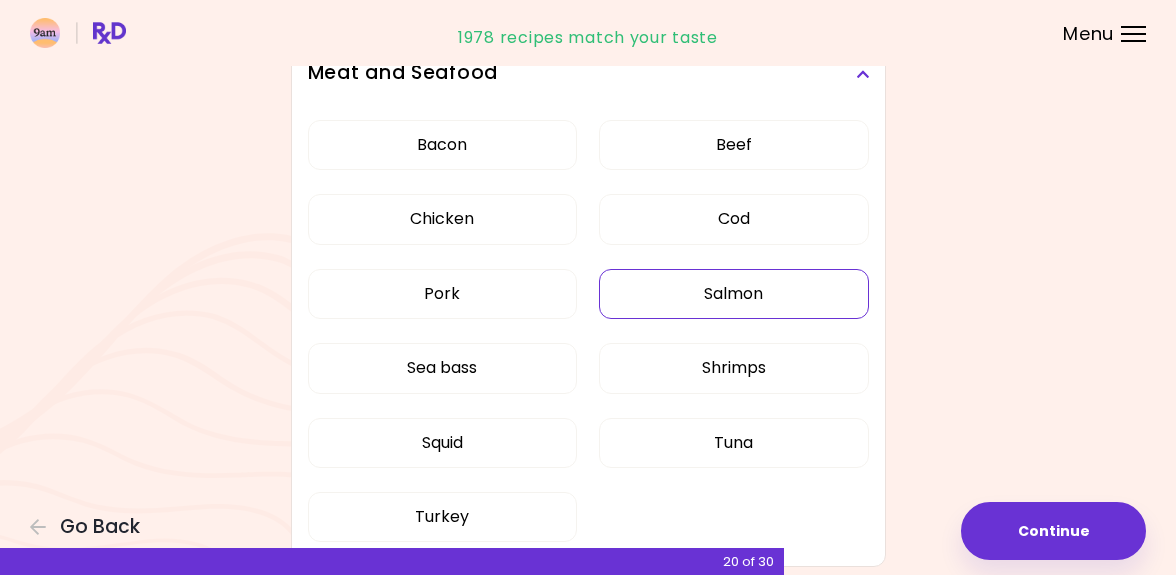 click on "Salmon" at bounding box center [733, 294] 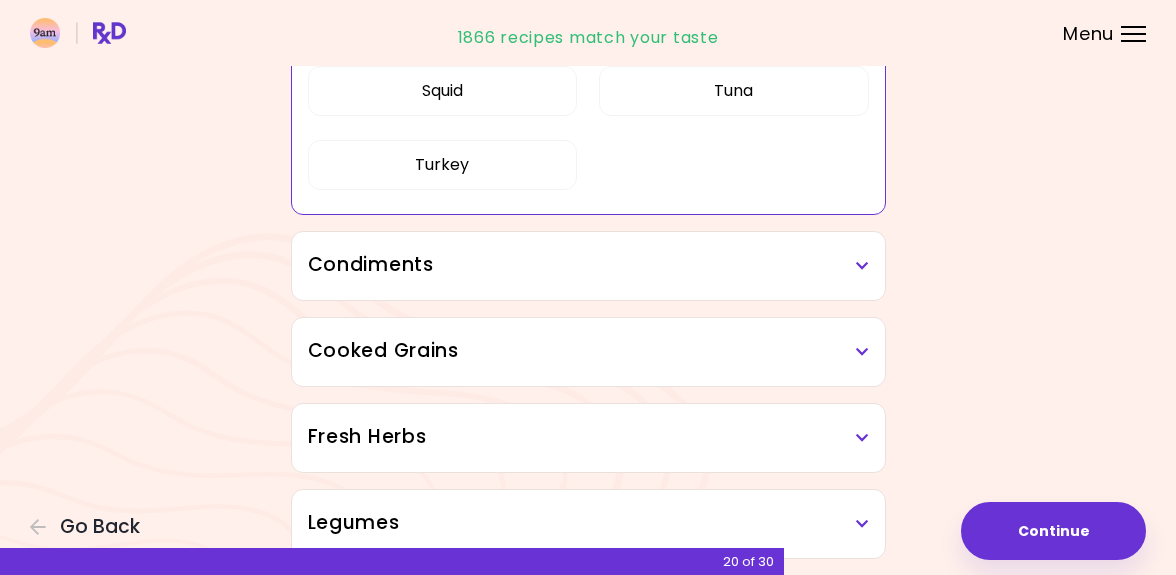 scroll, scrollTop: 3400, scrollLeft: 0, axis: vertical 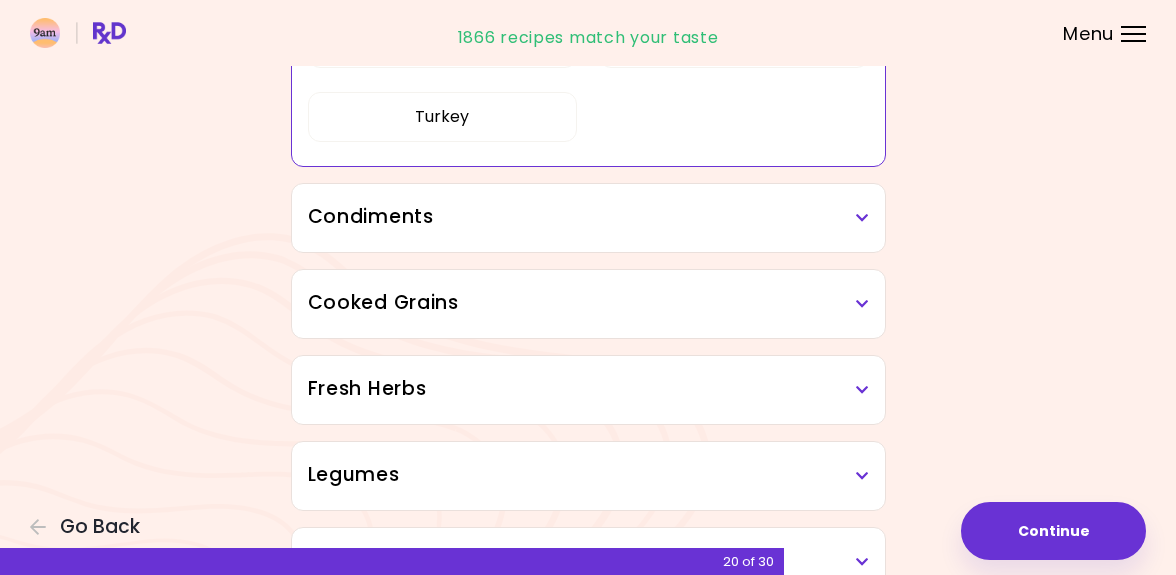 click on "Condiments" at bounding box center [588, 218] 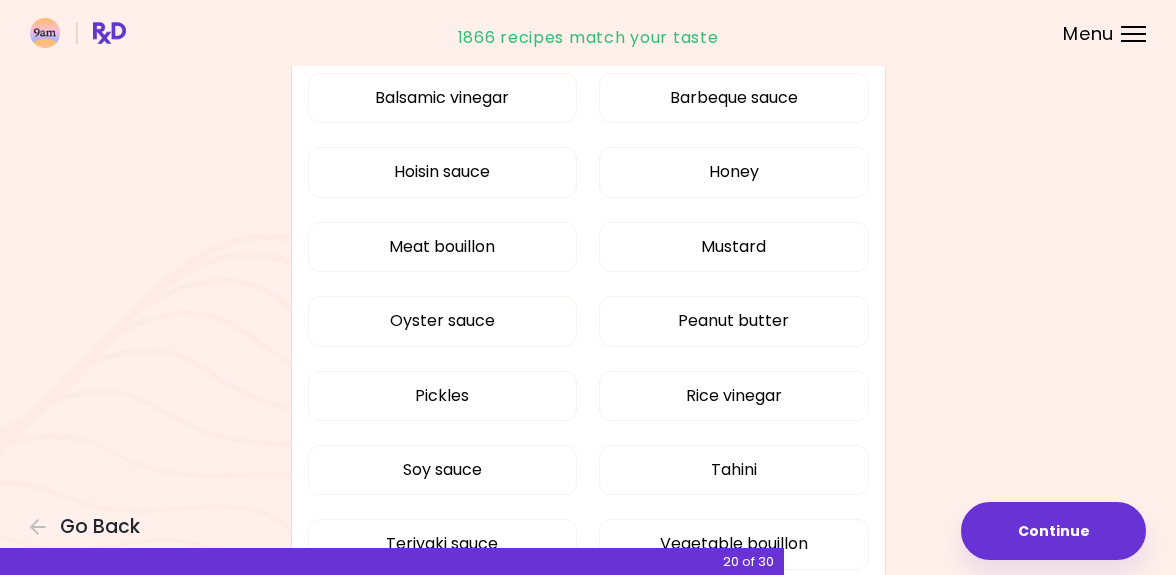 scroll, scrollTop: 3600, scrollLeft: 0, axis: vertical 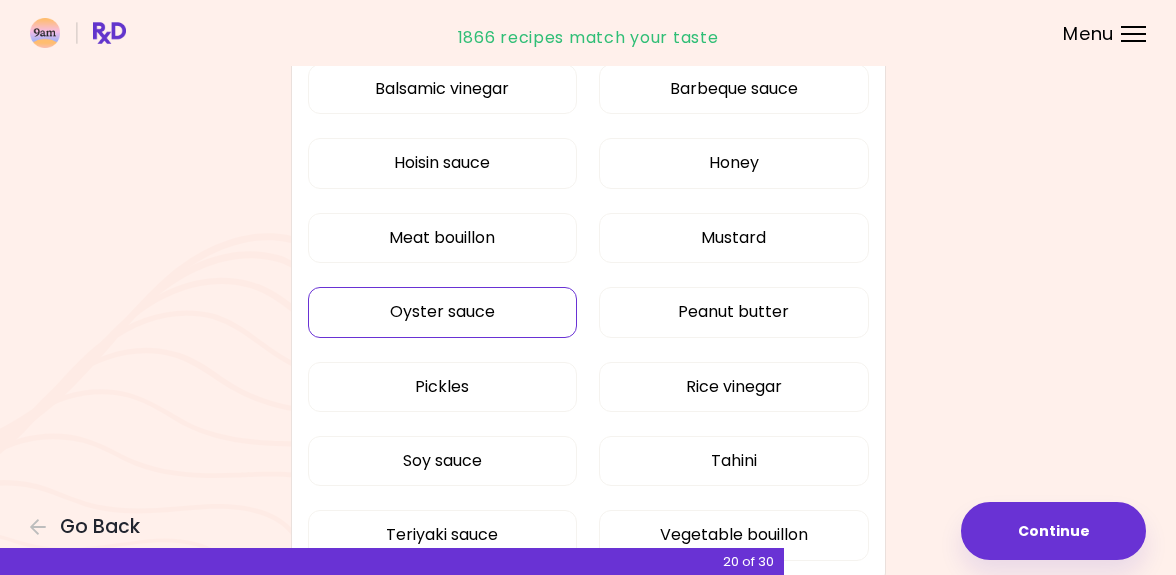 click on "Oyster sauce" at bounding box center [442, 312] 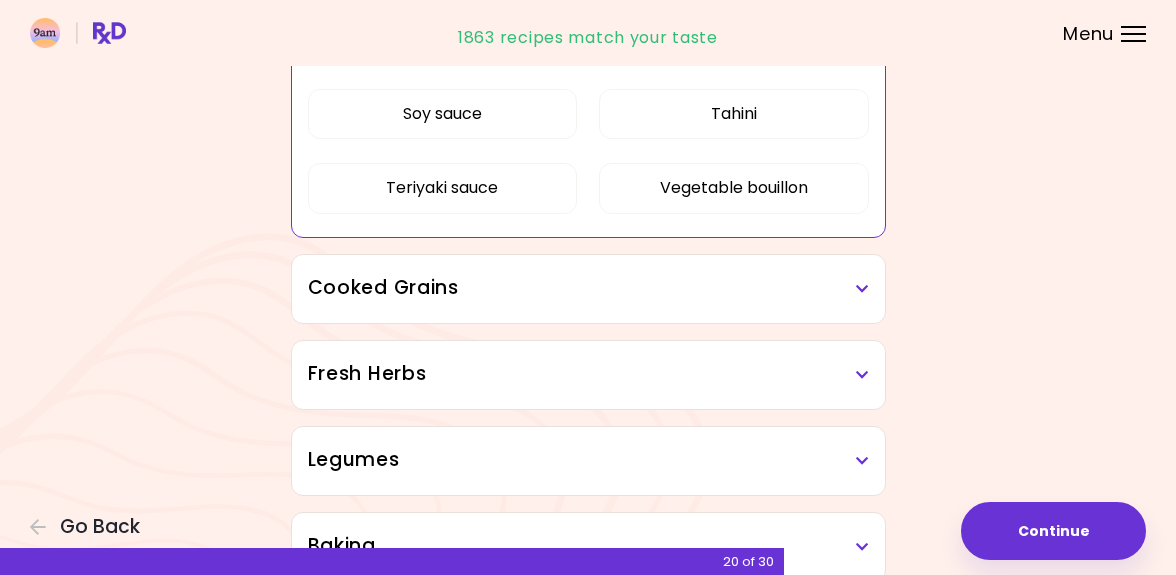 scroll, scrollTop: 4000, scrollLeft: 0, axis: vertical 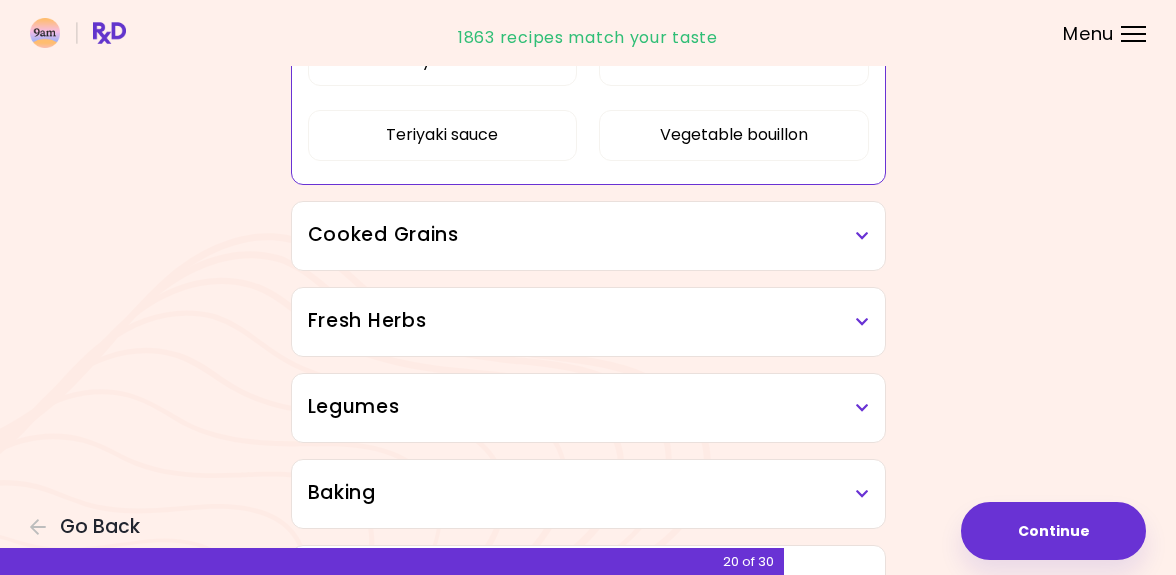 click on "Cooked Grains" at bounding box center [588, 235] 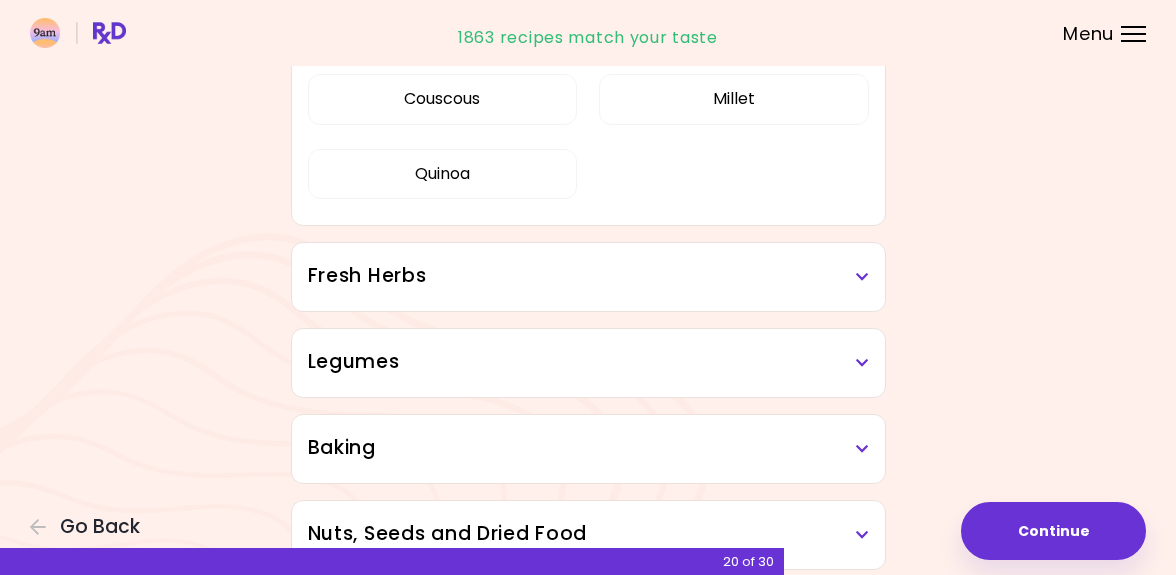 scroll, scrollTop: 4300, scrollLeft: 0, axis: vertical 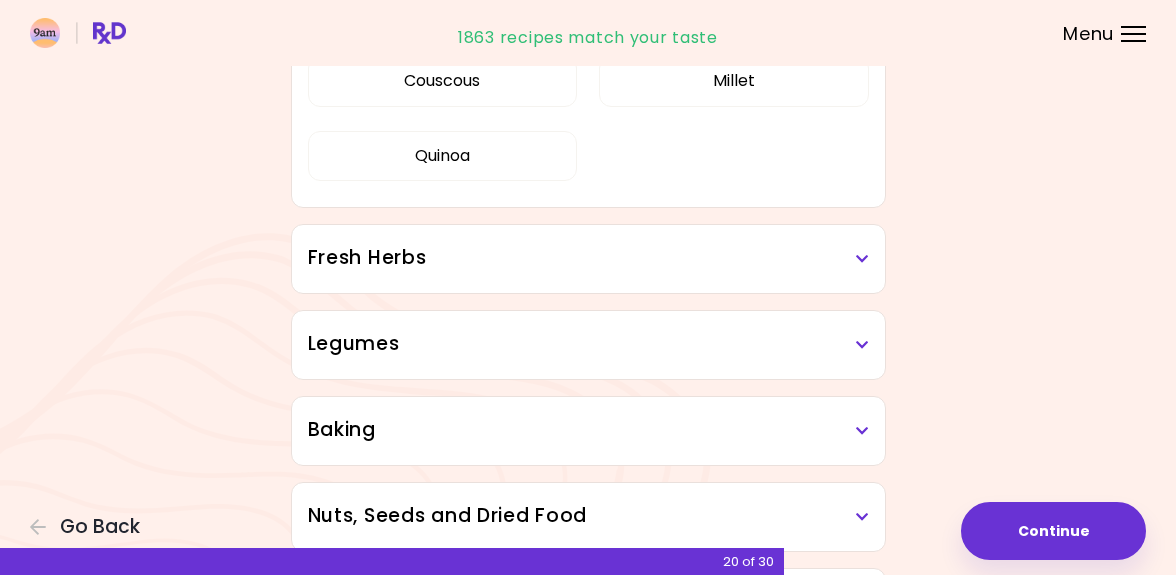 click on "Fresh Herbs" at bounding box center [588, 258] 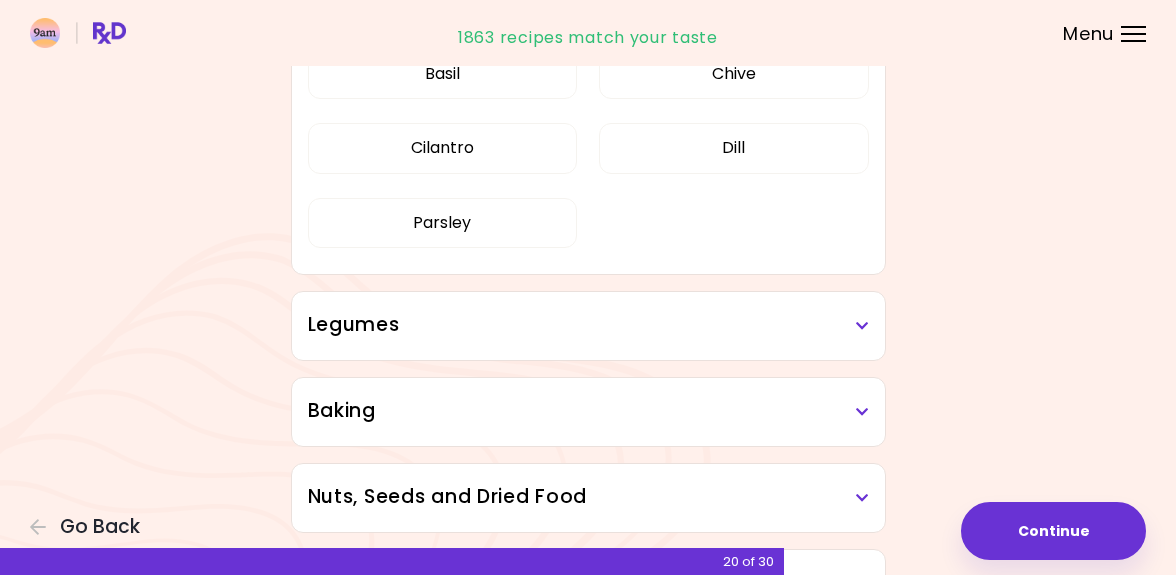 scroll, scrollTop: 4600, scrollLeft: 0, axis: vertical 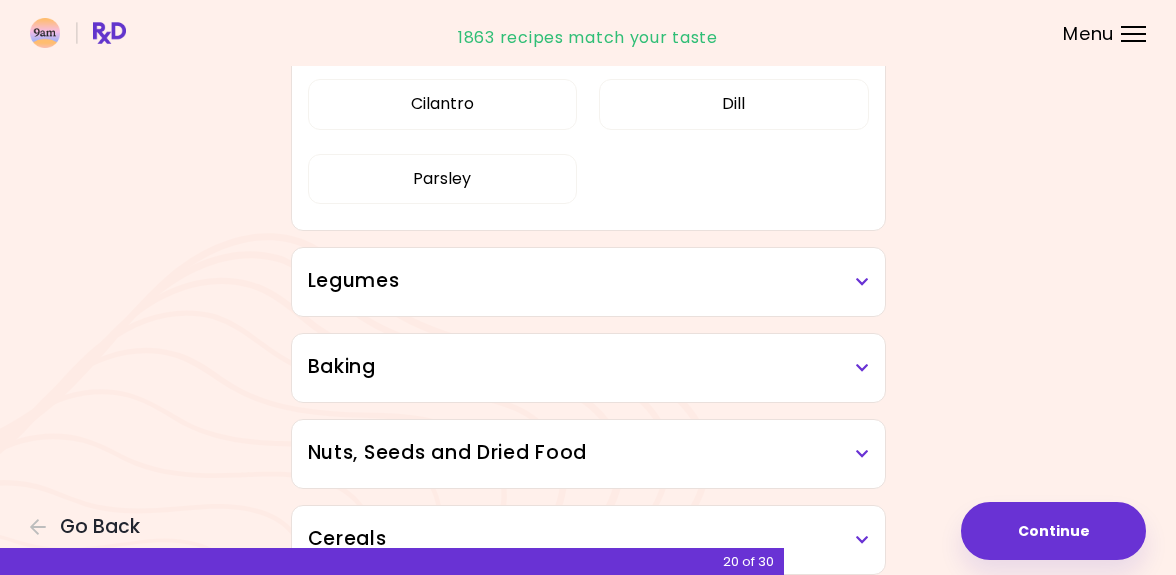 click on "Legumes" at bounding box center (588, 281) 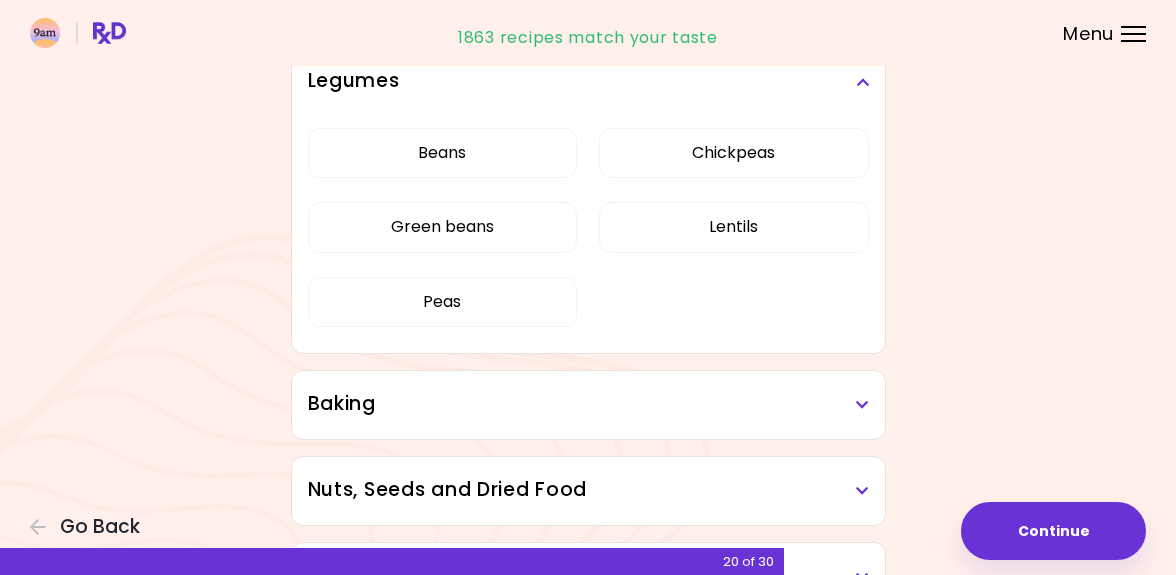 scroll, scrollTop: 4900, scrollLeft: 0, axis: vertical 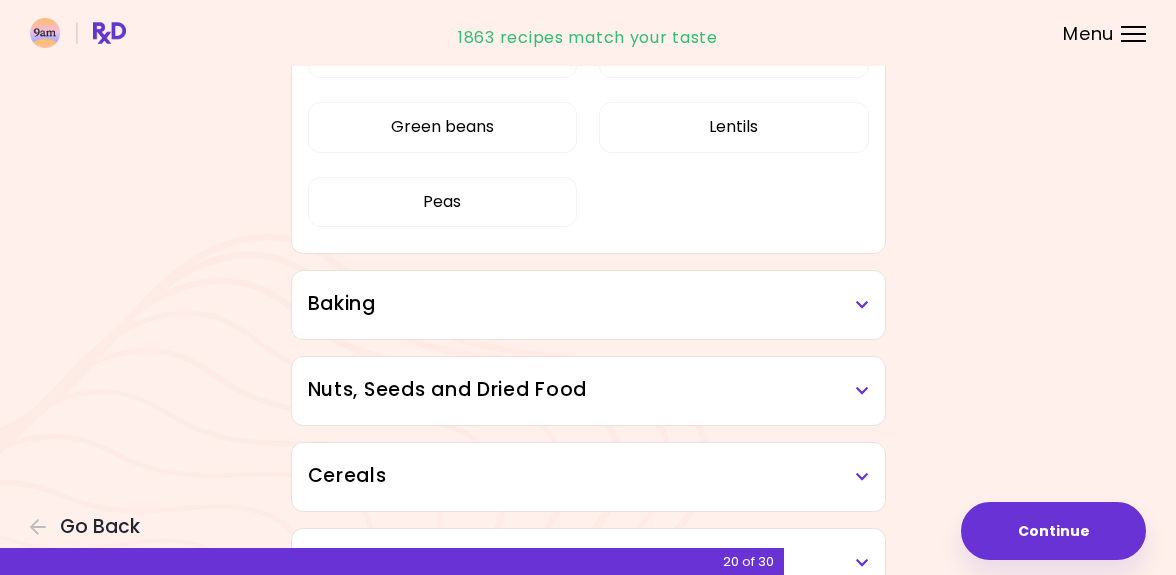 click on "Baking" at bounding box center (588, 304) 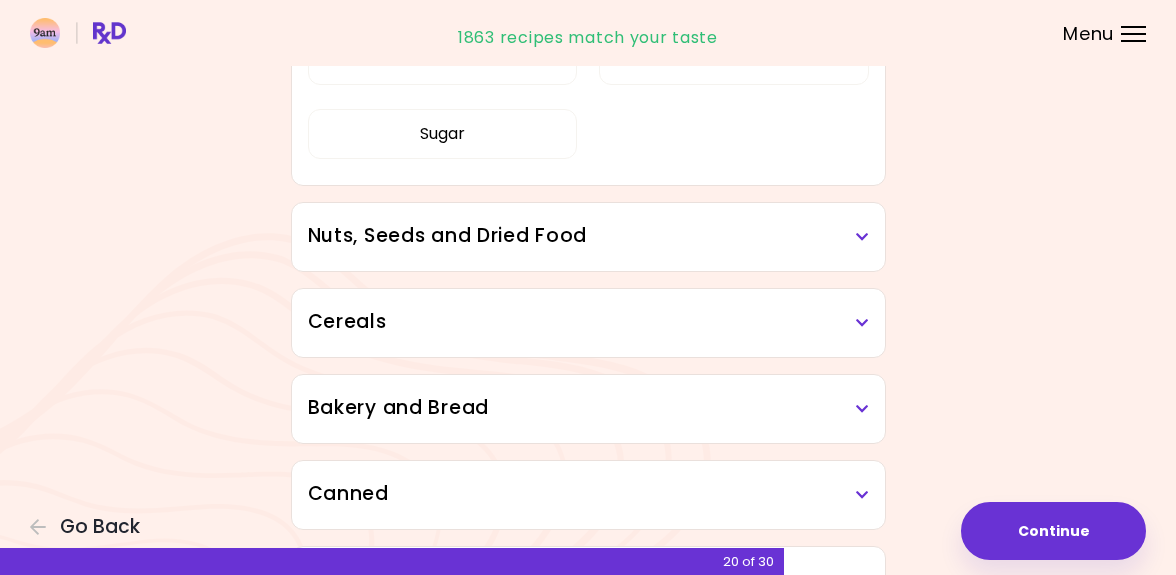scroll, scrollTop: 5300, scrollLeft: 0, axis: vertical 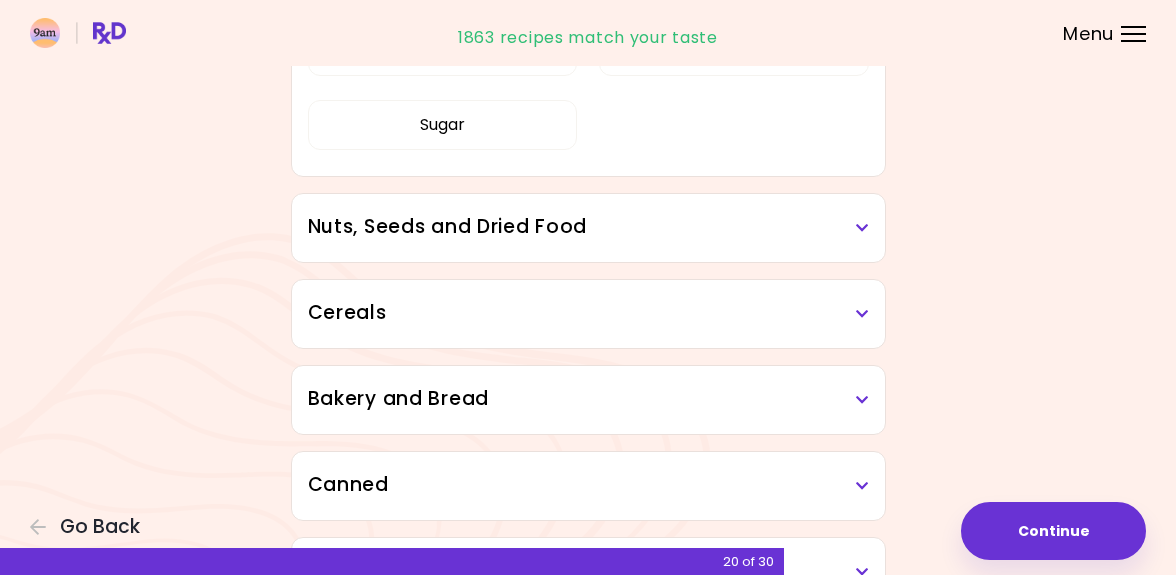 click on "Nuts, Seeds and Dried Food" at bounding box center [588, 228] 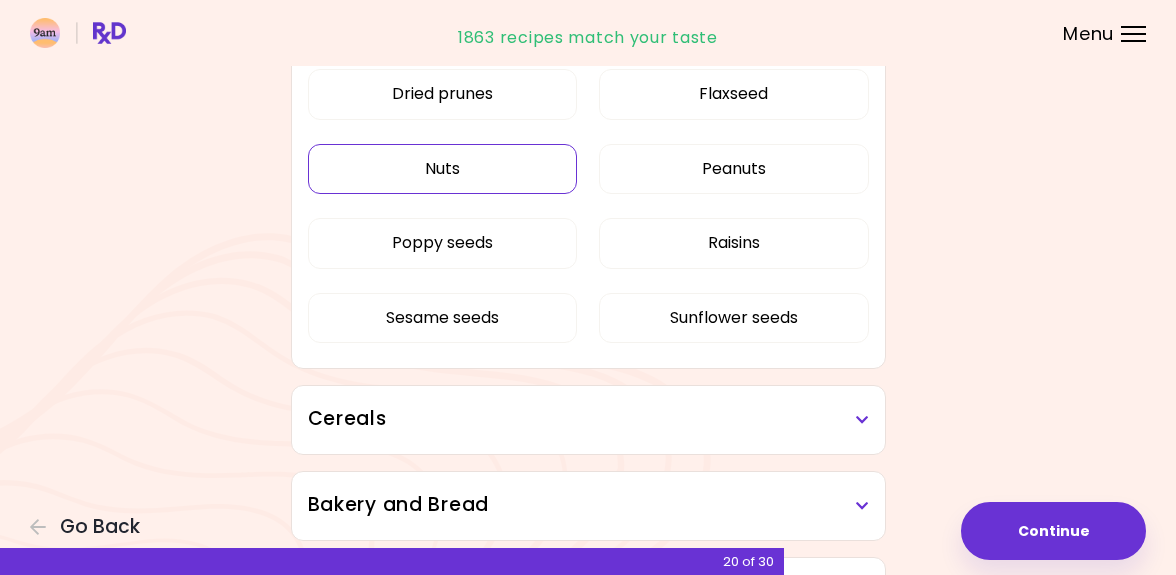 scroll, scrollTop: 5700, scrollLeft: 0, axis: vertical 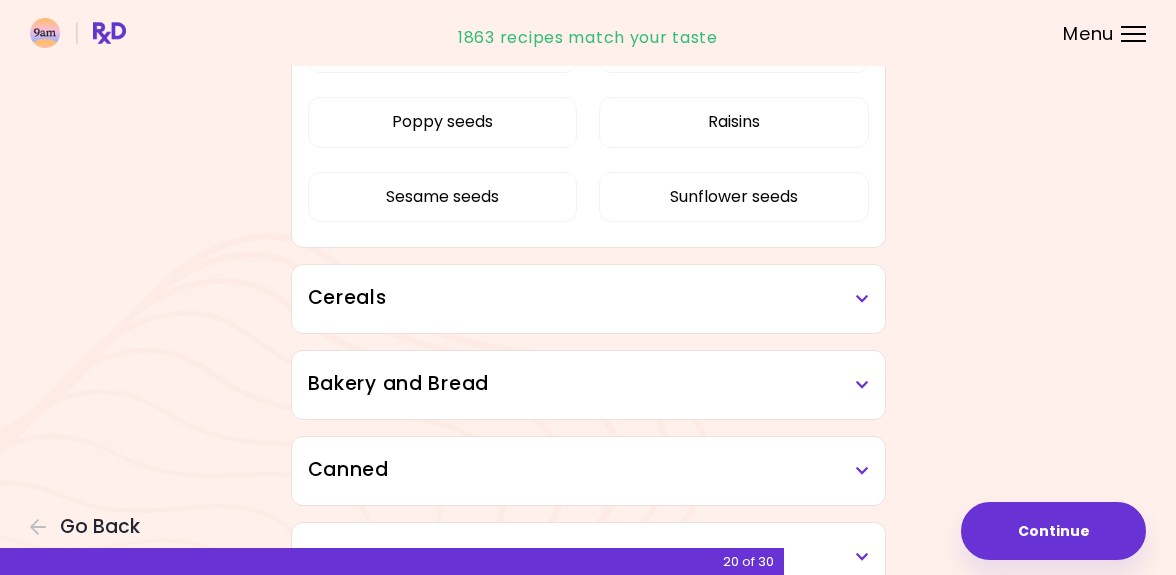 click on "Cereals" at bounding box center (588, 299) 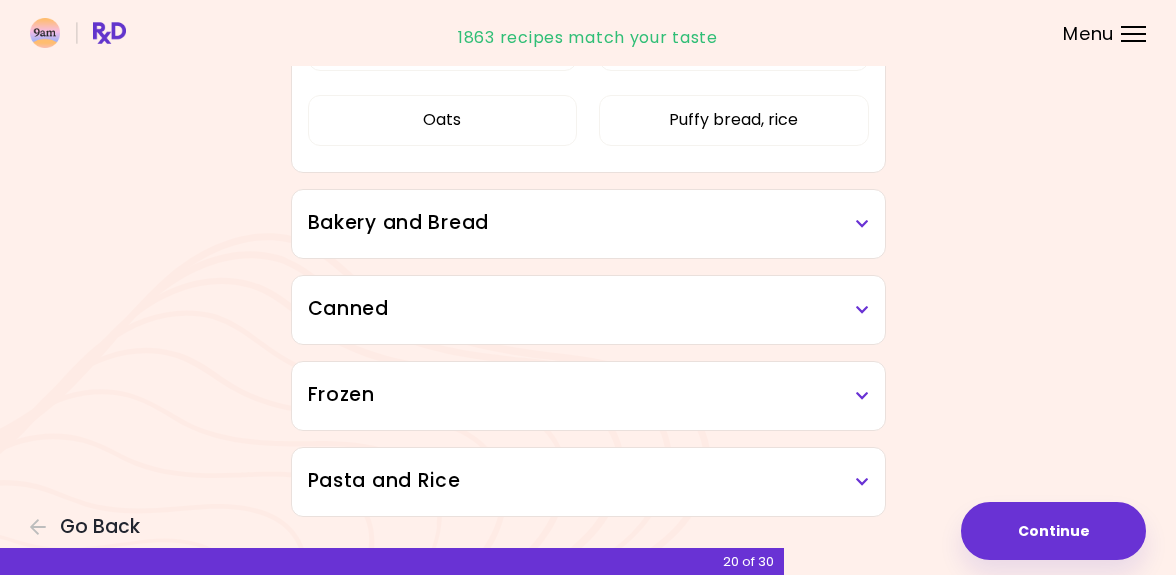 scroll, scrollTop: 6025, scrollLeft: 0, axis: vertical 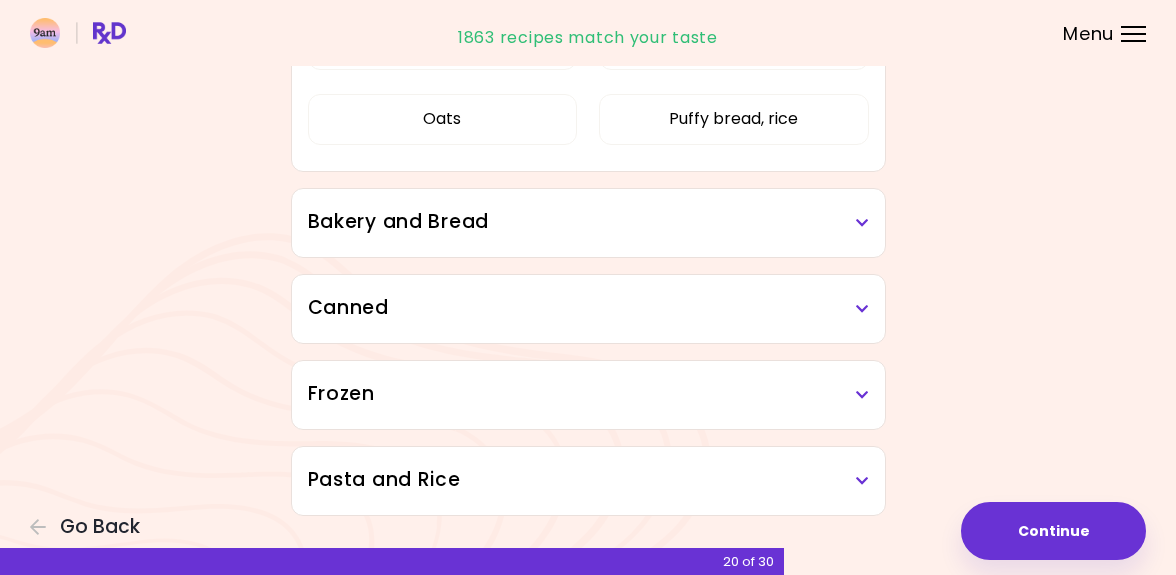 click on "Bakery and Bread" at bounding box center [588, 223] 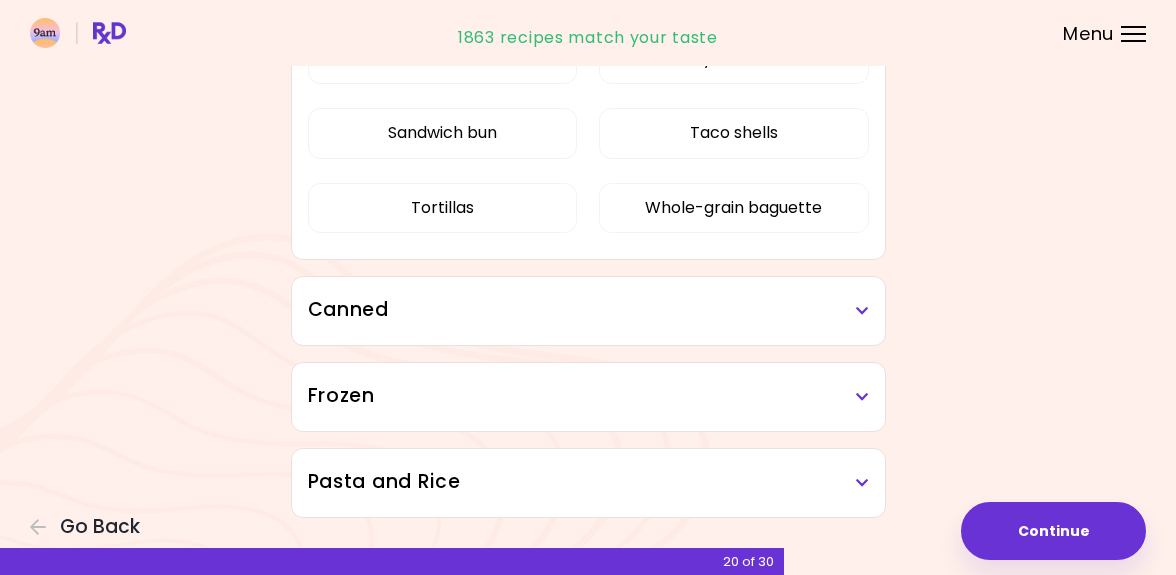 scroll, scrollTop: 6262, scrollLeft: 0, axis: vertical 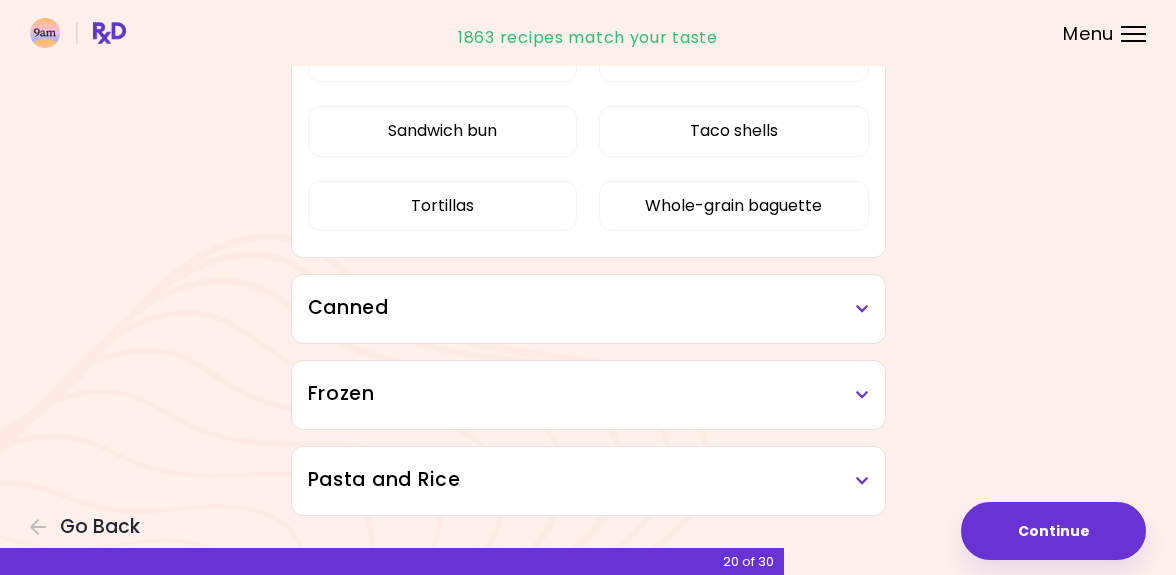 click on "Canned" at bounding box center [588, 308] 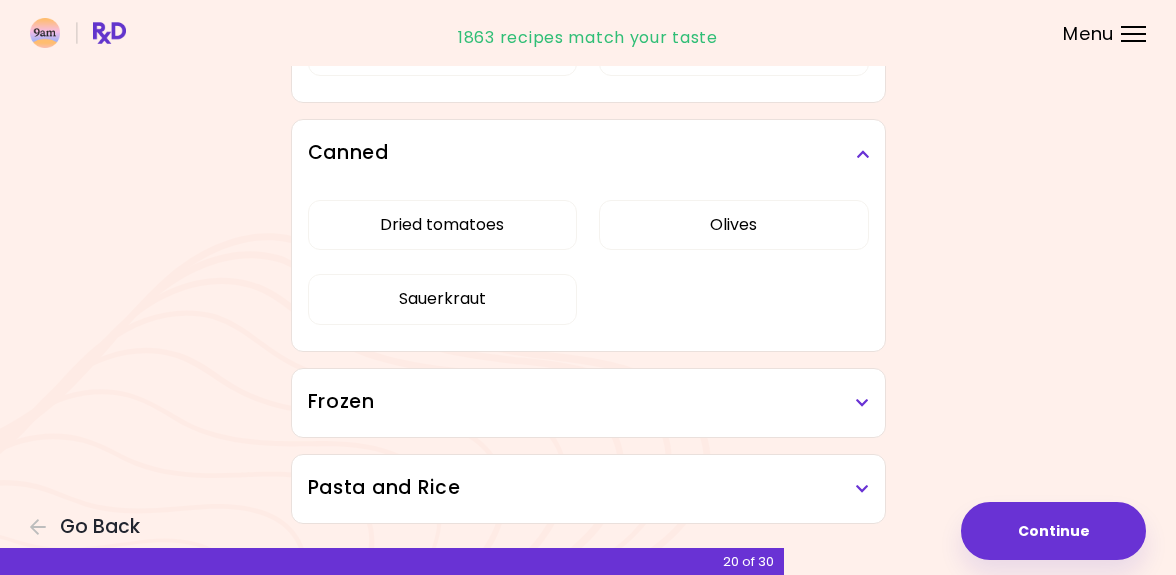 scroll, scrollTop: 6425, scrollLeft: 0, axis: vertical 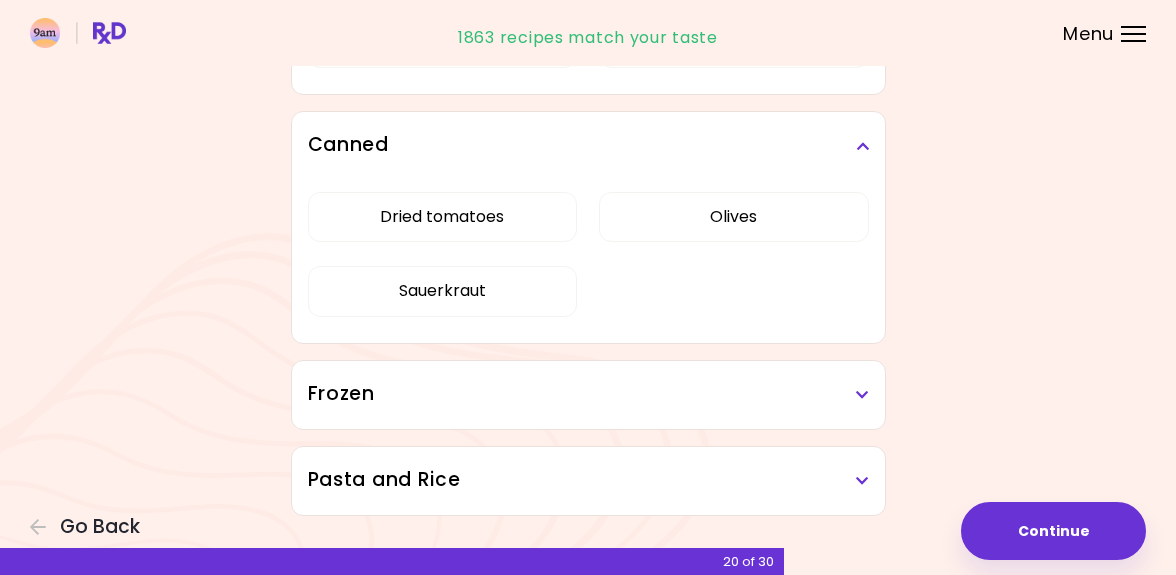 click on "Frozen" at bounding box center (588, 395) 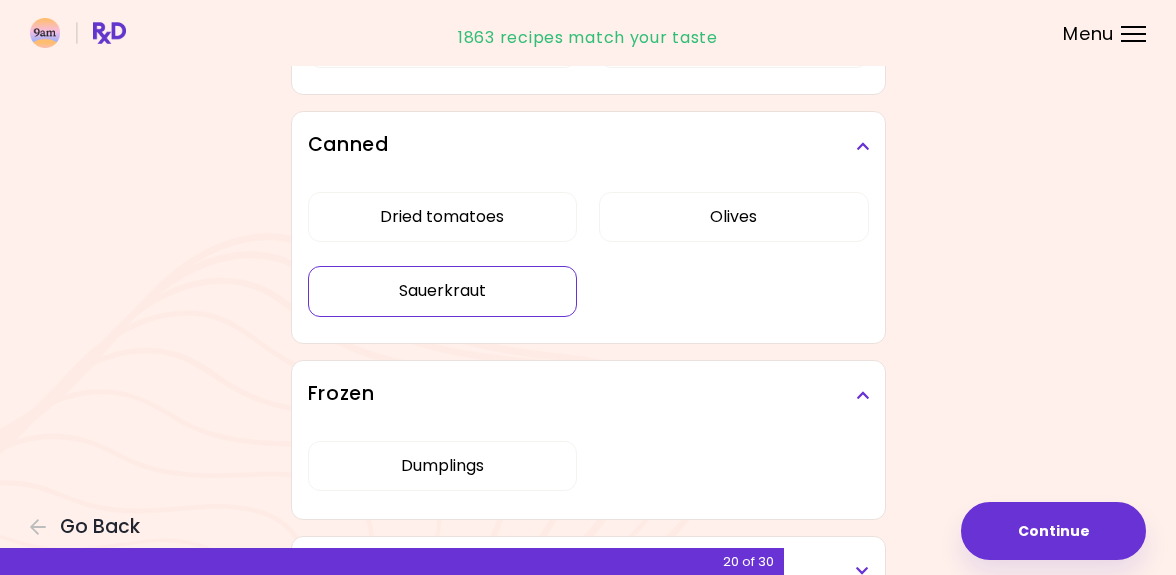 scroll, scrollTop: 6515, scrollLeft: 0, axis: vertical 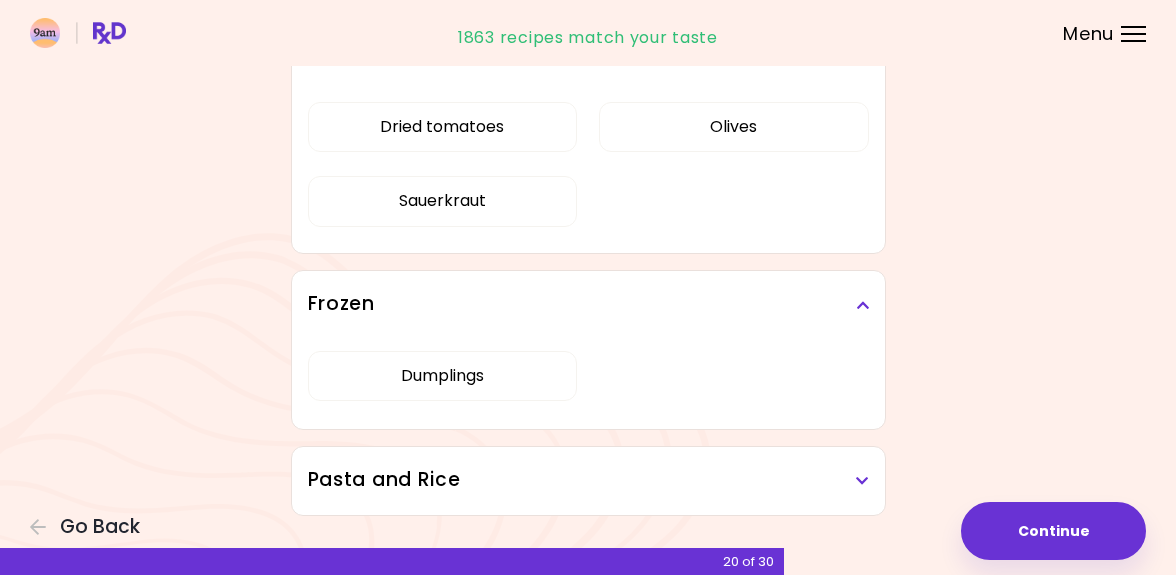 click on "Pasta and Rice" at bounding box center (588, 480) 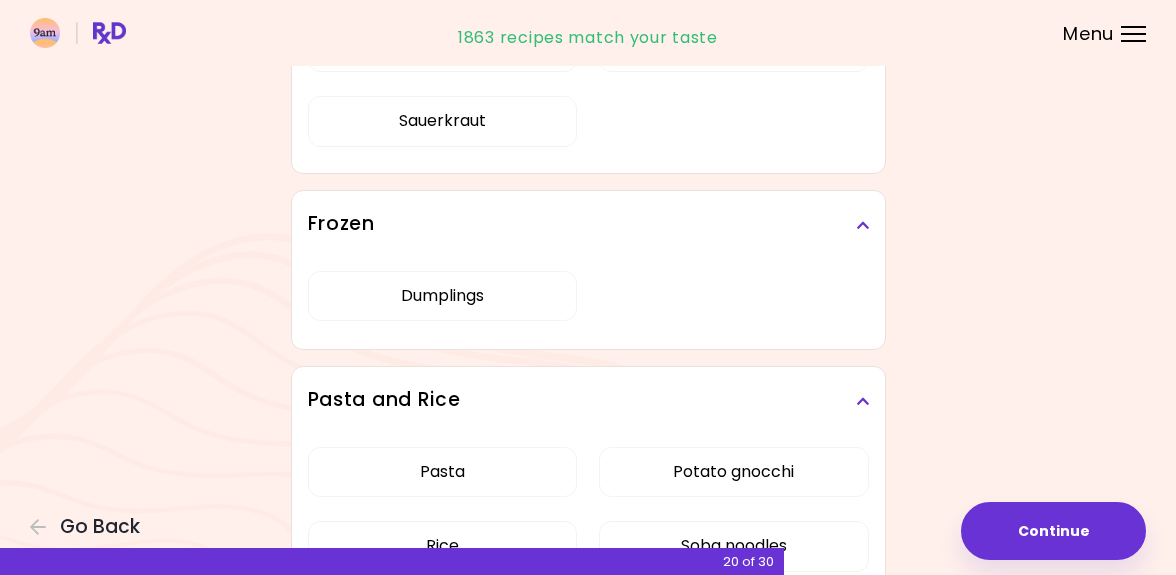 scroll, scrollTop: 6678, scrollLeft: 0, axis: vertical 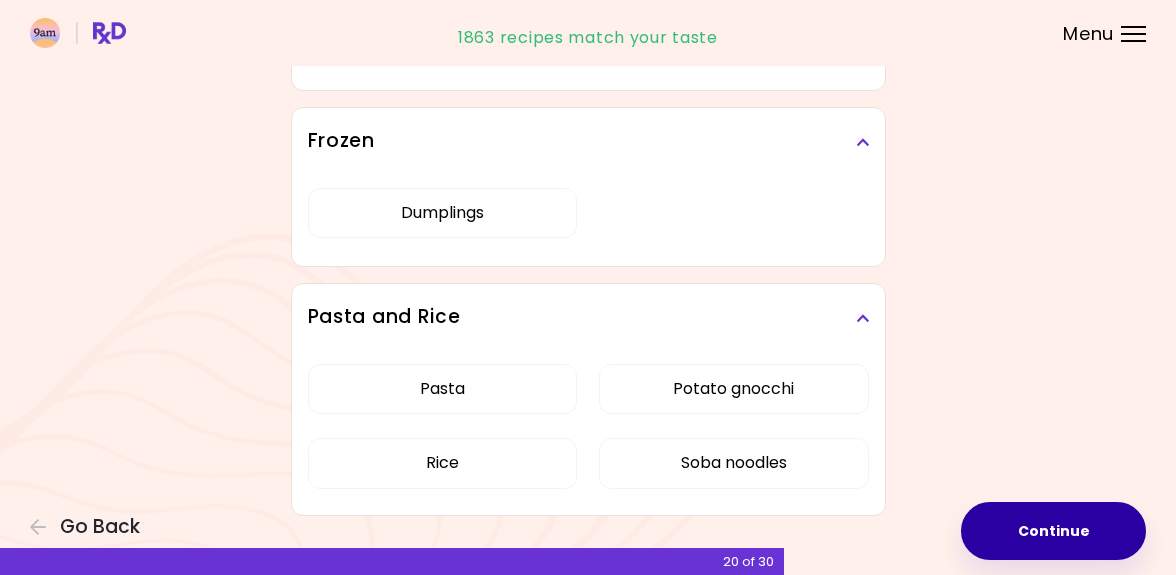 click on "Continue" at bounding box center [1053, 531] 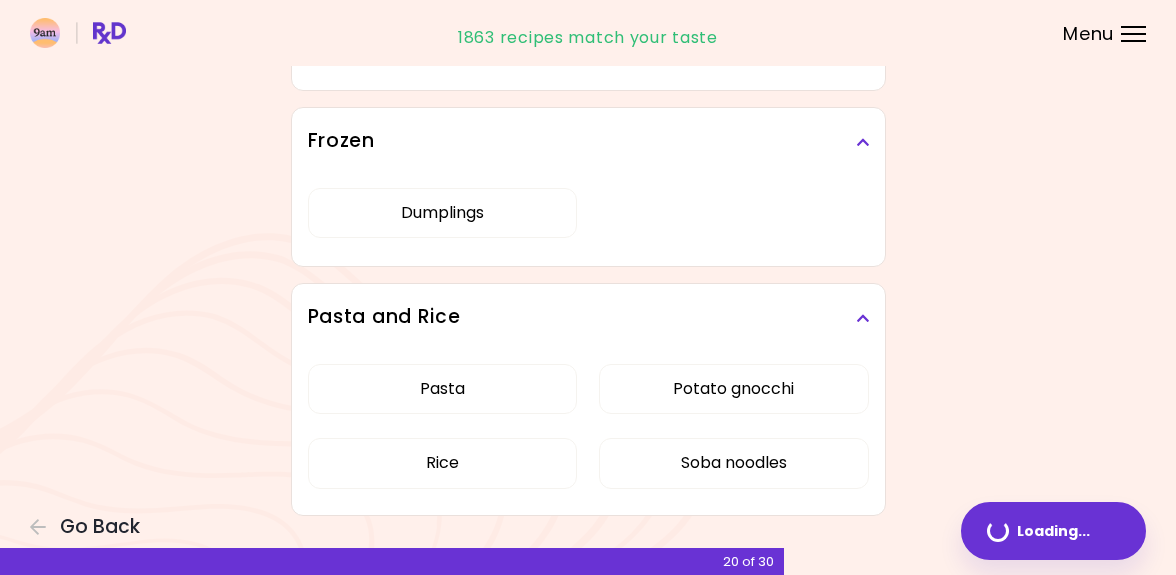 scroll, scrollTop: 0, scrollLeft: 0, axis: both 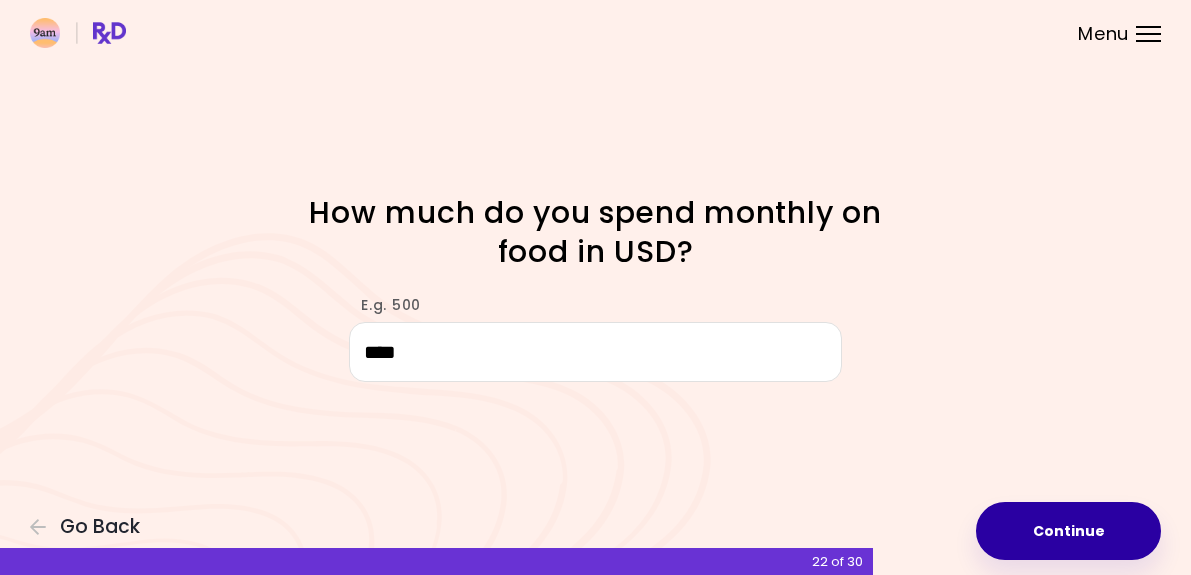 type on "****" 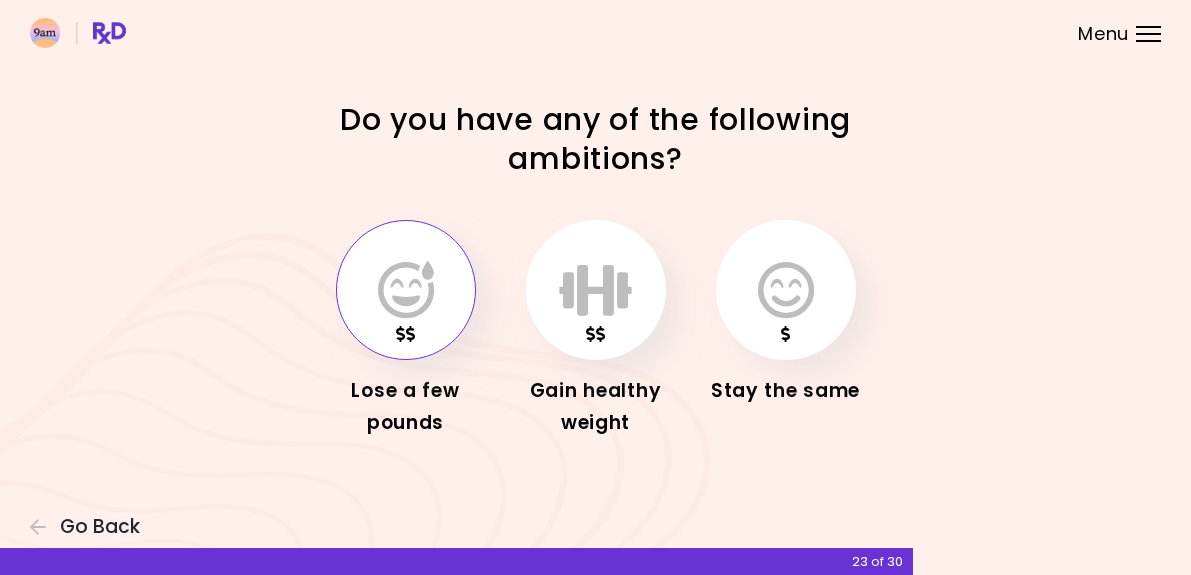 click at bounding box center (406, 290) 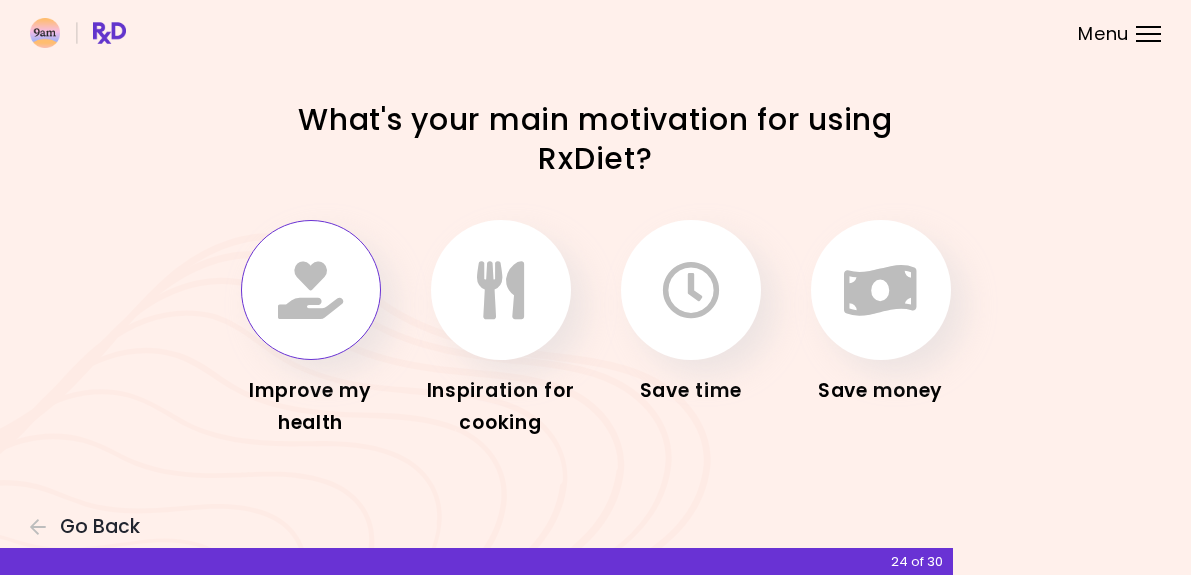 click at bounding box center [310, 290] 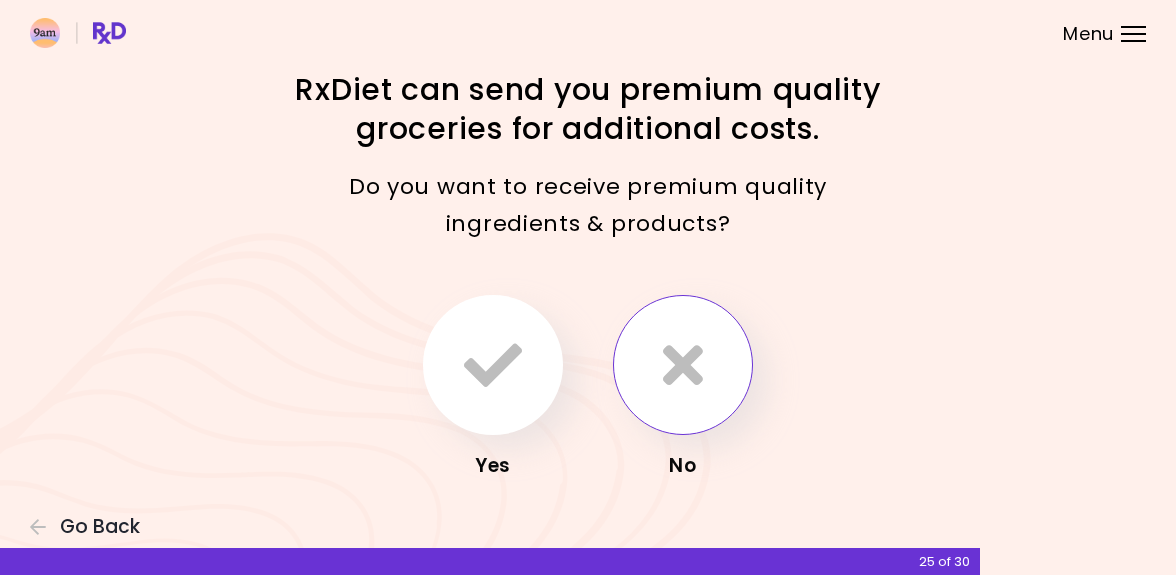 click at bounding box center [683, 365] 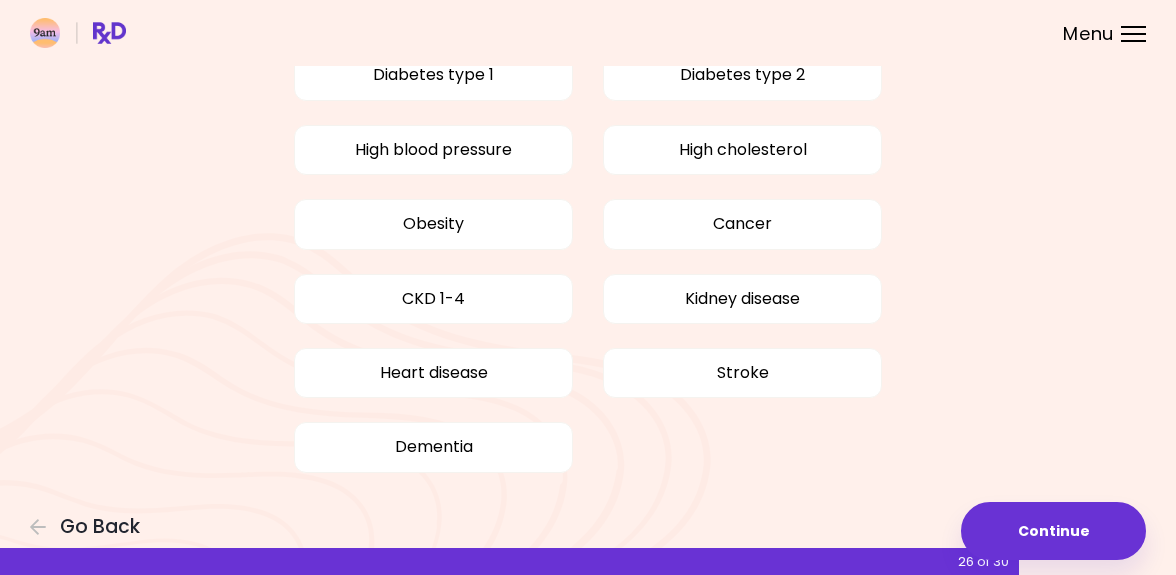 scroll, scrollTop: 7, scrollLeft: 0, axis: vertical 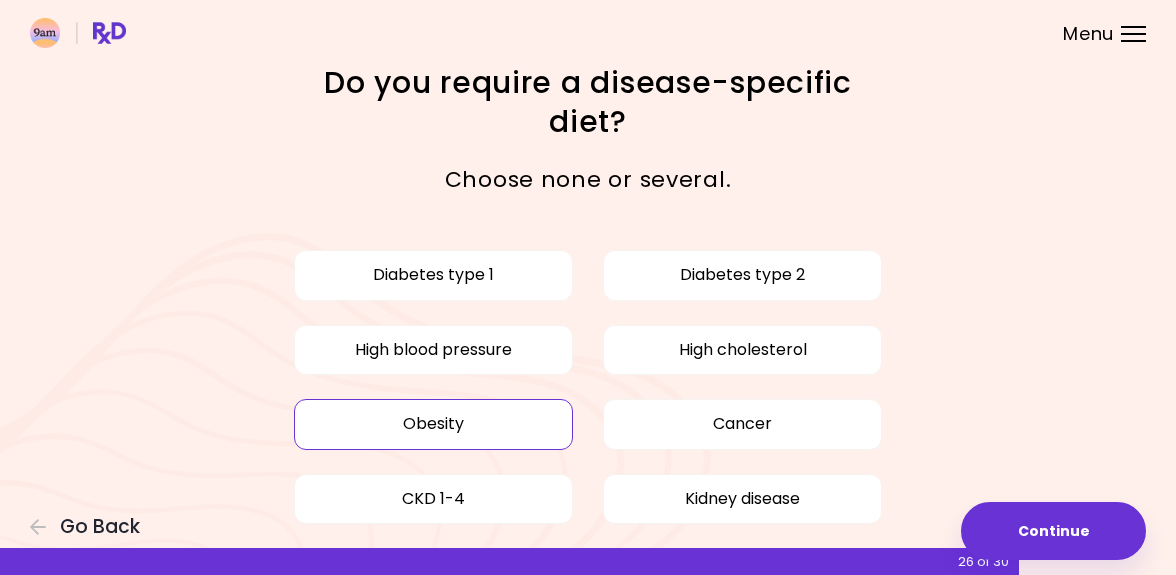 click on "Obesity" at bounding box center (433, 424) 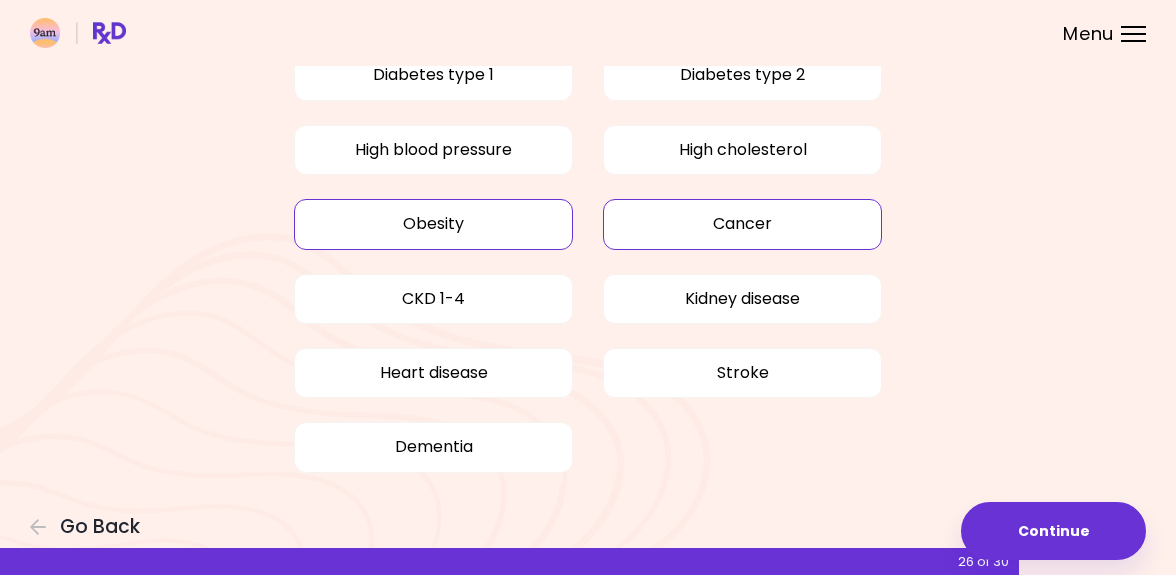 click on "Cancer" at bounding box center (742, 224) 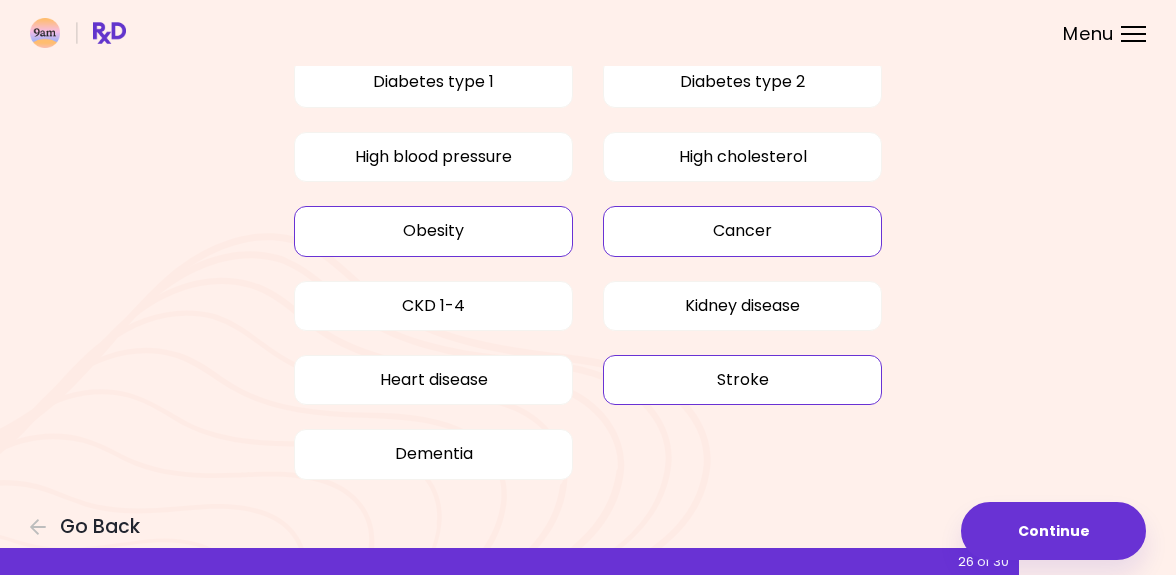 scroll, scrollTop: 207, scrollLeft: 0, axis: vertical 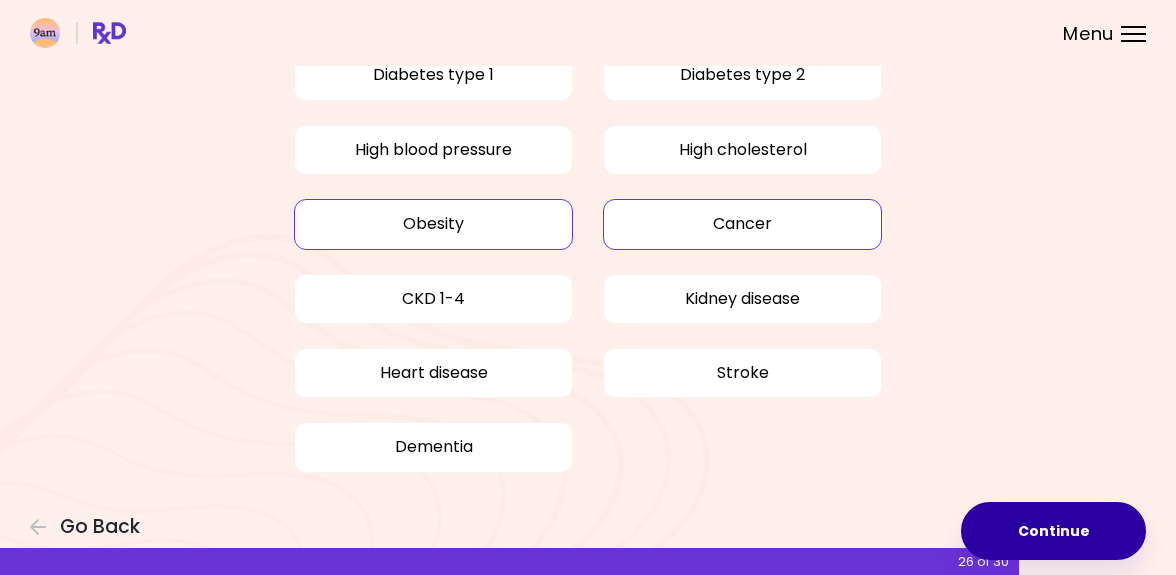 click on "Continue" at bounding box center [1053, 531] 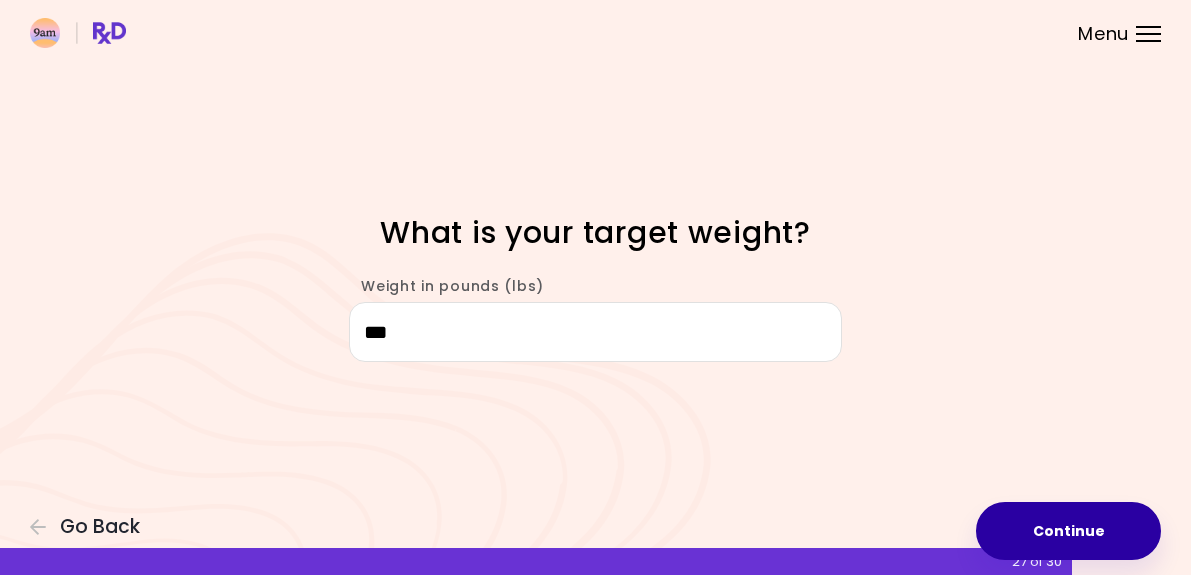 type on "***" 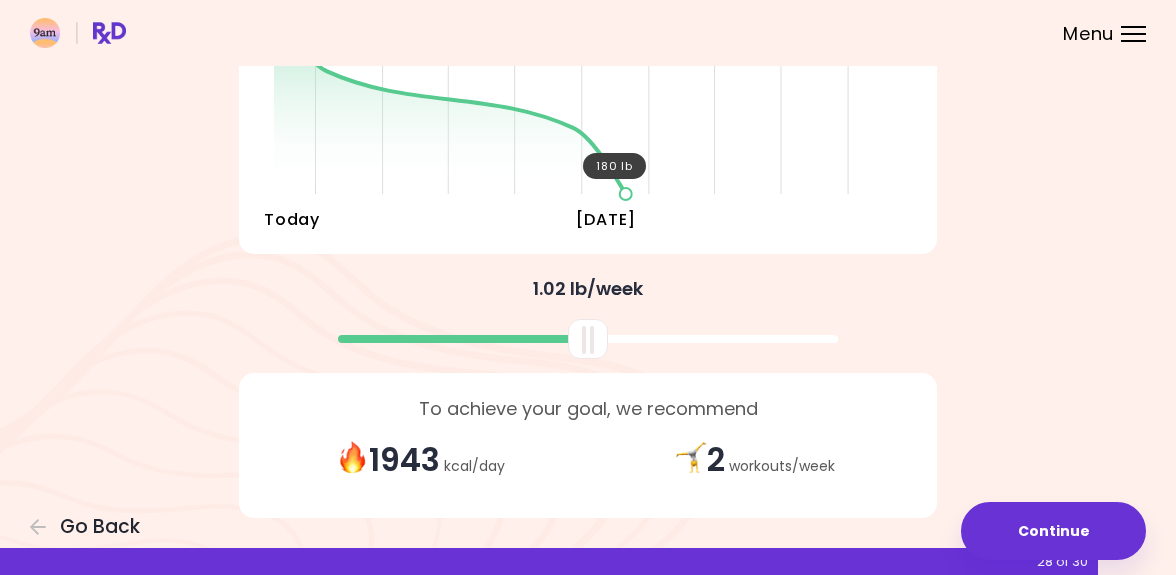 scroll, scrollTop: 379, scrollLeft: 0, axis: vertical 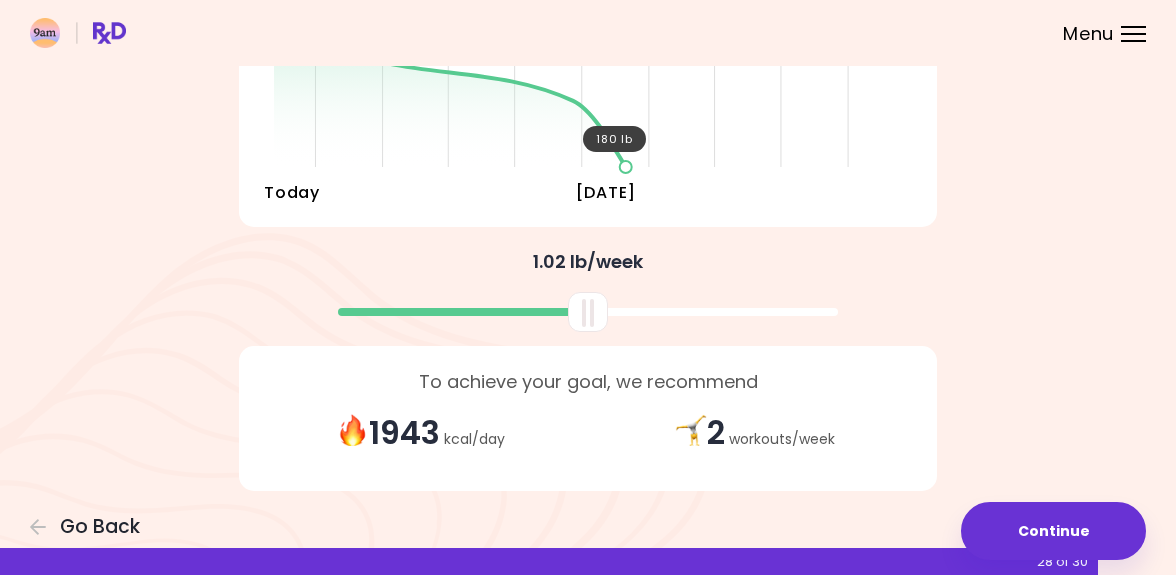 click at bounding box center [588, 312] 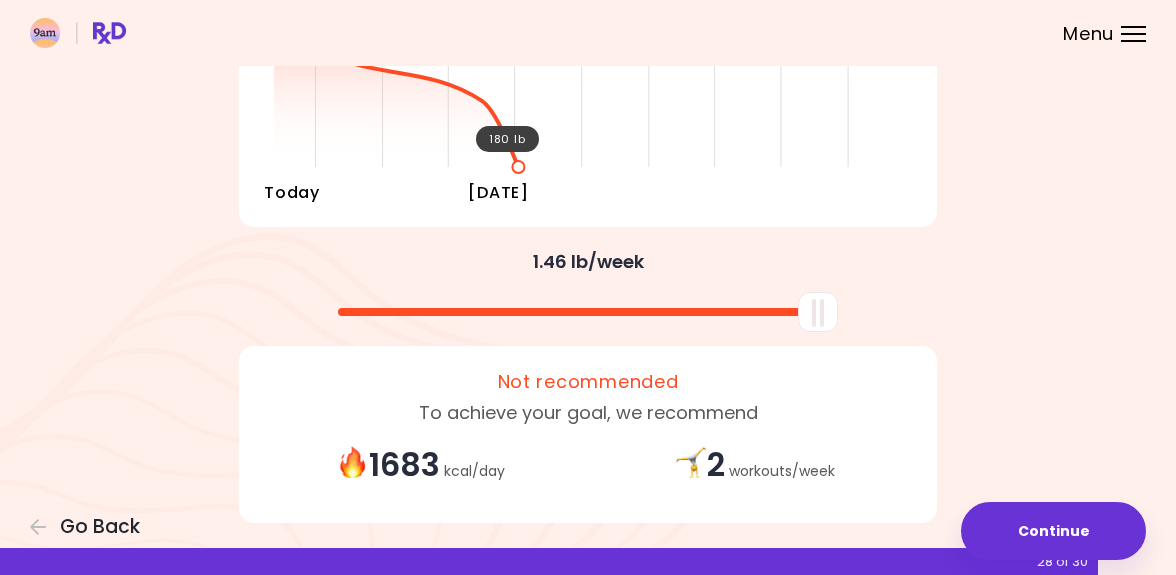 drag, startPoint x: 594, startPoint y: 313, endPoint x: 846, endPoint y: 333, distance: 252.7924 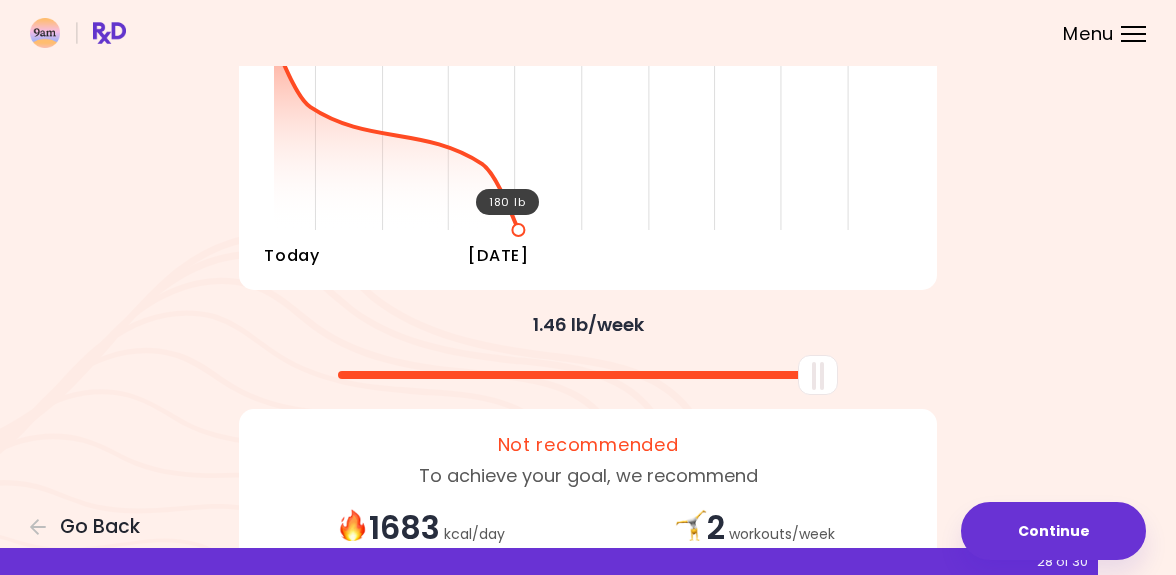 scroll, scrollTop: 379, scrollLeft: 0, axis: vertical 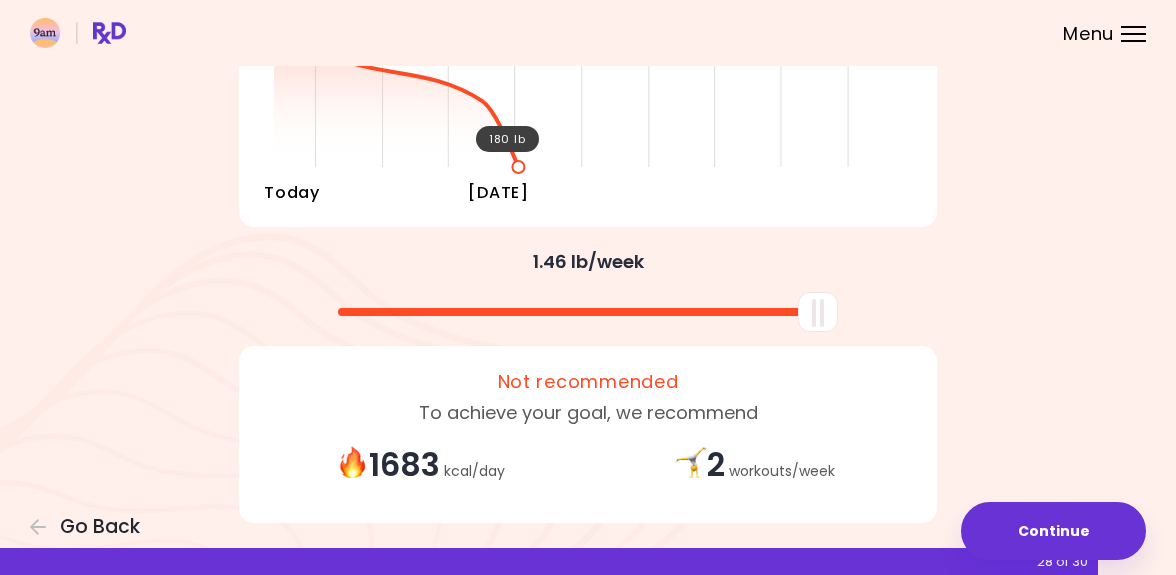 drag, startPoint x: 806, startPoint y: 313, endPoint x: 836, endPoint y: 315, distance: 30.066593 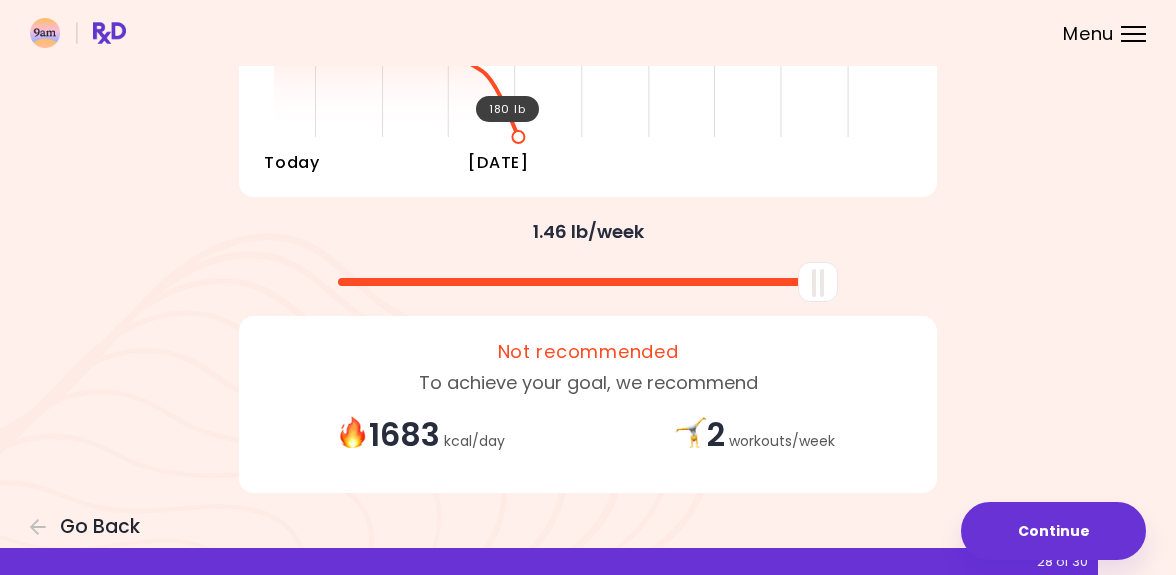scroll, scrollTop: 411, scrollLeft: 0, axis: vertical 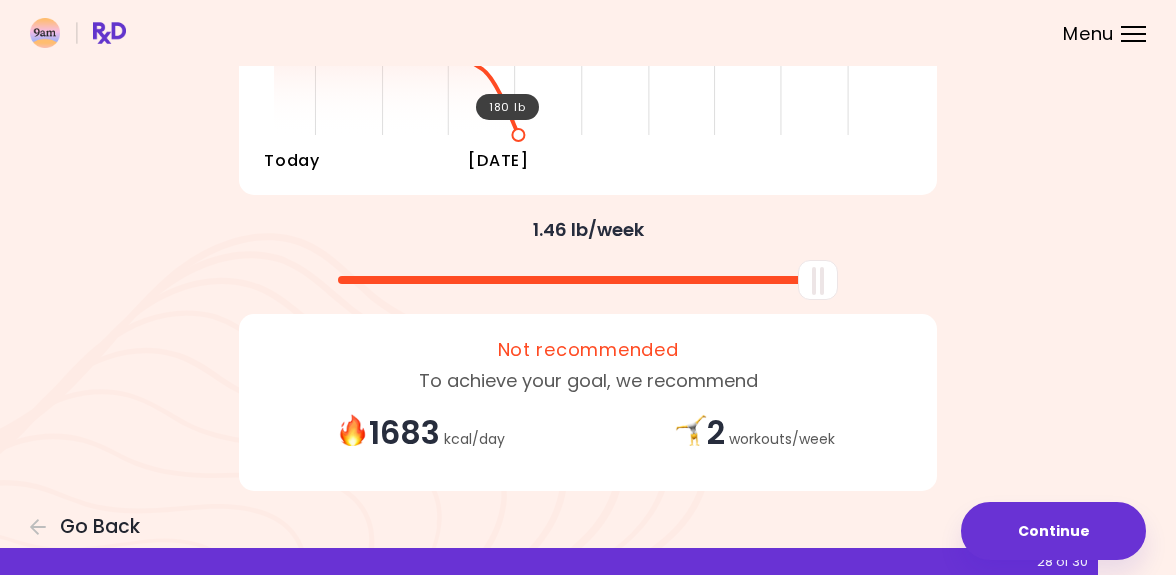 drag, startPoint x: 812, startPoint y: 282, endPoint x: 878, endPoint y: 299, distance: 68.154236 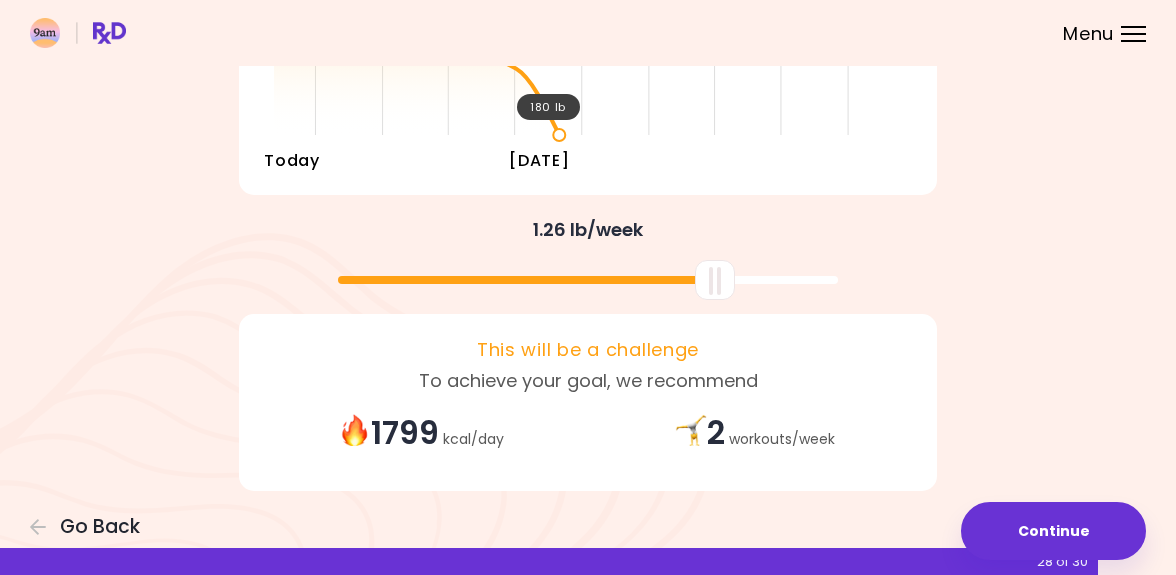 drag, startPoint x: 822, startPoint y: 282, endPoint x: 719, endPoint y: 290, distance: 103.31021 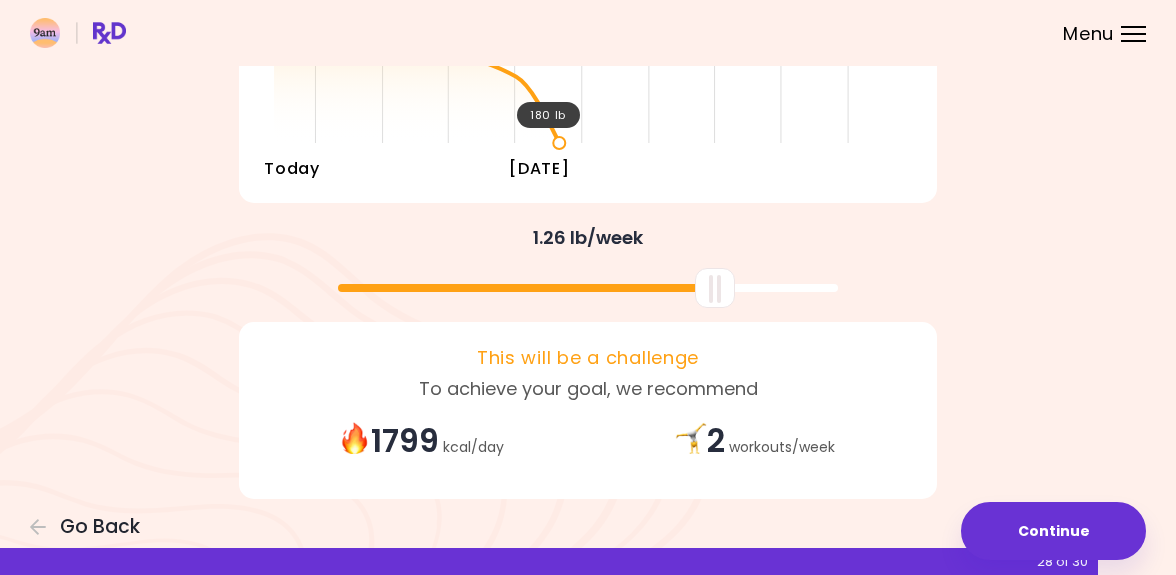 scroll, scrollTop: 411, scrollLeft: 0, axis: vertical 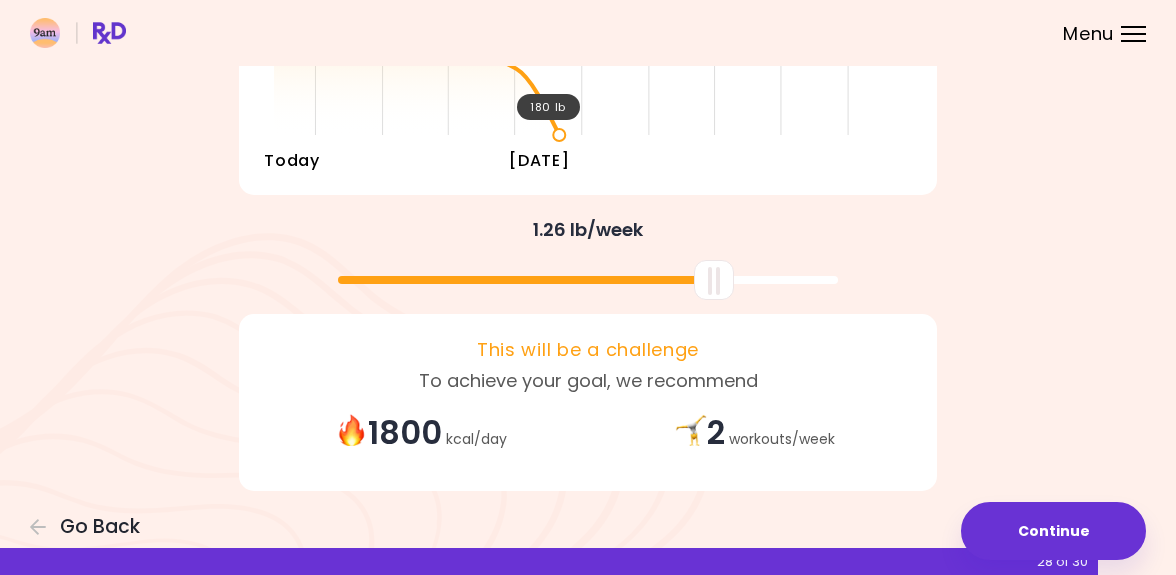 click at bounding box center (714, 280) 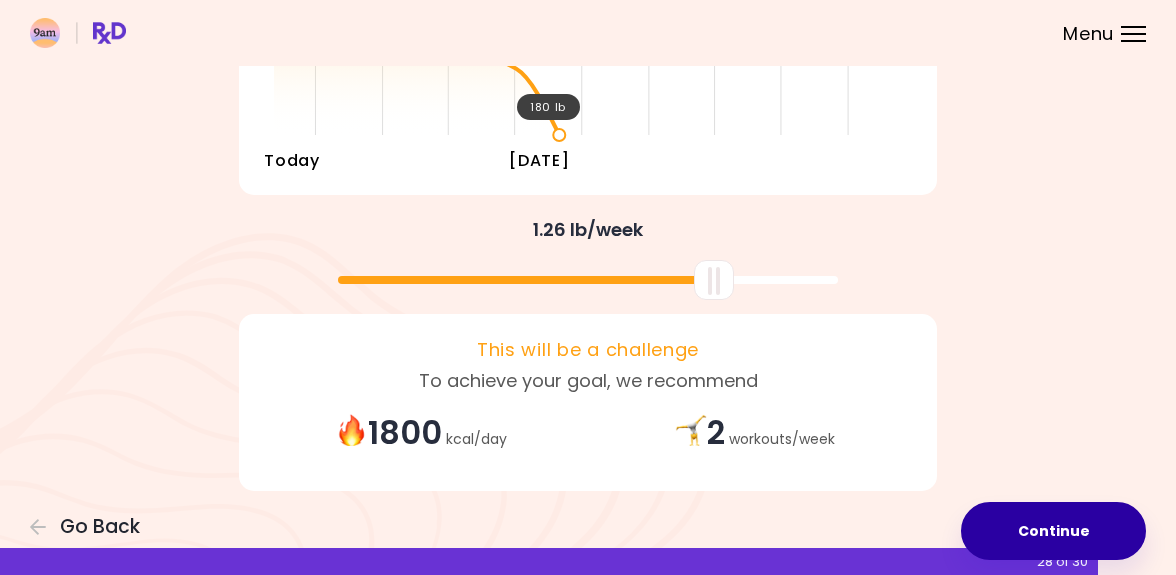 click on "Continue" at bounding box center [1053, 531] 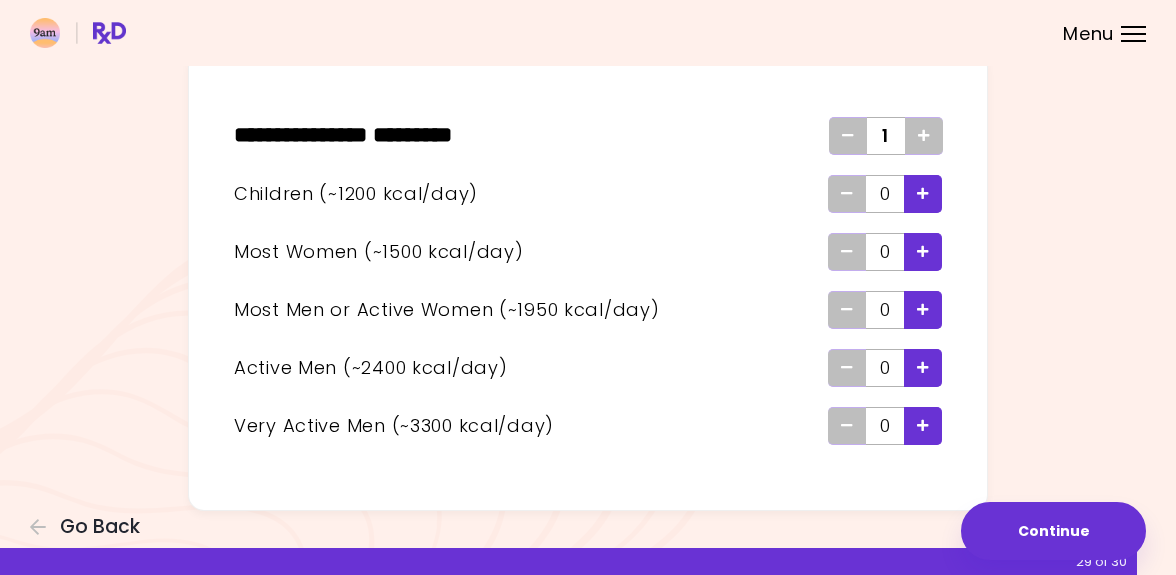 scroll, scrollTop: 122, scrollLeft: 0, axis: vertical 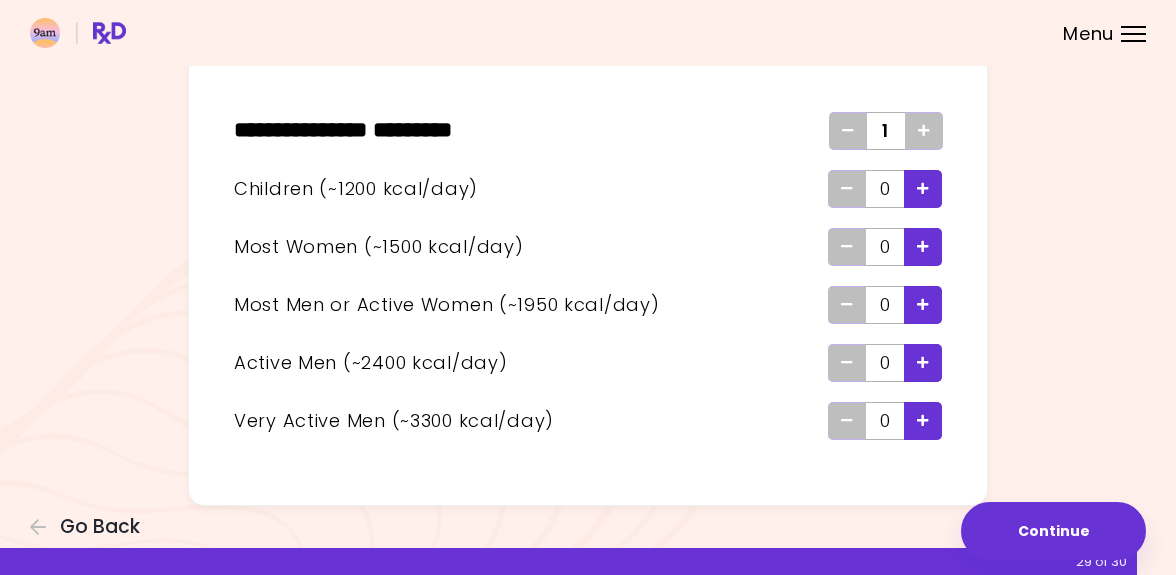 click at bounding box center (923, 363) 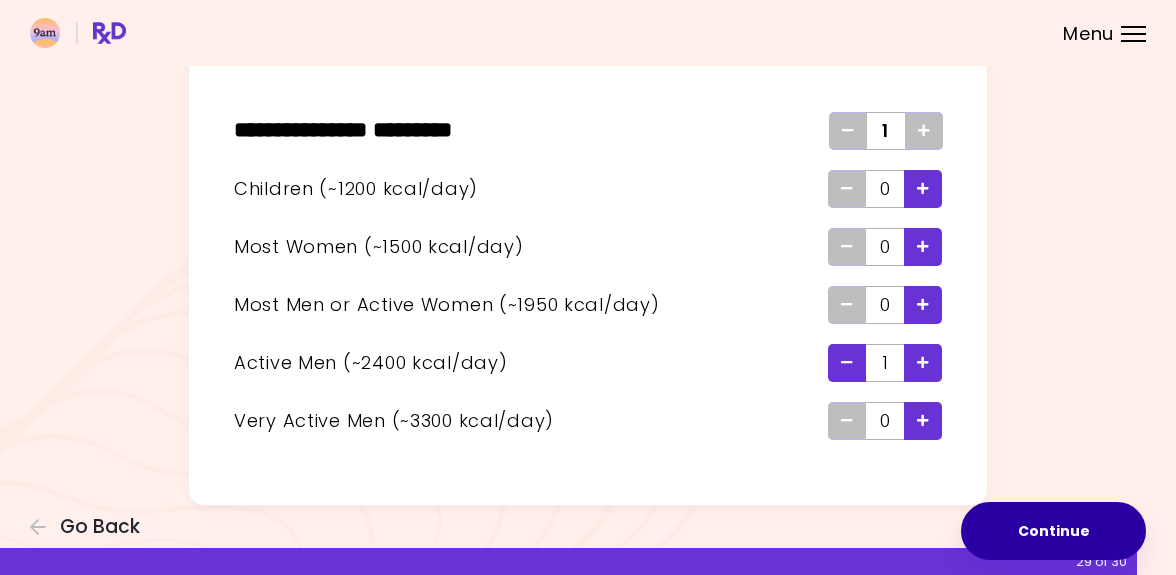 click on "Continue" at bounding box center (1053, 531) 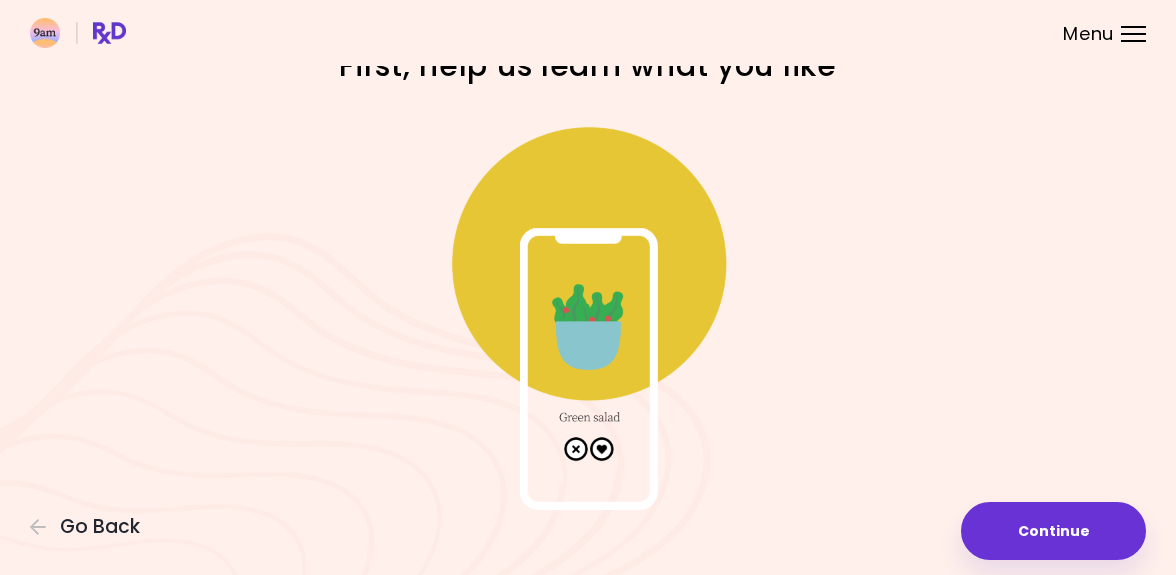 scroll, scrollTop: 38, scrollLeft: 0, axis: vertical 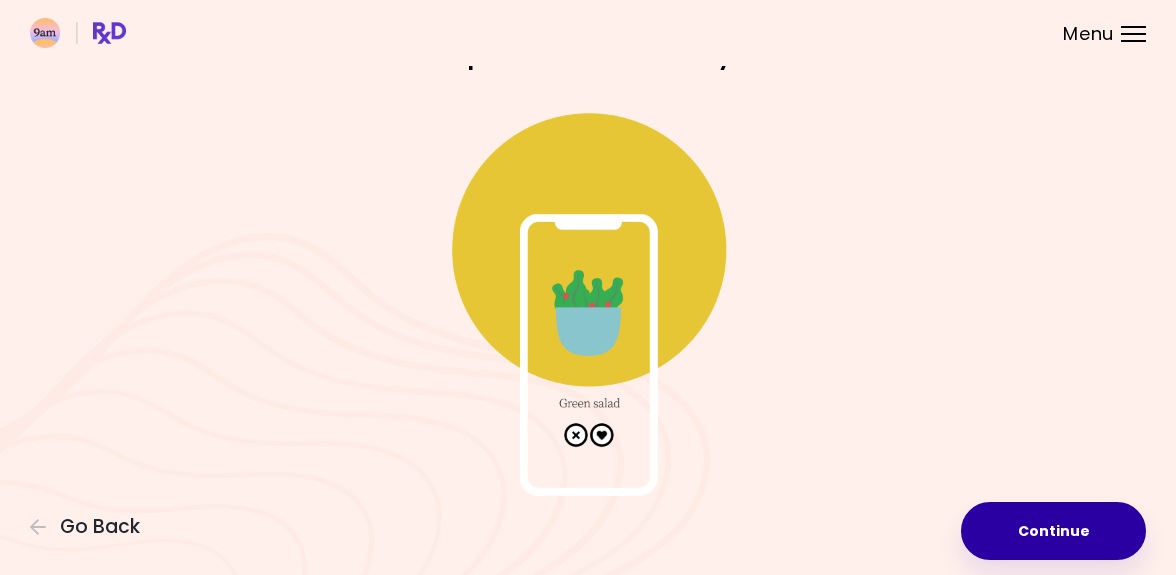 click on "Continue" at bounding box center (1053, 531) 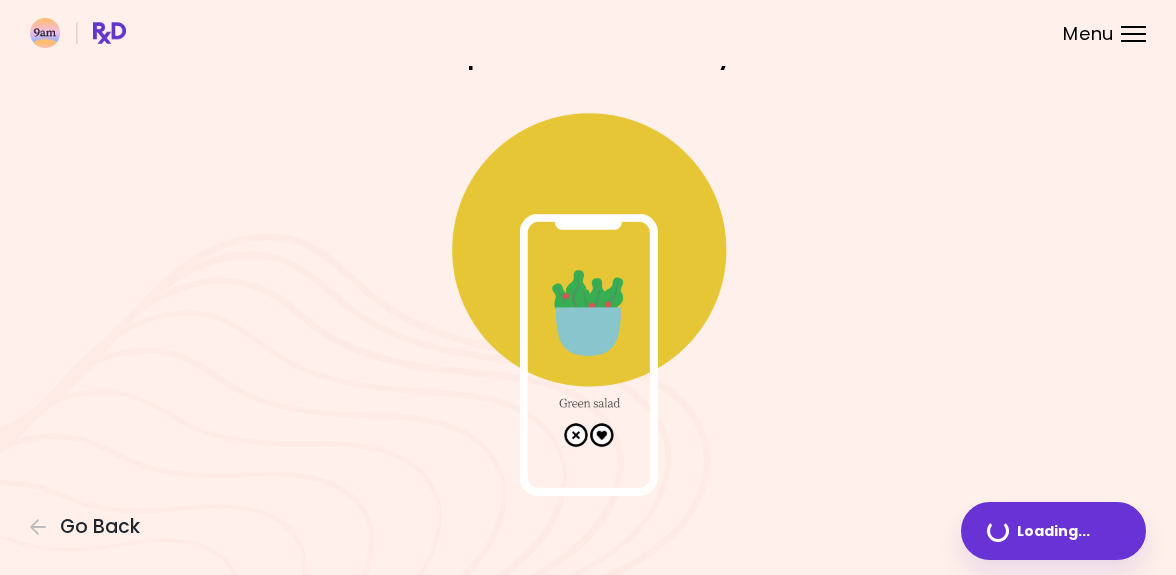 scroll, scrollTop: 0, scrollLeft: 0, axis: both 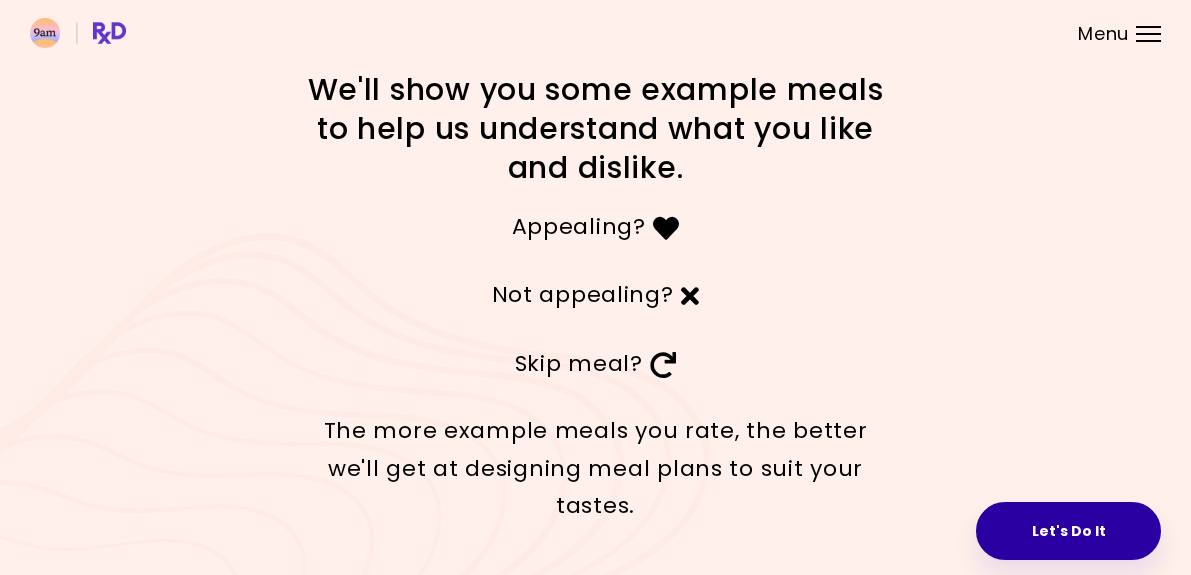 click on "Let's Do It" at bounding box center [1068, 531] 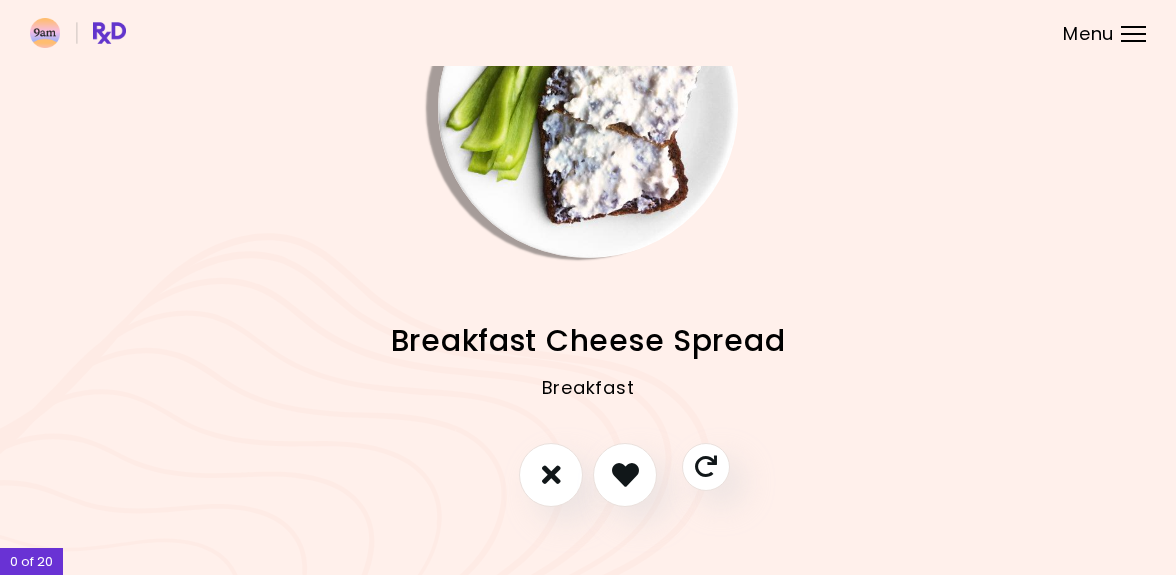 scroll, scrollTop: 129, scrollLeft: 0, axis: vertical 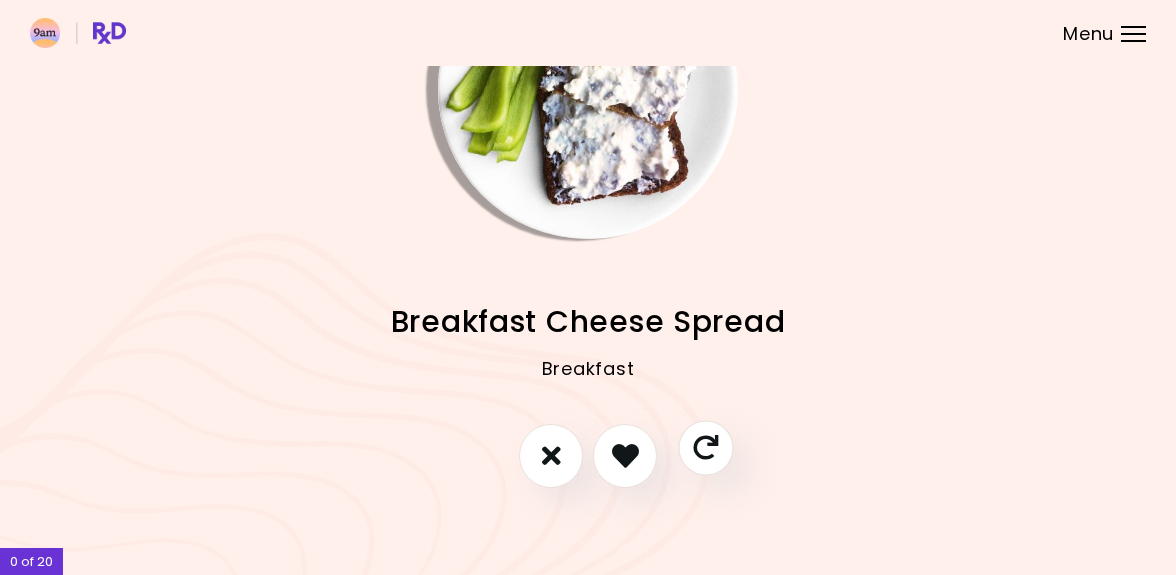 click at bounding box center [705, 447] 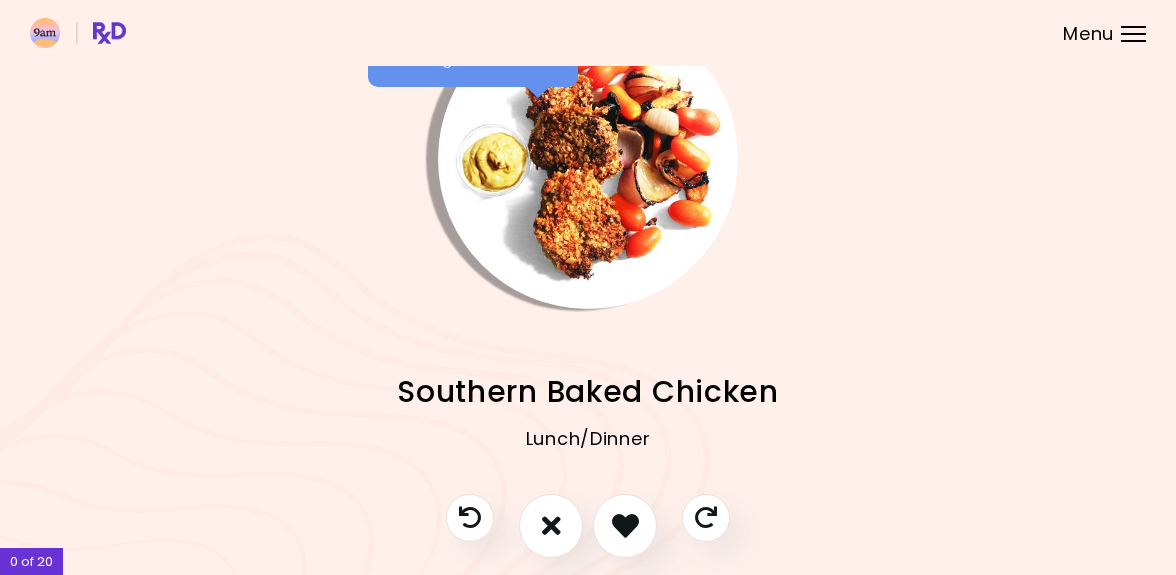 scroll, scrollTop: 29, scrollLeft: 0, axis: vertical 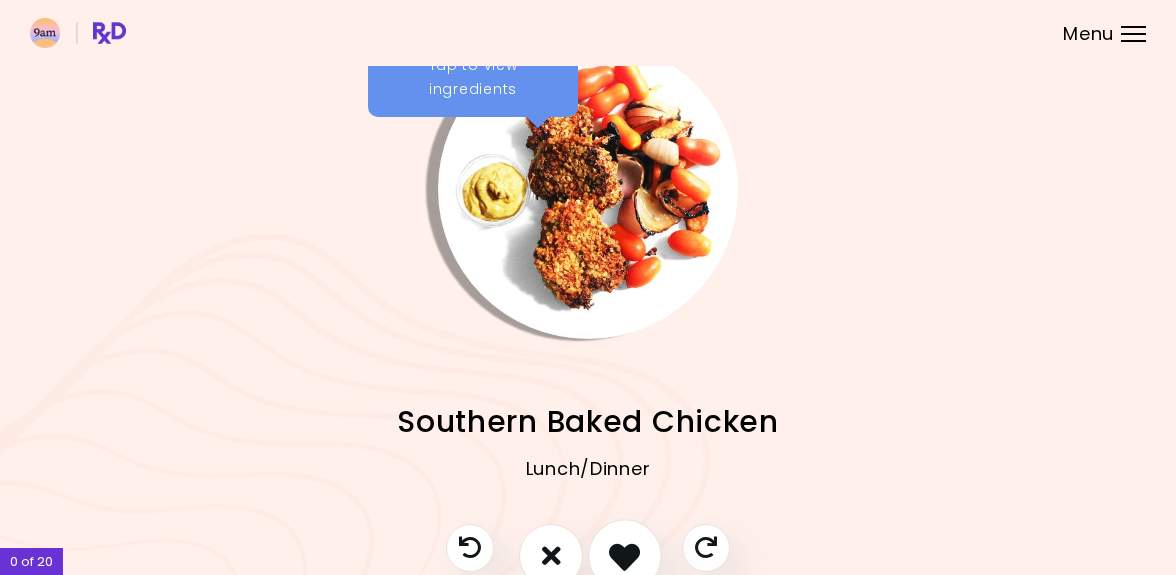 click at bounding box center [625, 556] 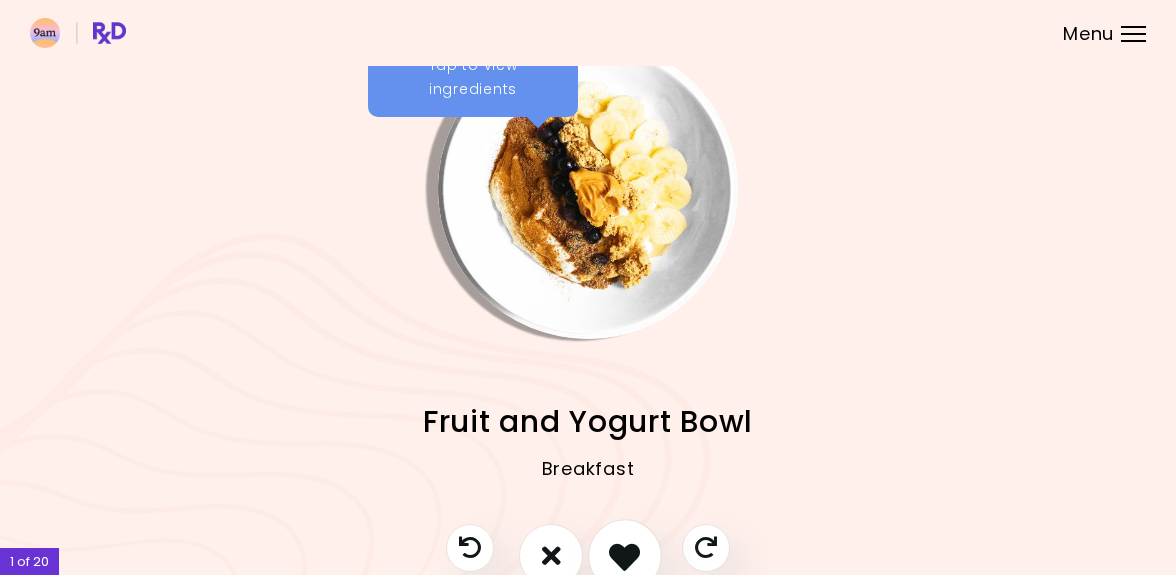 click at bounding box center [624, 555] 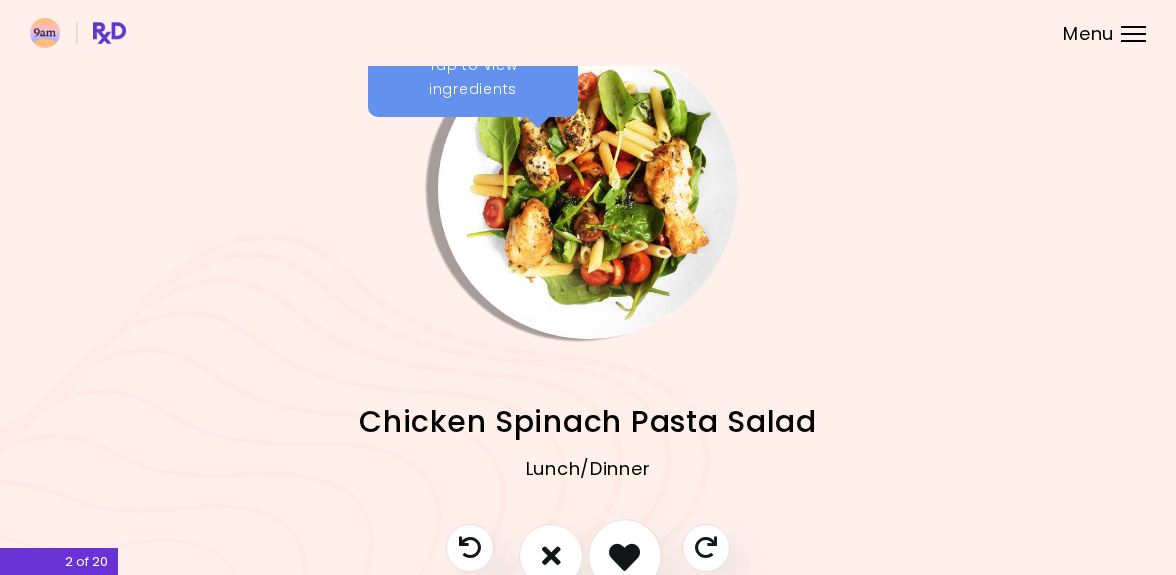 click at bounding box center (624, 555) 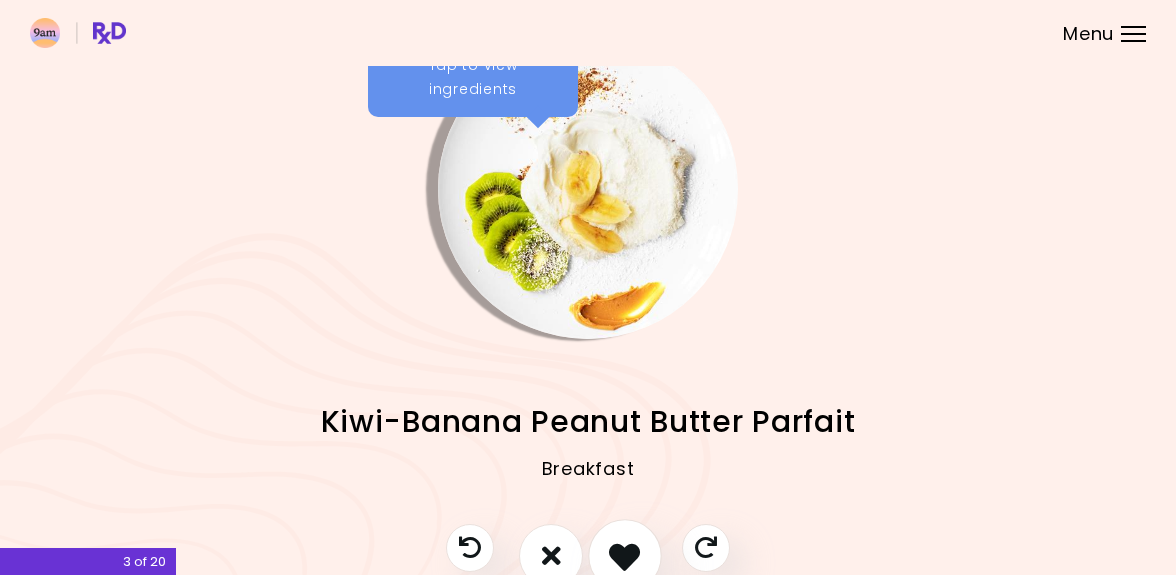 click at bounding box center [624, 555] 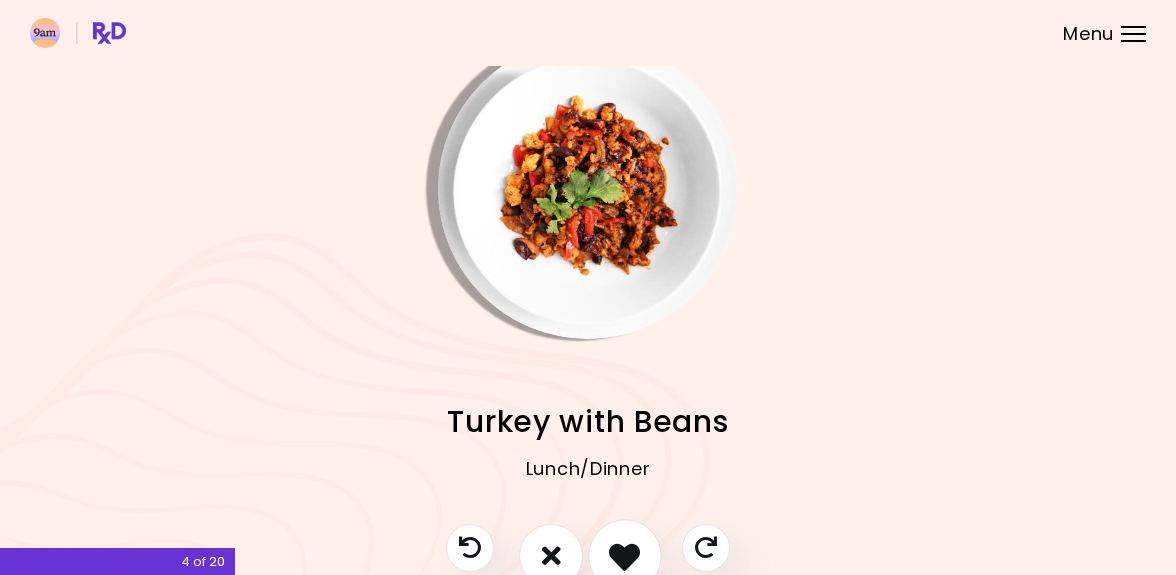 click at bounding box center (624, 555) 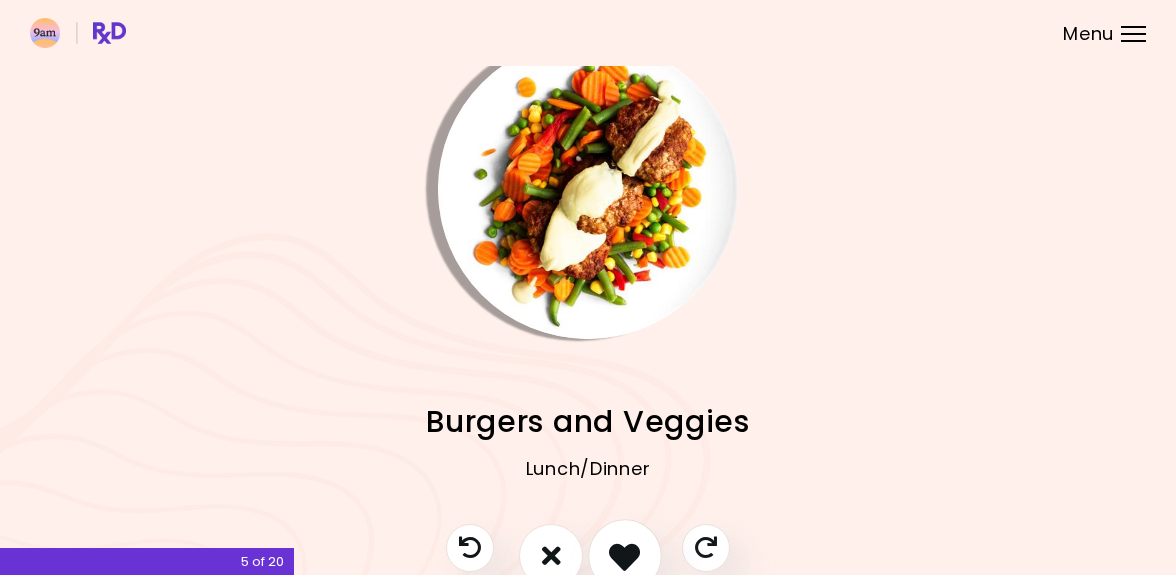 click at bounding box center [624, 555] 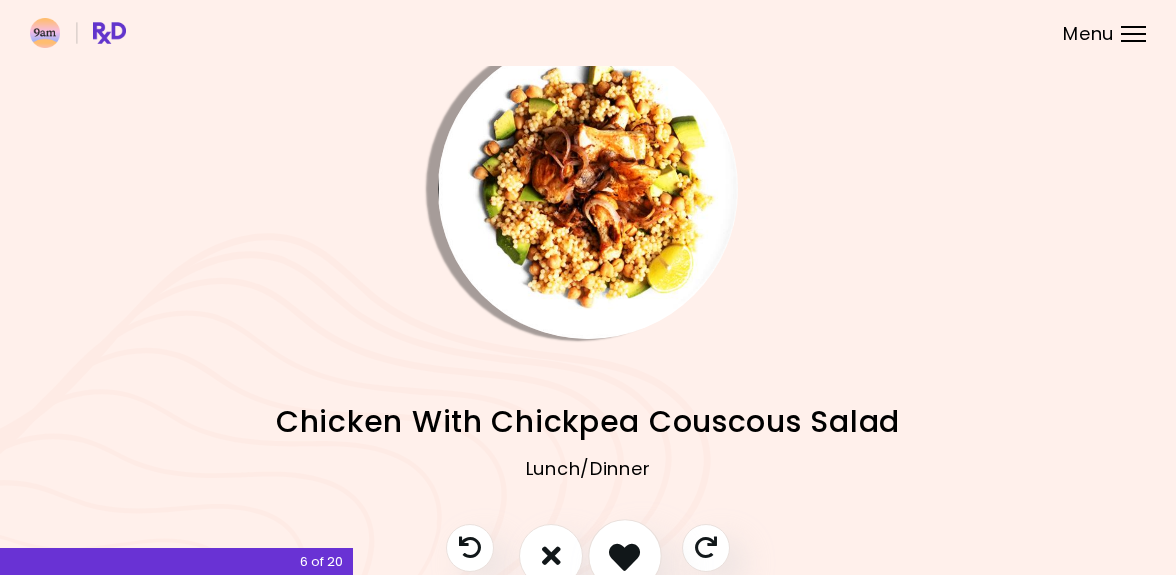 click at bounding box center (624, 555) 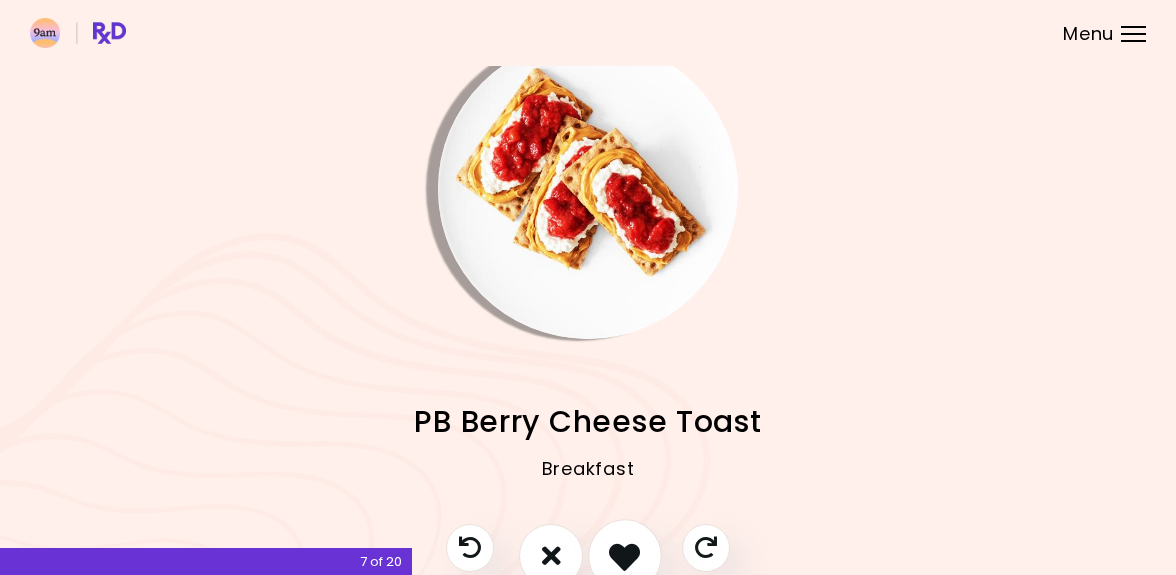 click at bounding box center [624, 555] 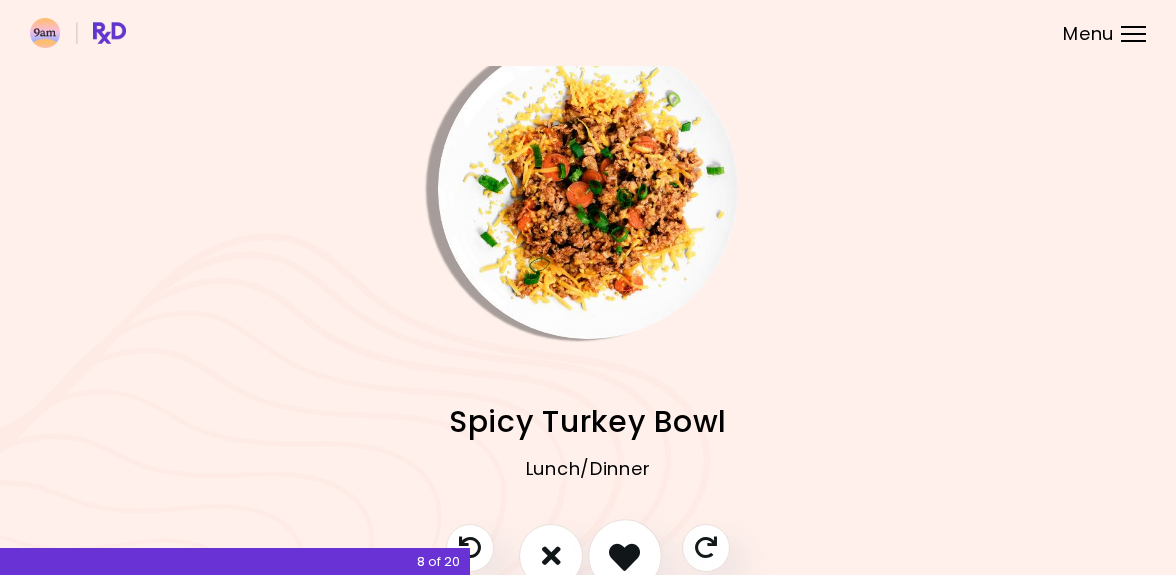 click at bounding box center [624, 555] 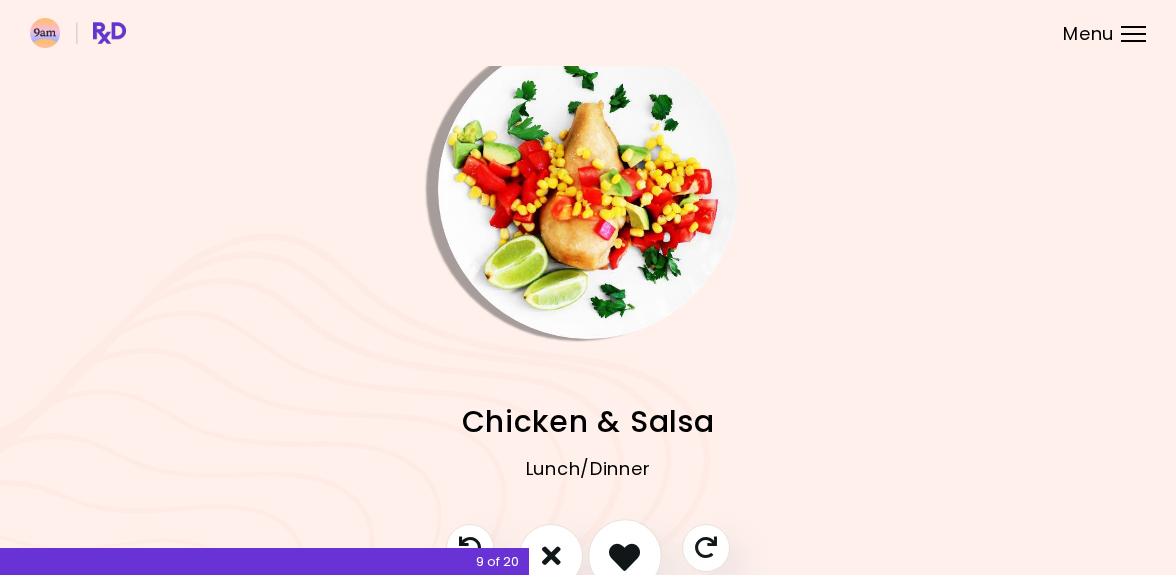 click at bounding box center (624, 555) 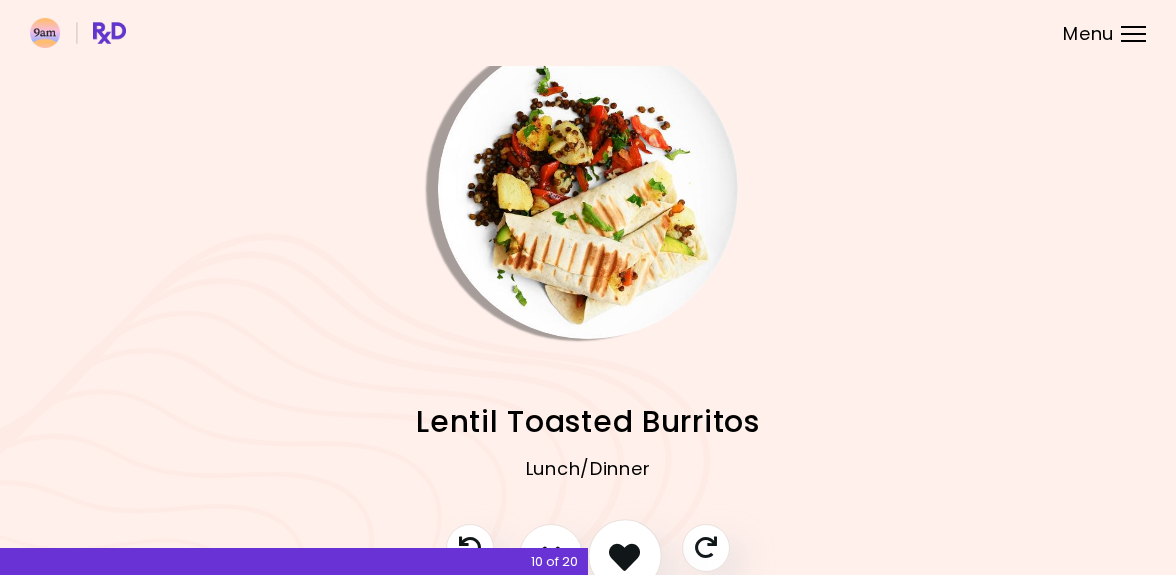 click at bounding box center [624, 555] 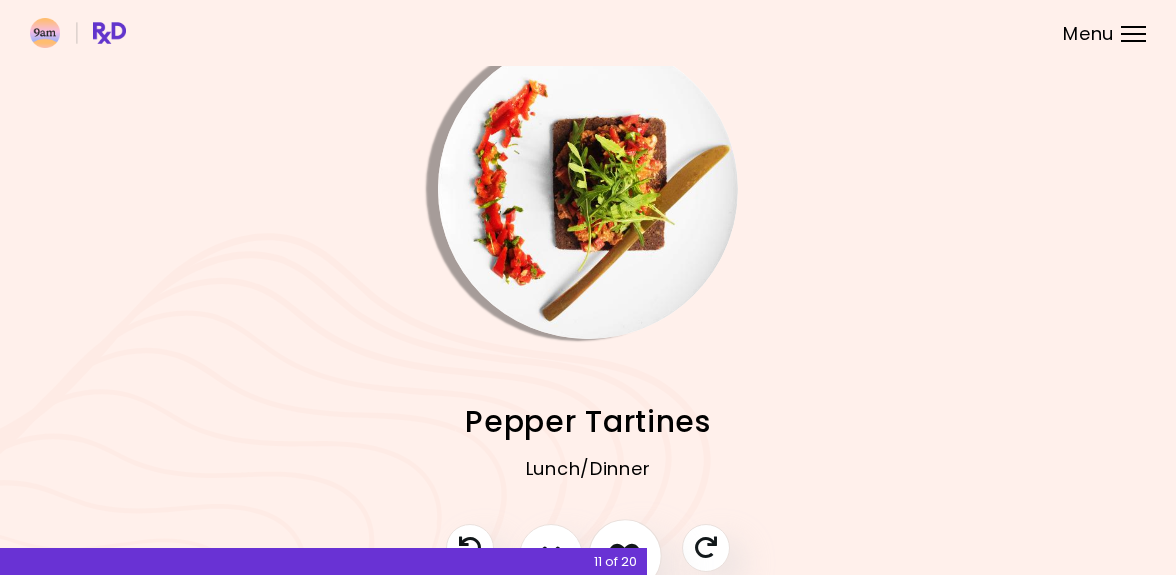 click at bounding box center [624, 555] 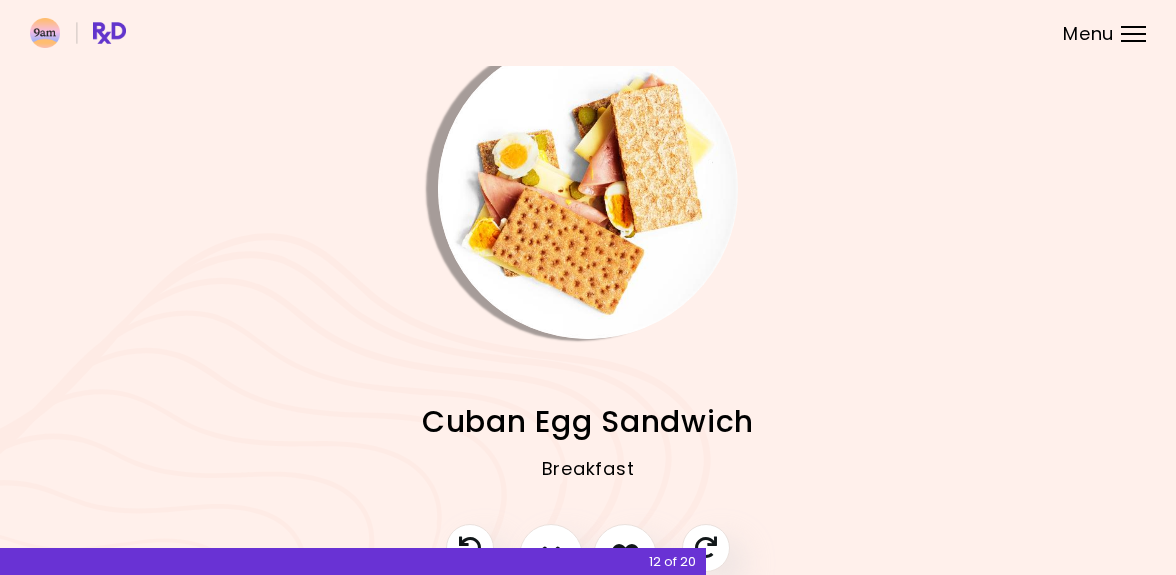 scroll, scrollTop: 129, scrollLeft: 0, axis: vertical 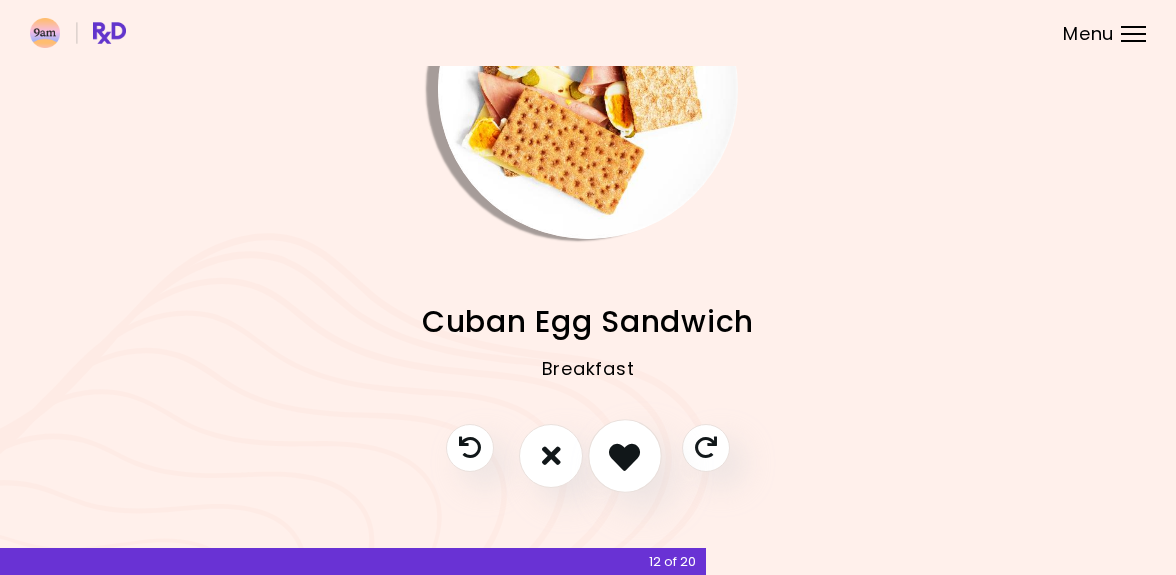 click at bounding box center [624, 455] 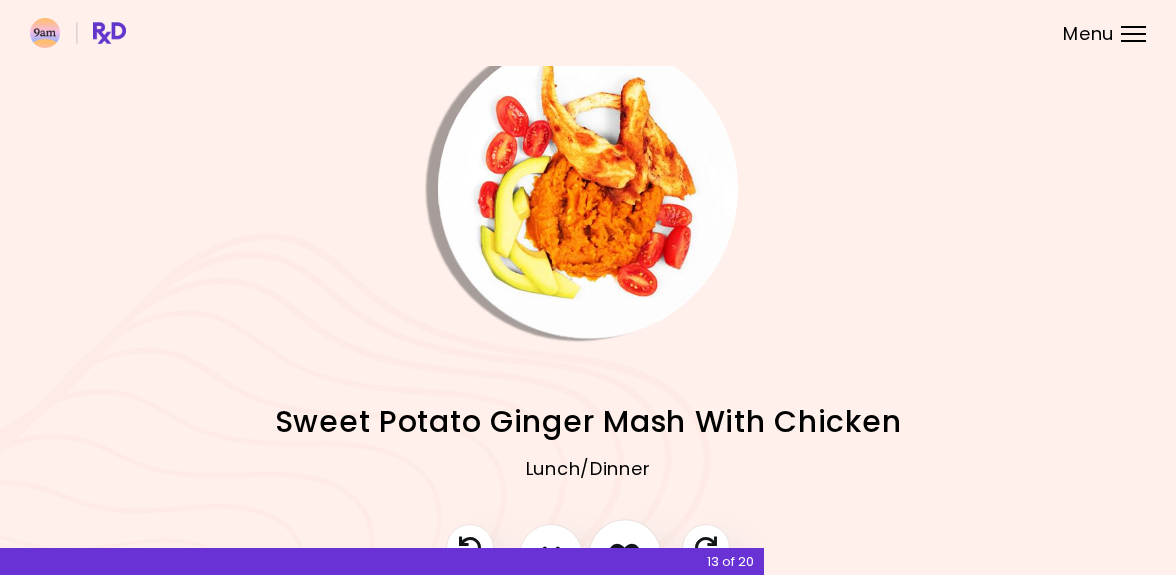 scroll, scrollTop: 129, scrollLeft: 0, axis: vertical 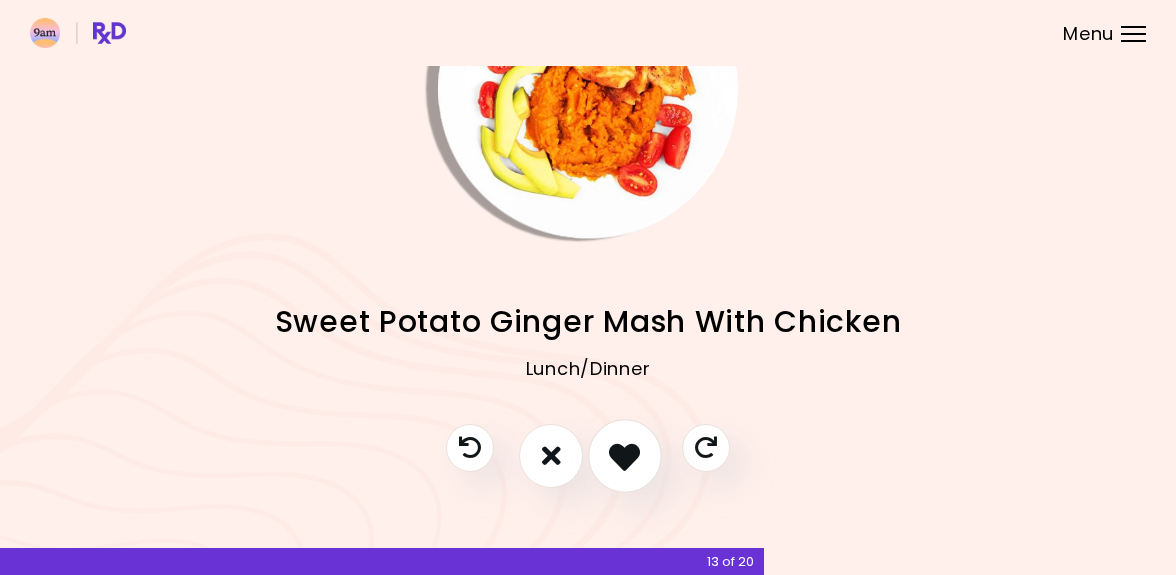click at bounding box center [624, 455] 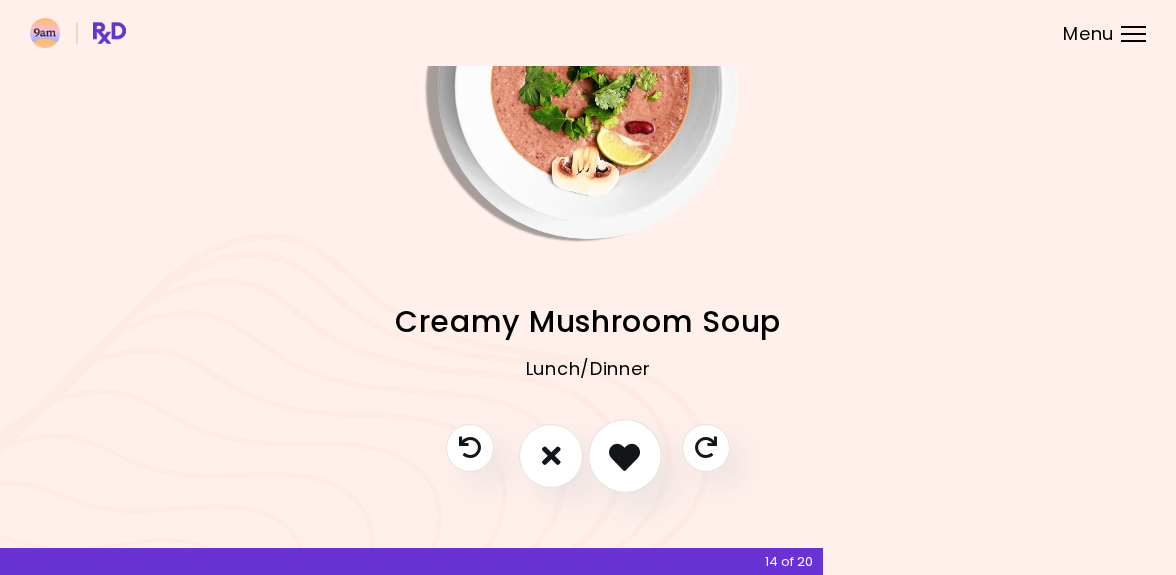 click at bounding box center [624, 455] 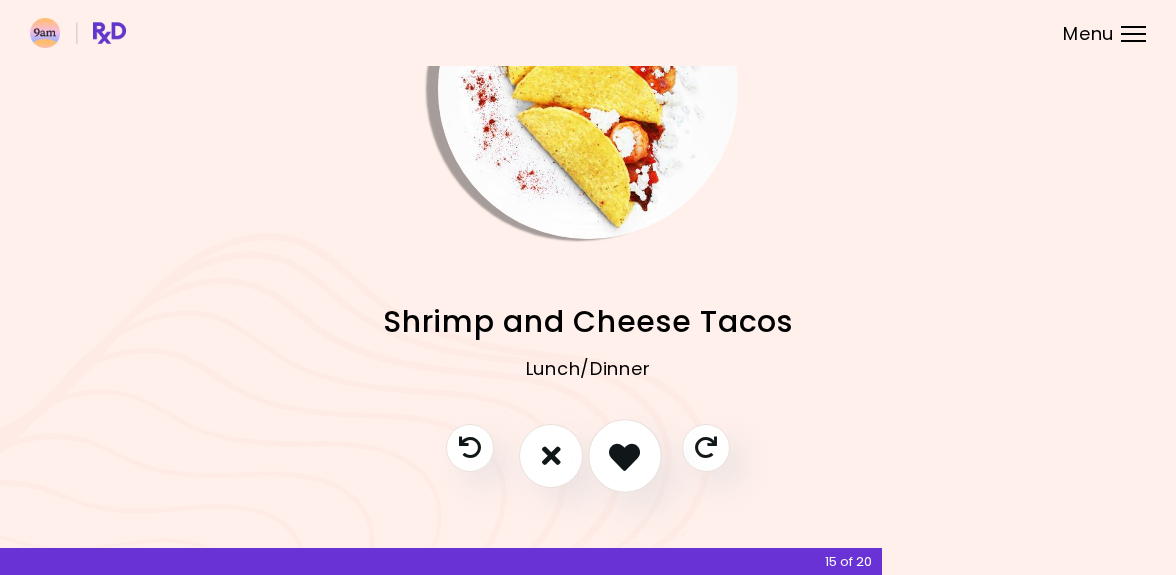 click at bounding box center [624, 455] 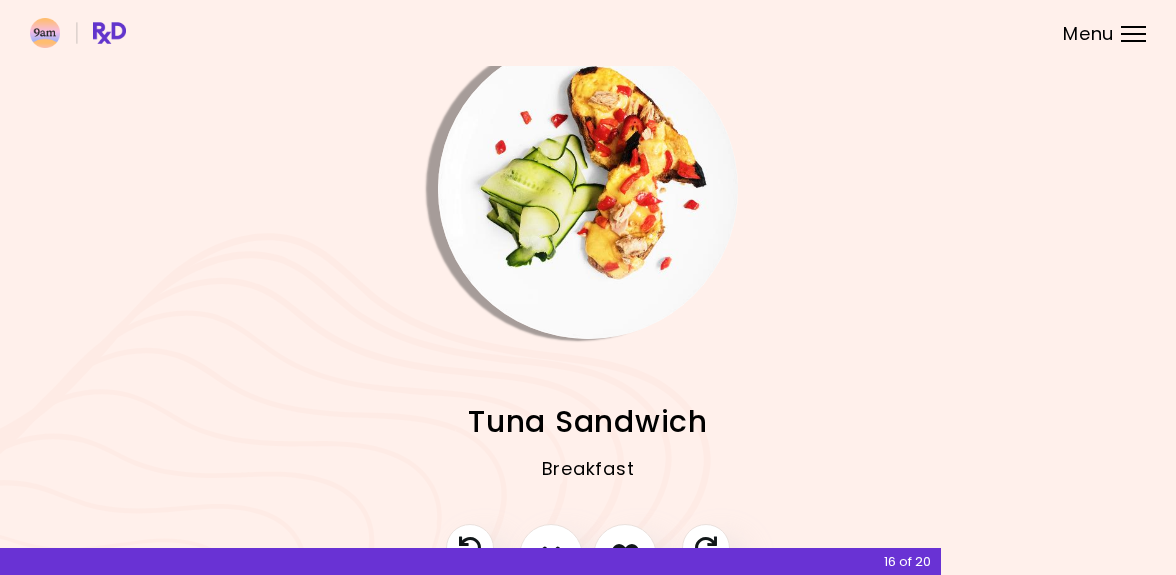 scroll, scrollTop: 129, scrollLeft: 0, axis: vertical 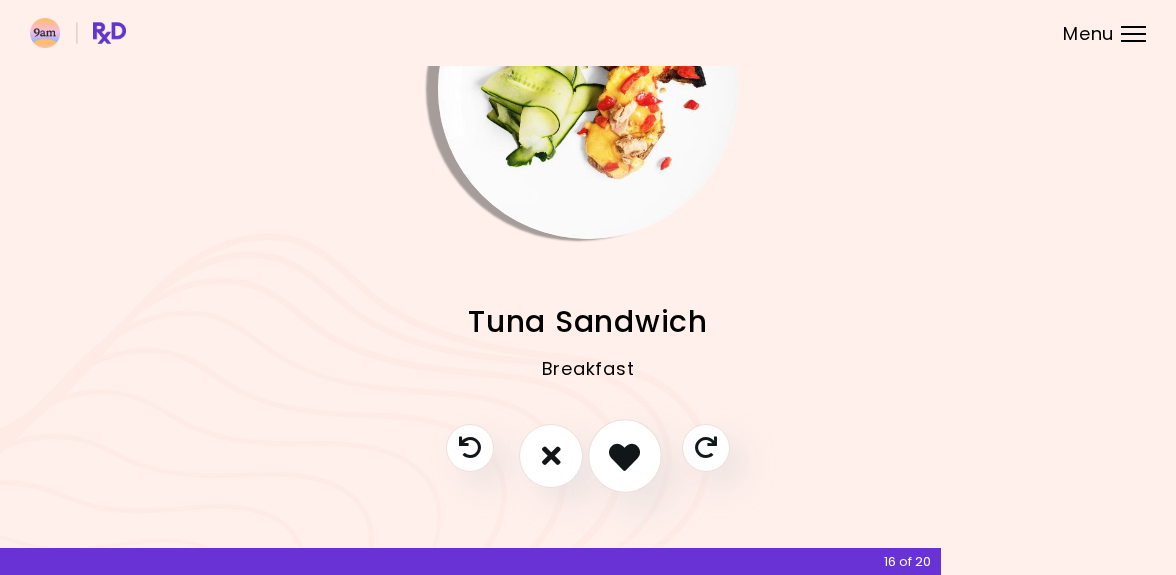 click at bounding box center [624, 455] 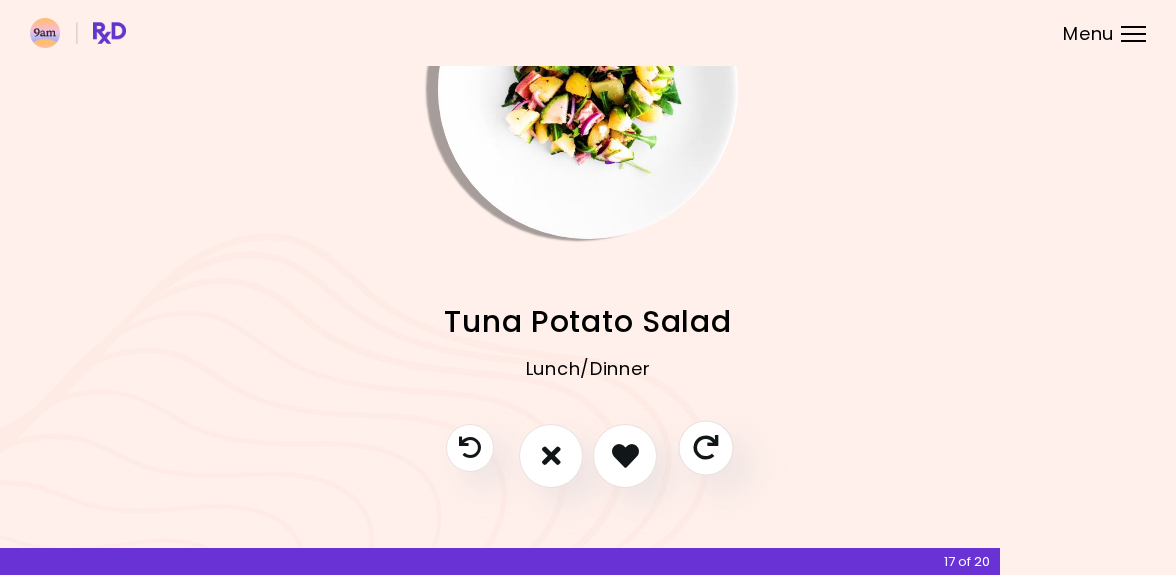 click at bounding box center [705, 447] 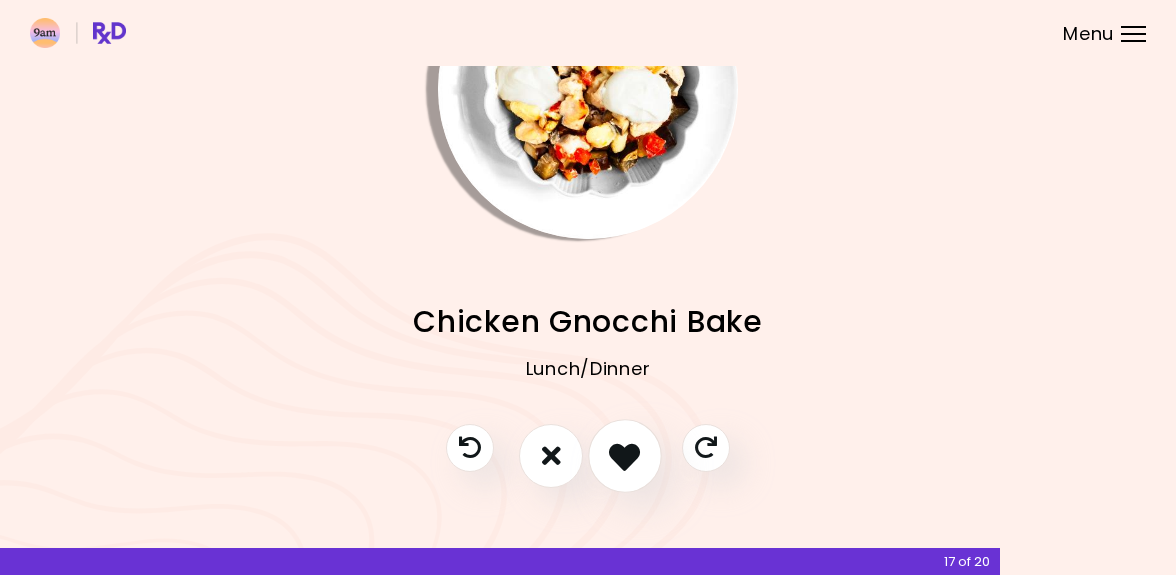 click at bounding box center (624, 455) 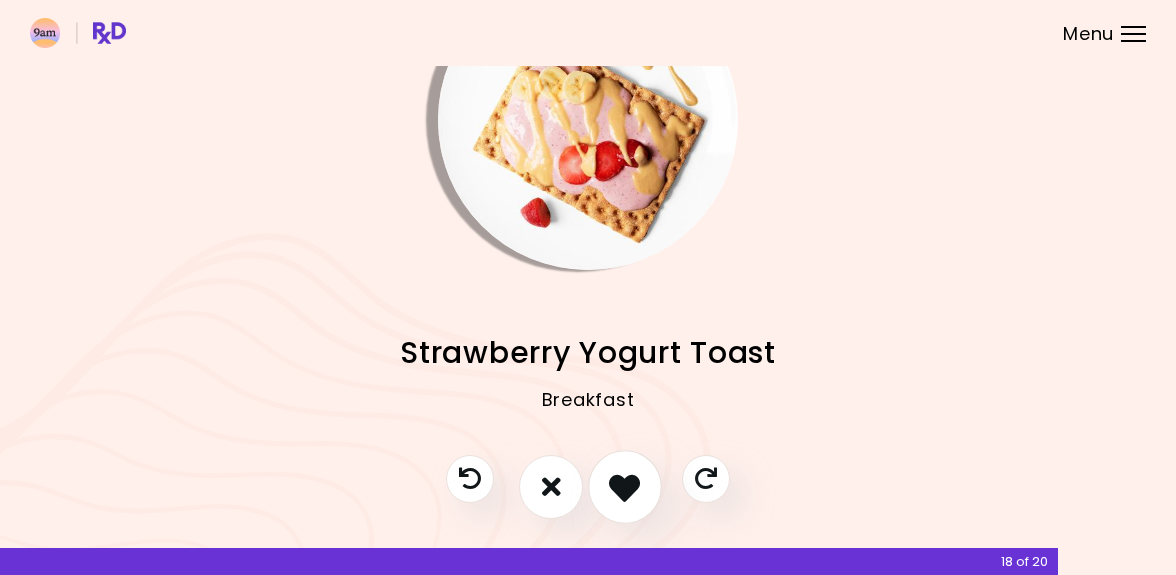 scroll, scrollTop: 129, scrollLeft: 0, axis: vertical 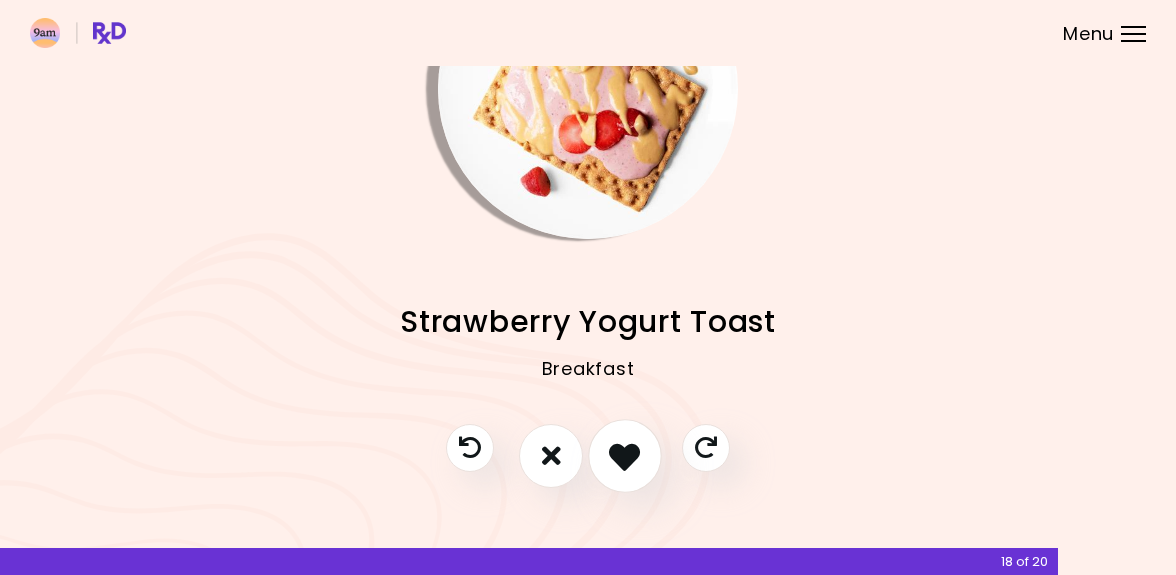 click at bounding box center (624, 455) 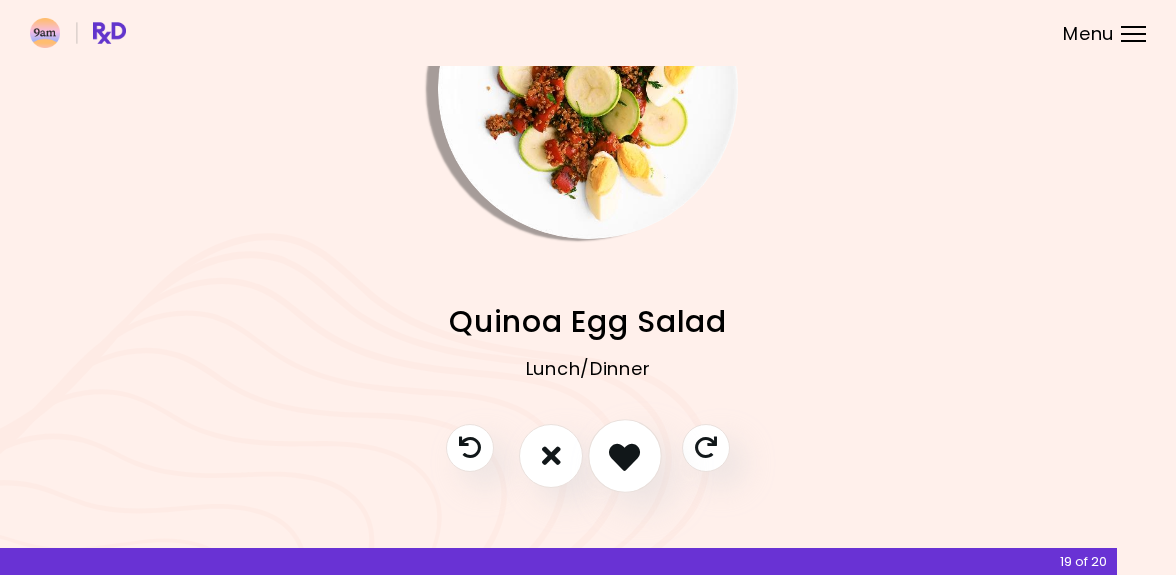 click at bounding box center [624, 455] 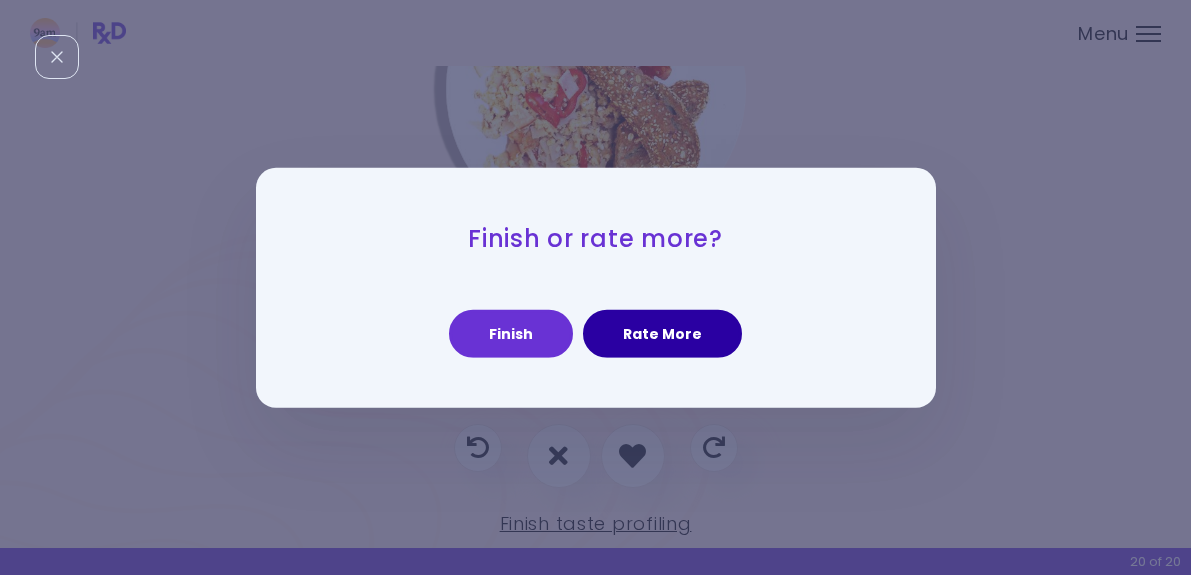 click on "Rate More" at bounding box center [662, 334] 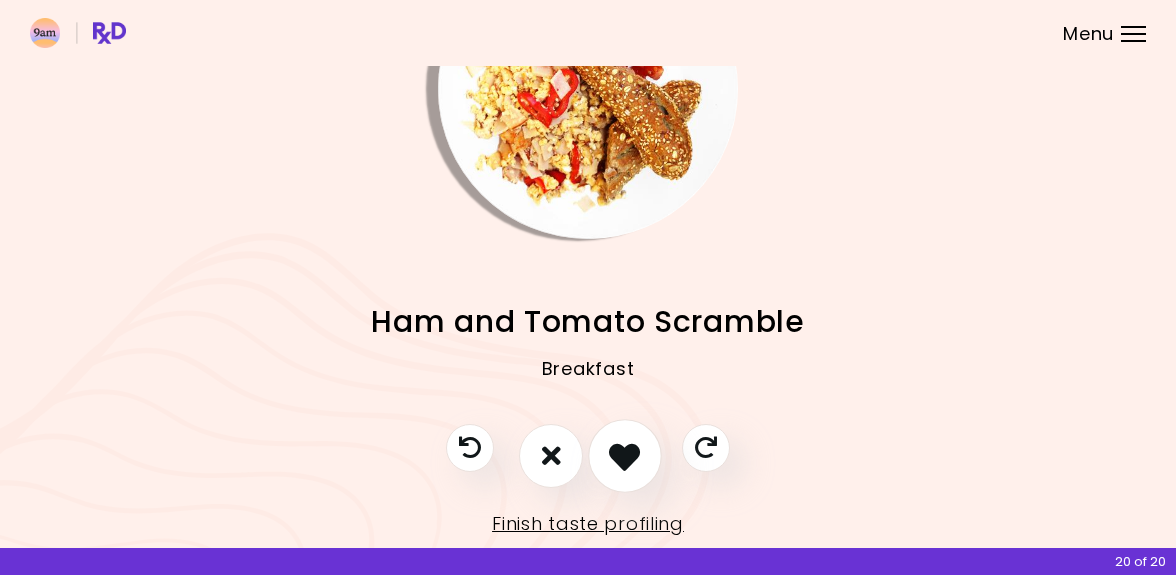 click at bounding box center [624, 455] 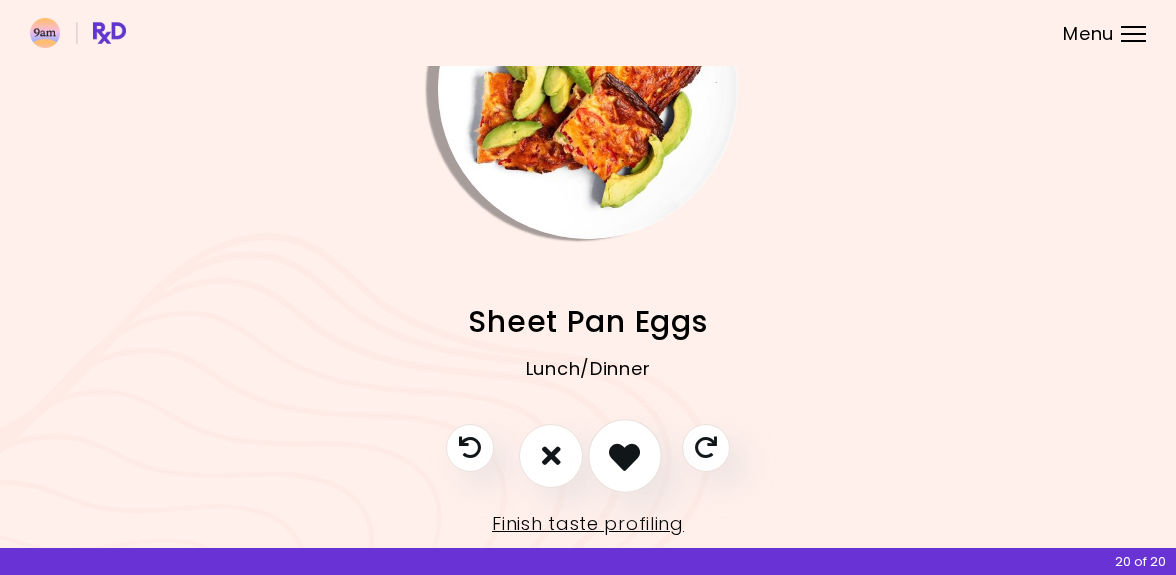 click at bounding box center [624, 455] 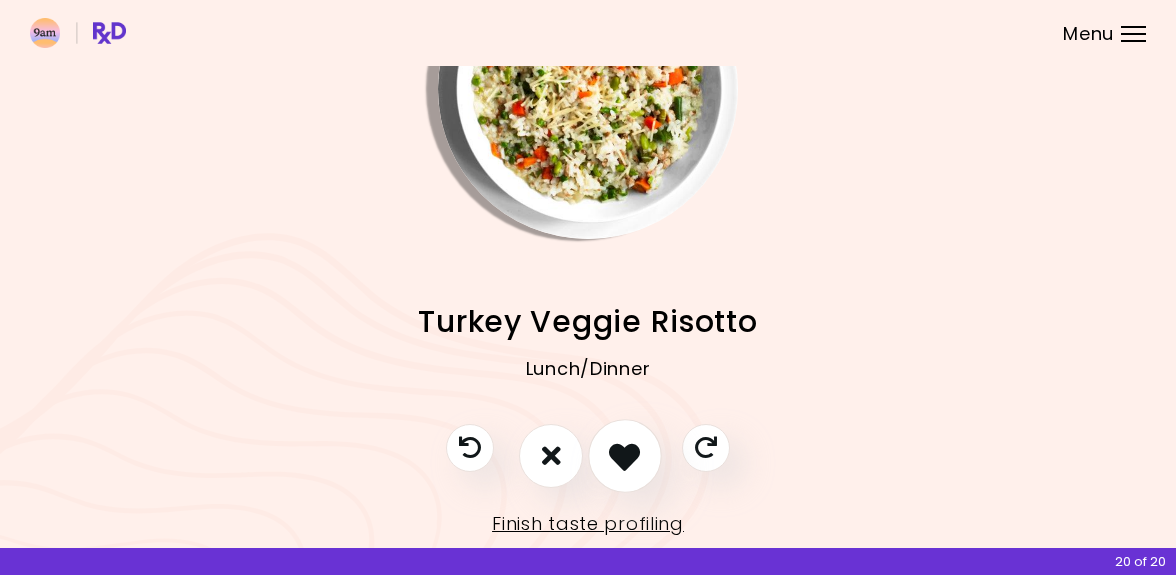 click at bounding box center (624, 455) 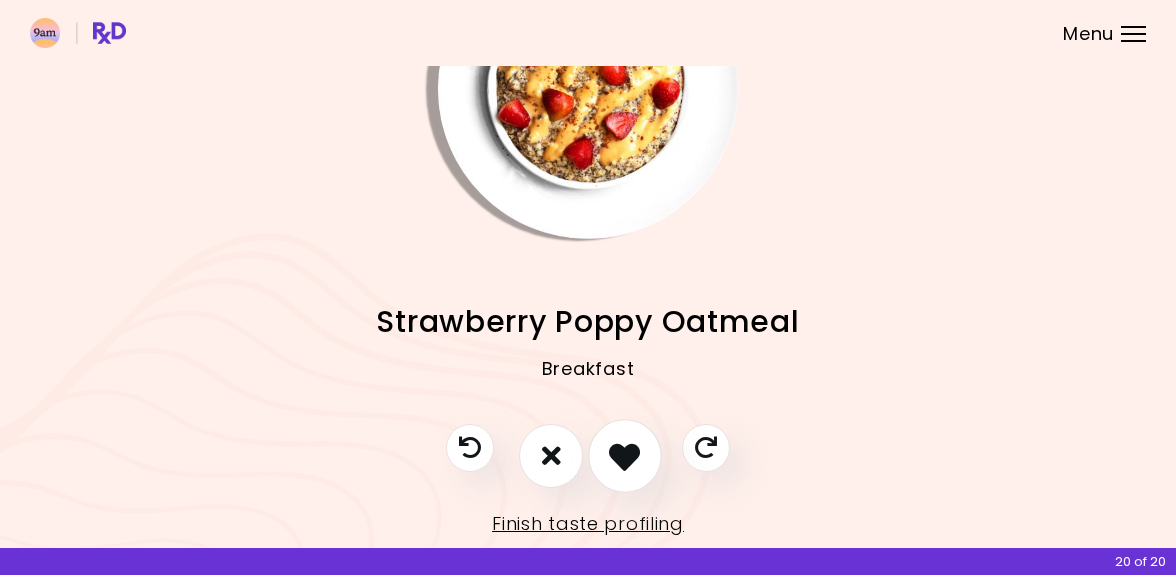 click at bounding box center (624, 455) 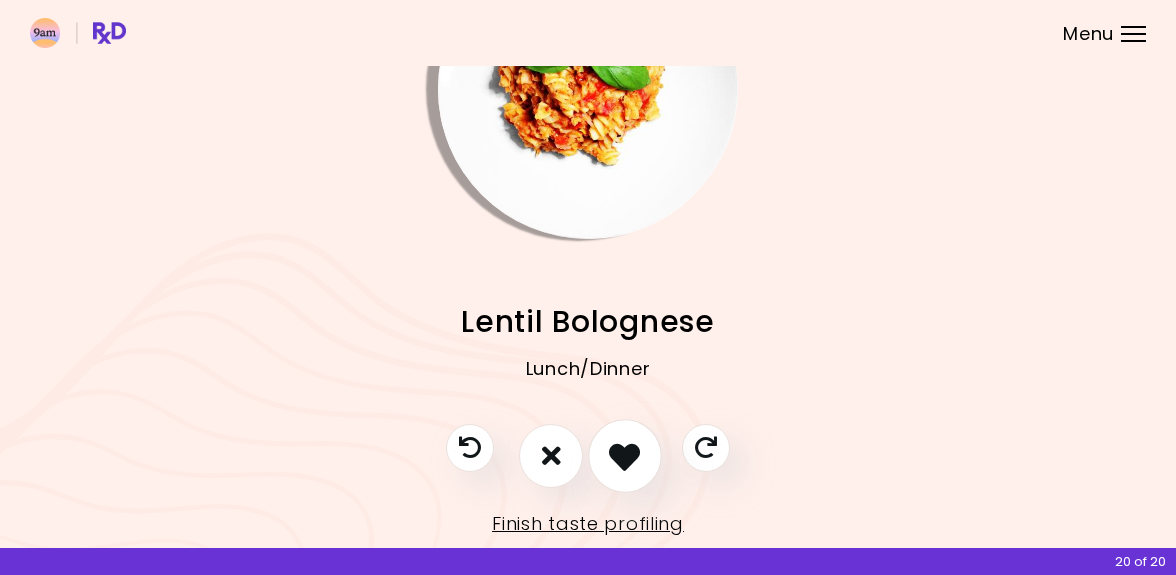 click at bounding box center [624, 455] 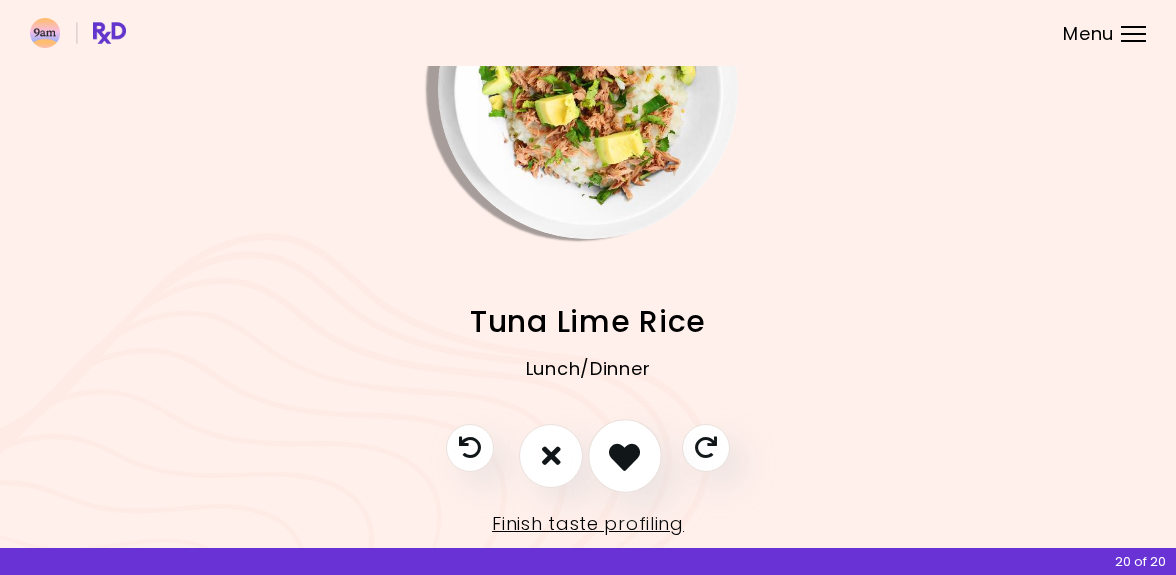 click at bounding box center (624, 455) 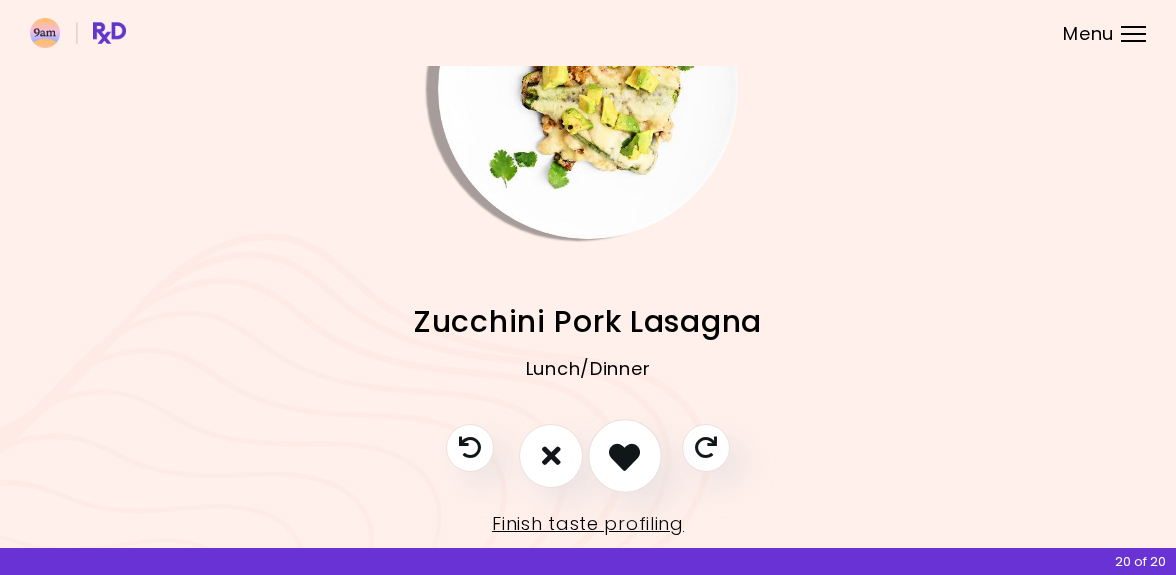 click at bounding box center [624, 455] 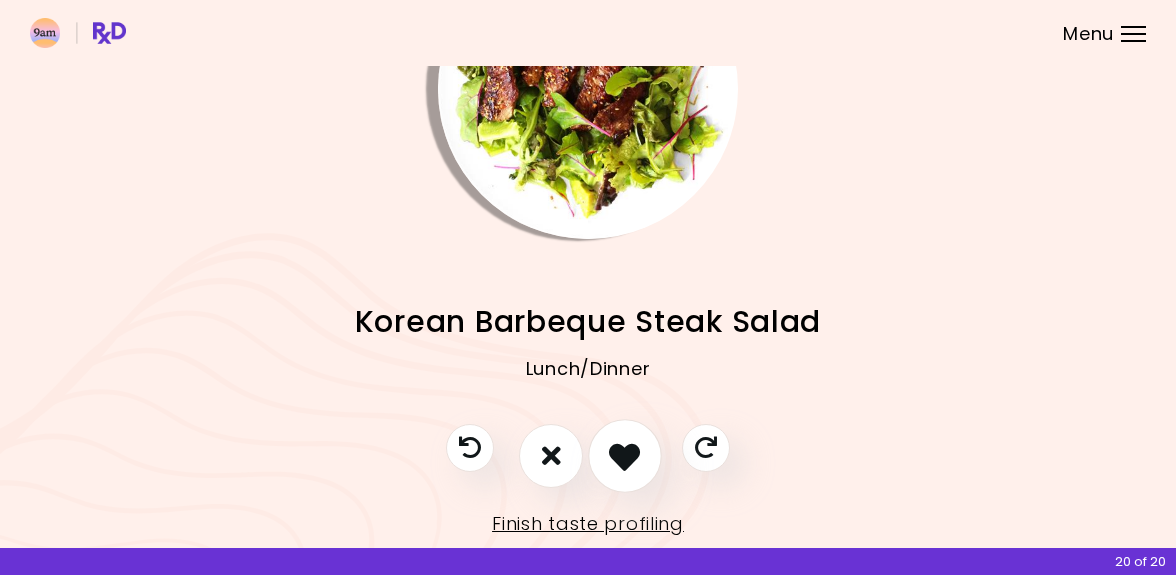 click at bounding box center (624, 455) 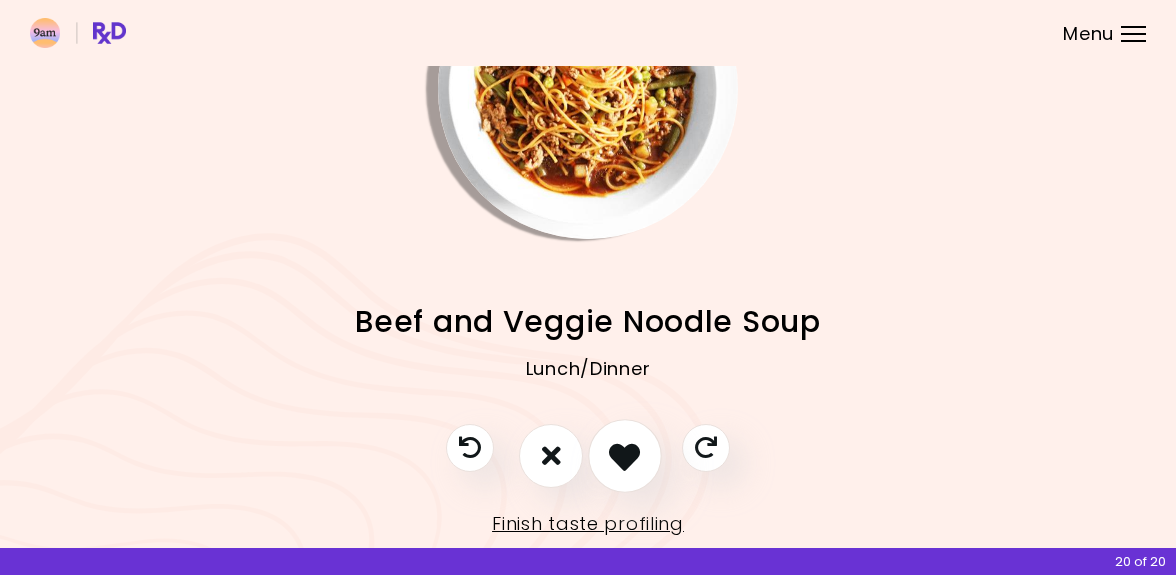 click at bounding box center (624, 455) 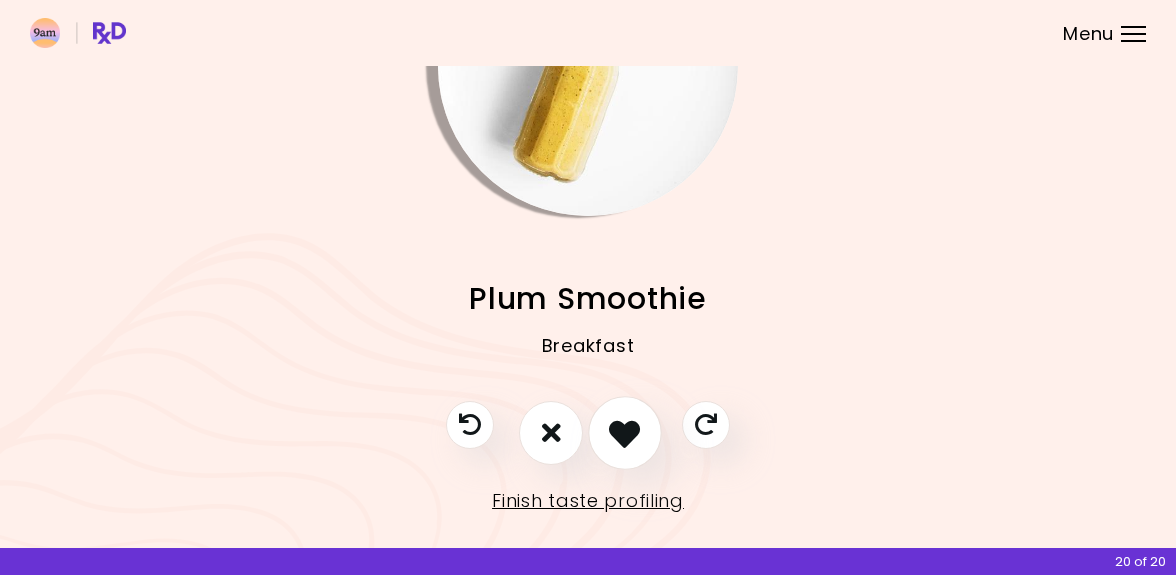 scroll, scrollTop: 161, scrollLeft: 0, axis: vertical 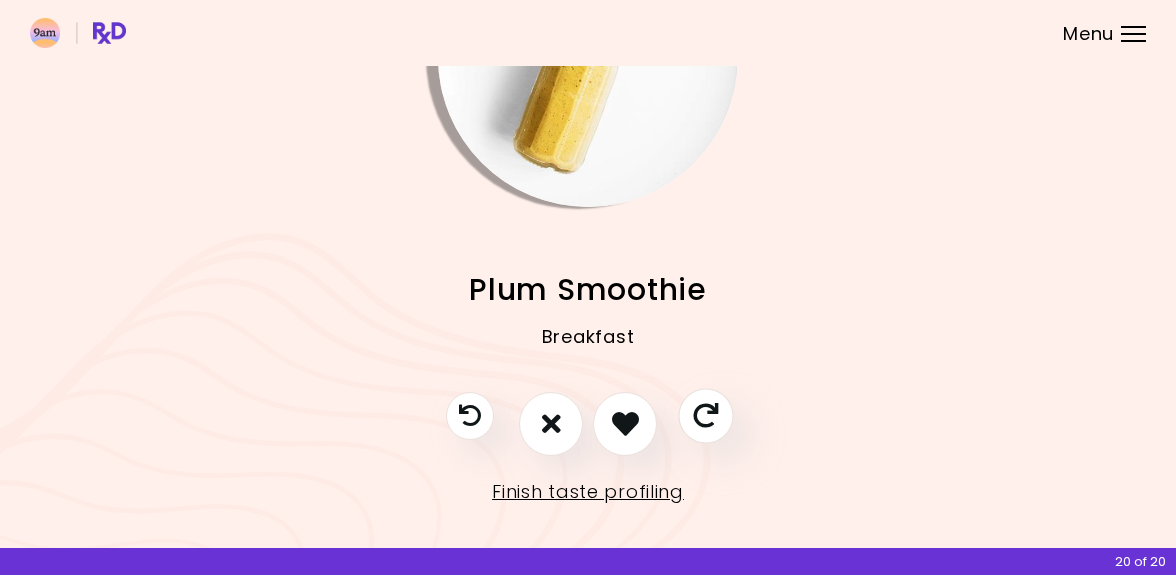 click at bounding box center [705, 415] 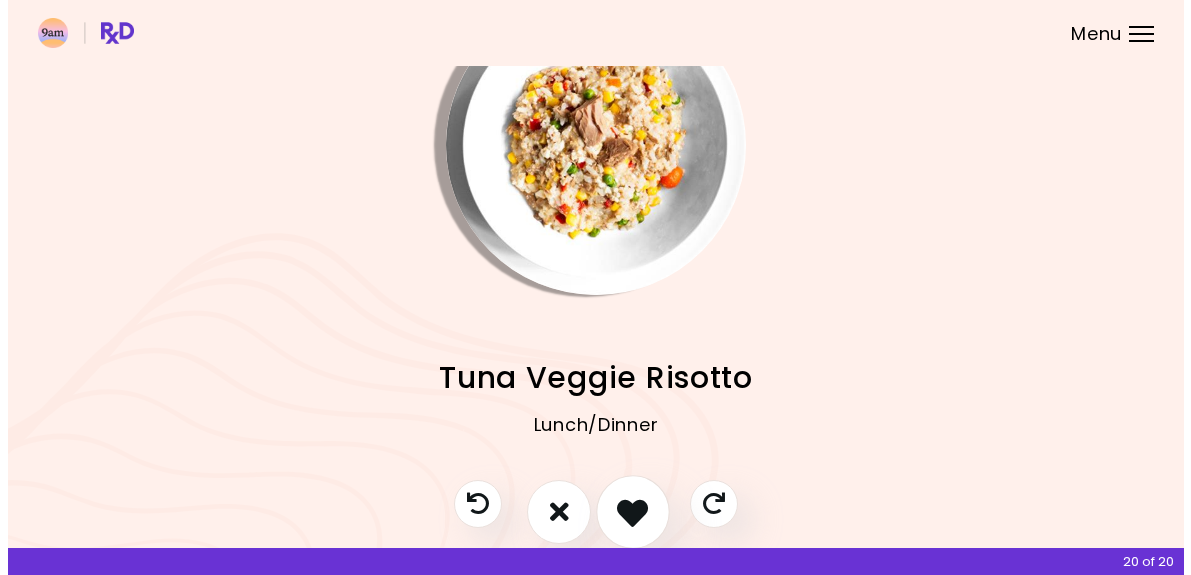scroll, scrollTop: 100, scrollLeft: 0, axis: vertical 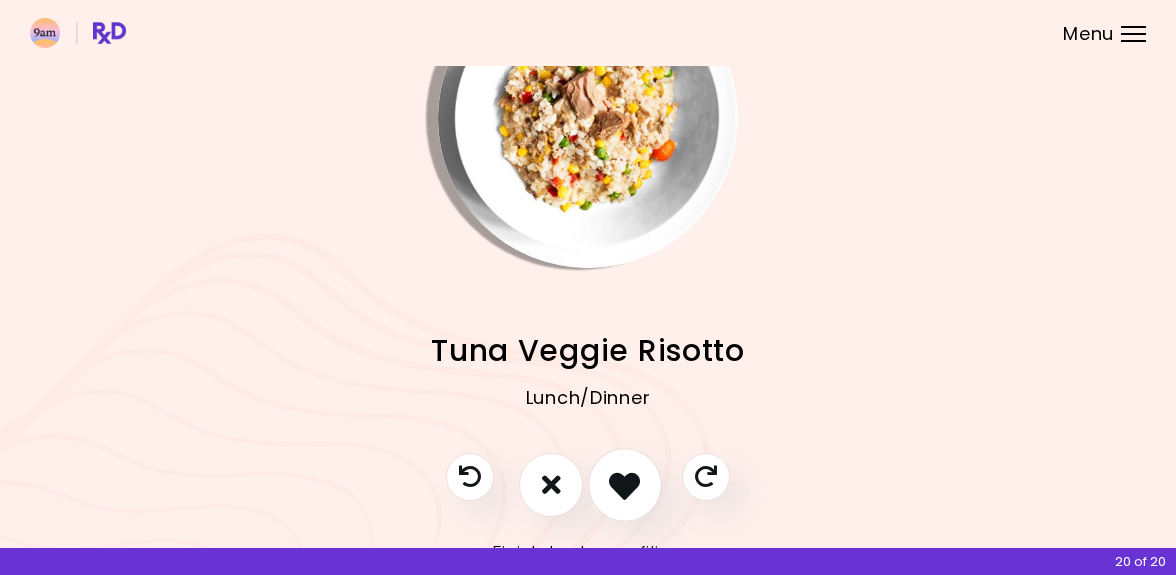 click at bounding box center [625, 485] 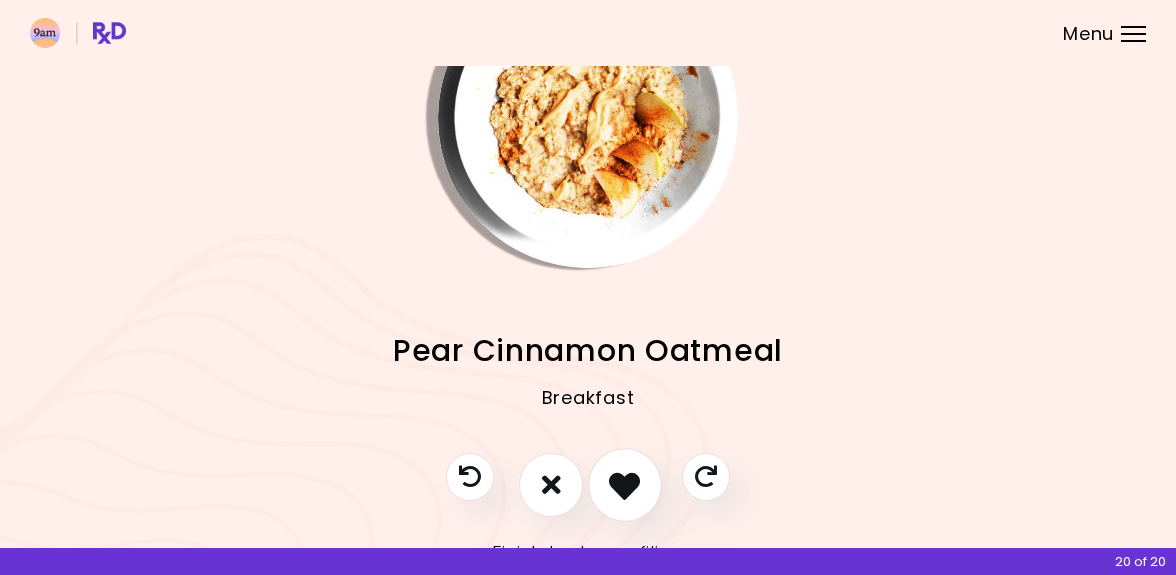 click at bounding box center (625, 485) 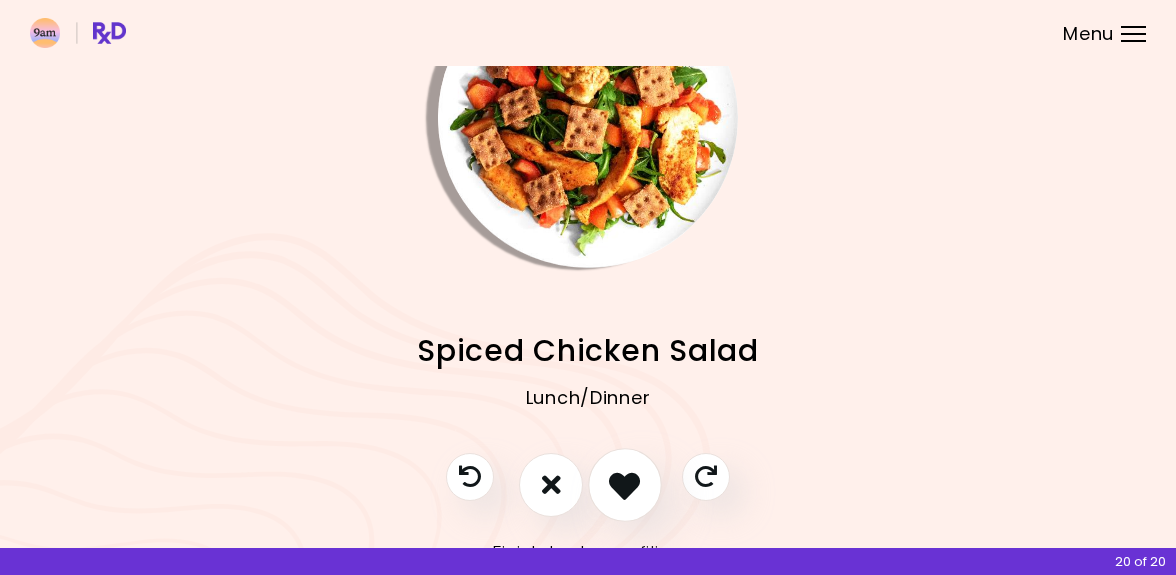 click at bounding box center (625, 485) 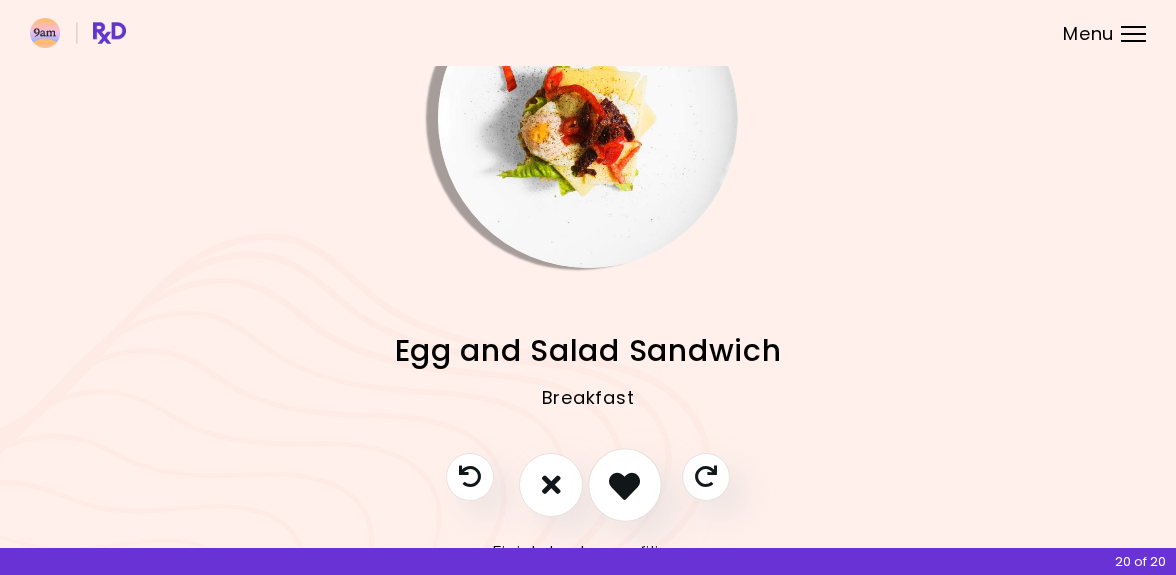 click at bounding box center (625, 485) 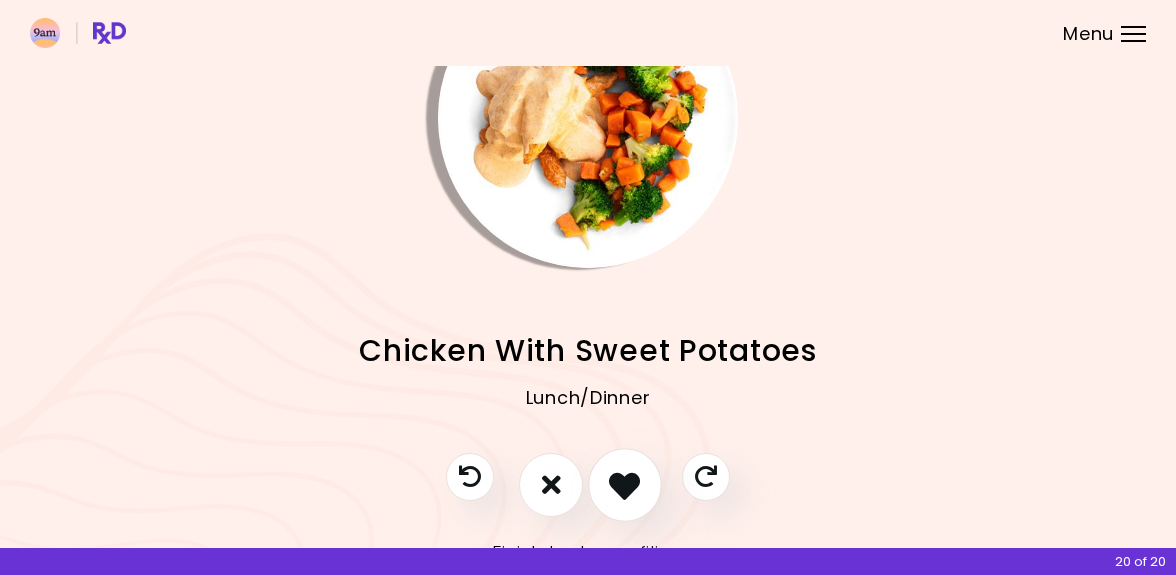 click at bounding box center (625, 485) 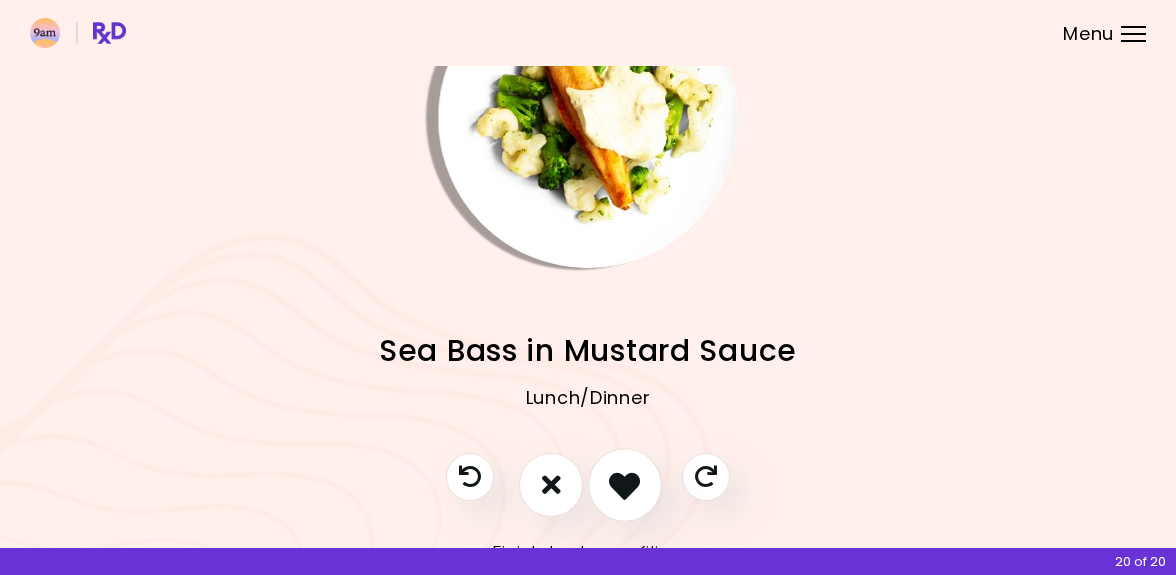 click at bounding box center (625, 485) 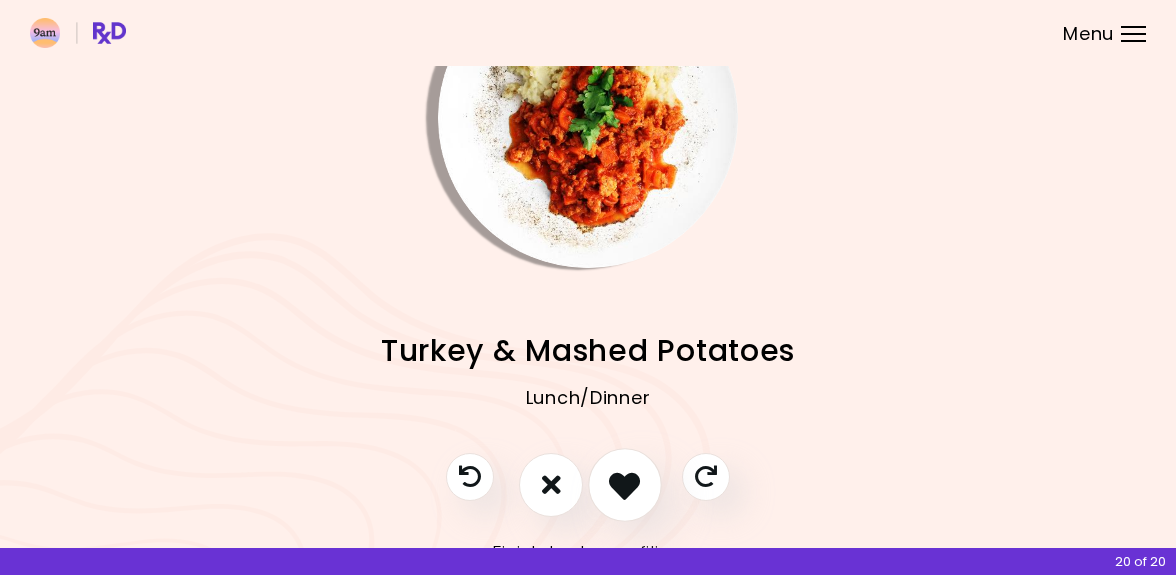 click at bounding box center (625, 485) 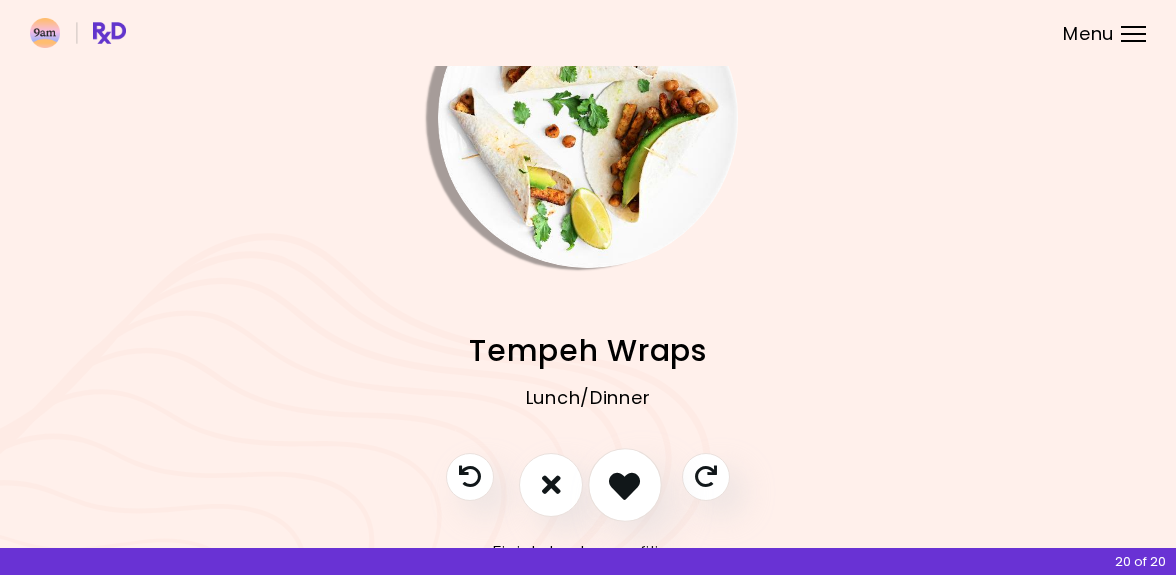 click at bounding box center [625, 485] 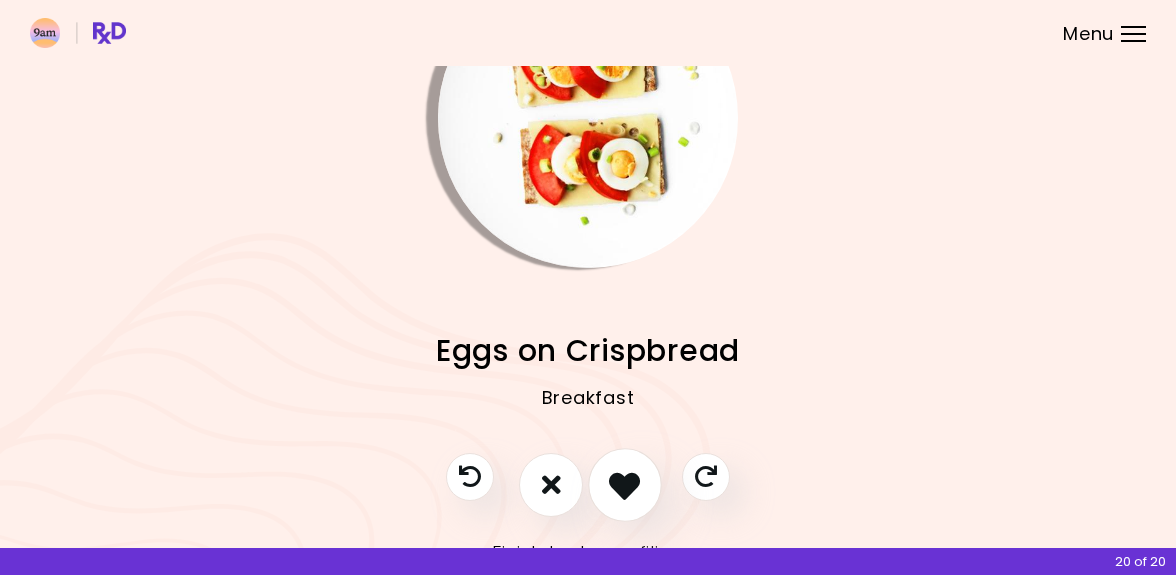 click at bounding box center [625, 485] 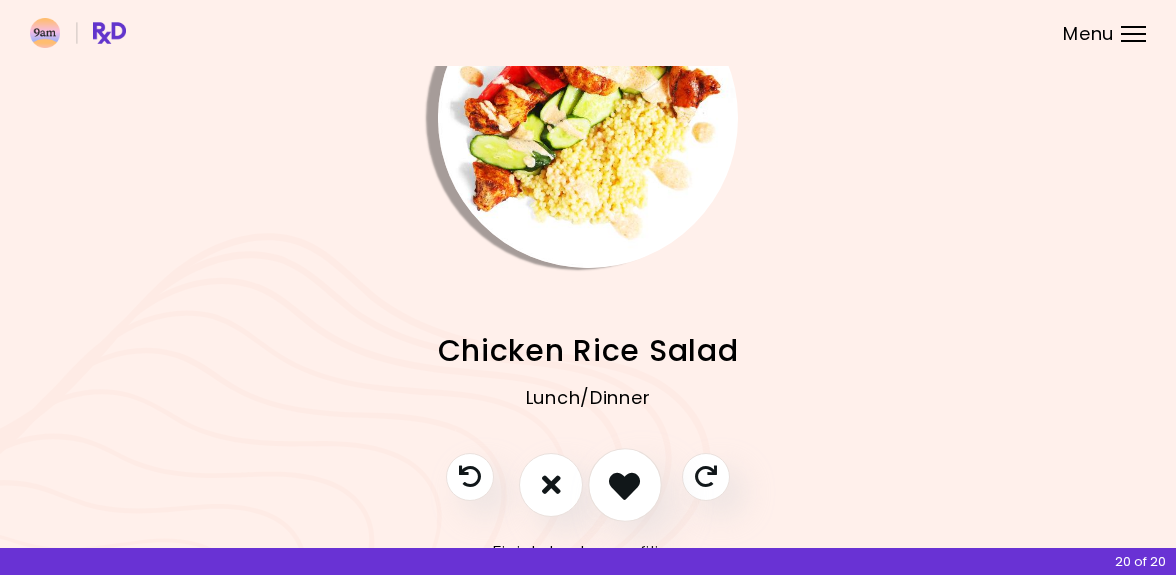 click at bounding box center (625, 485) 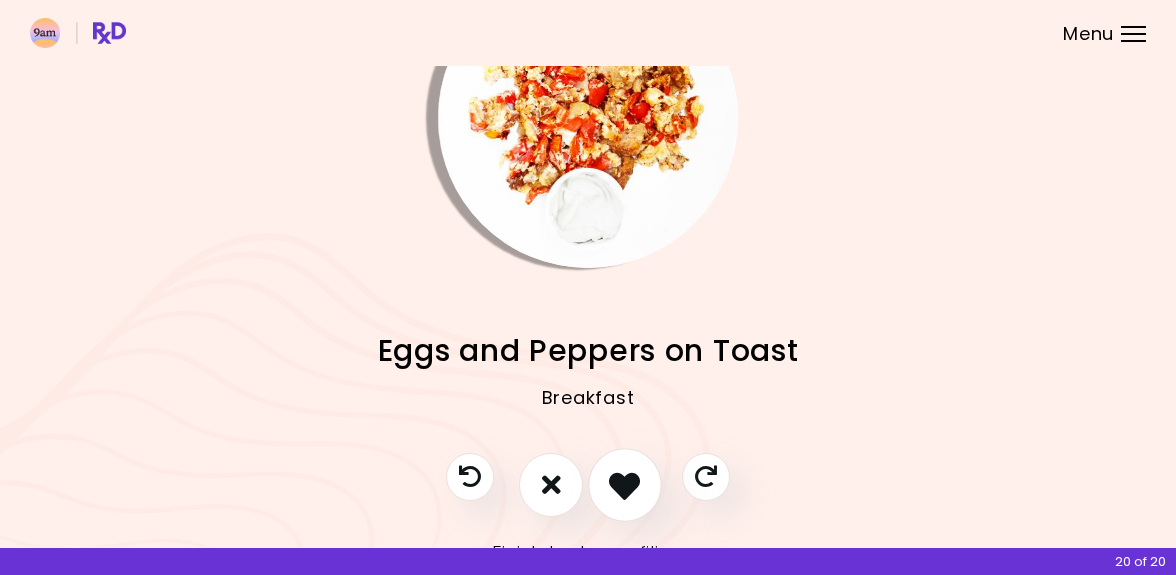click at bounding box center [625, 485] 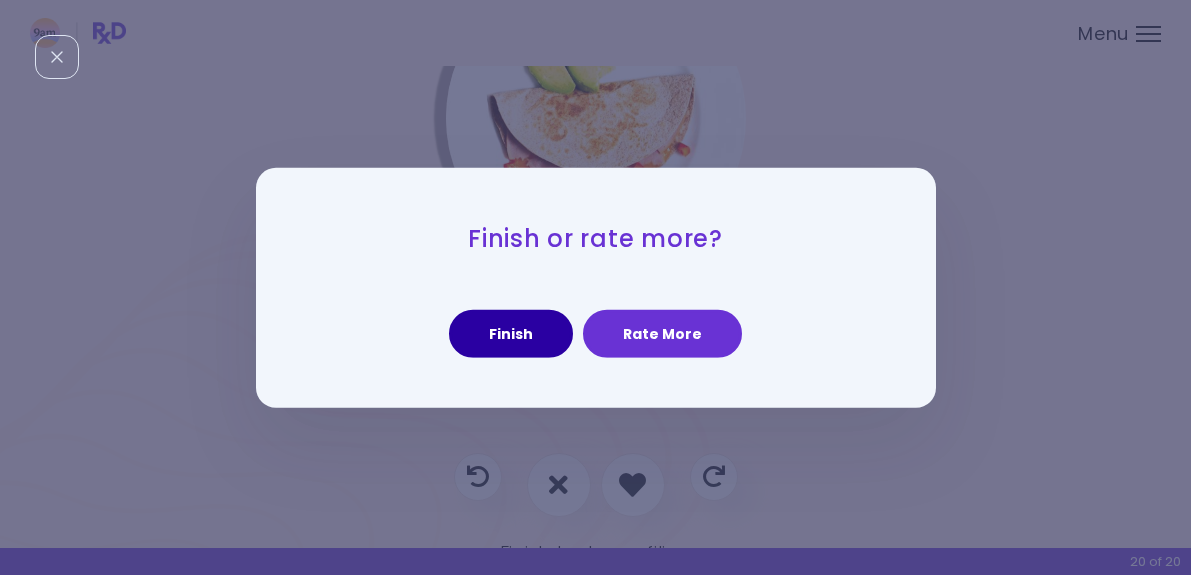 click on "Finish" at bounding box center (511, 334) 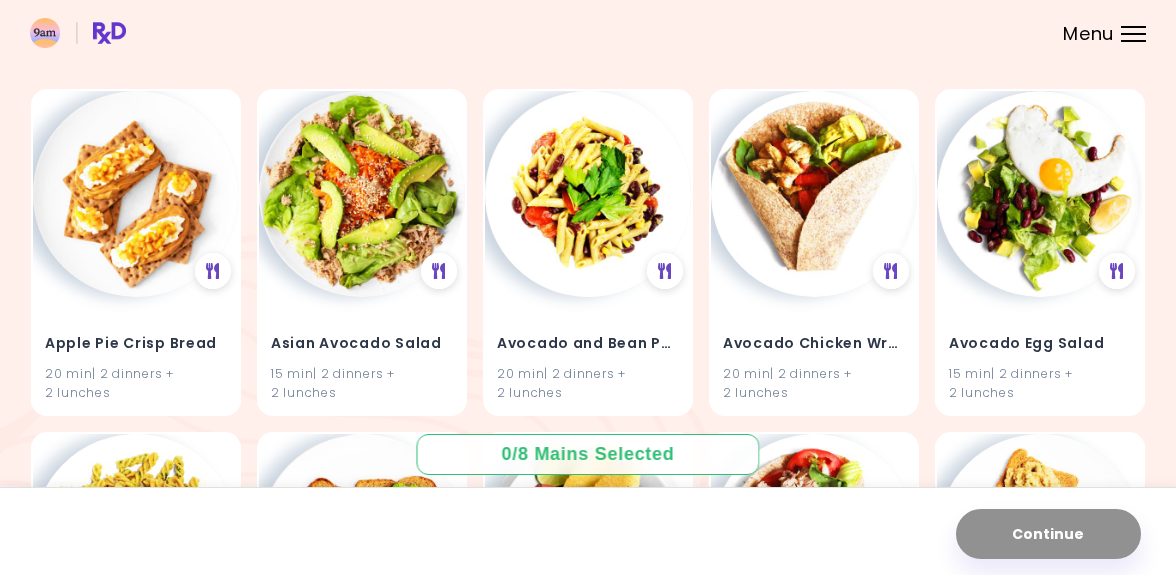 scroll, scrollTop: 200, scrollLeft: 0, axis: vertical 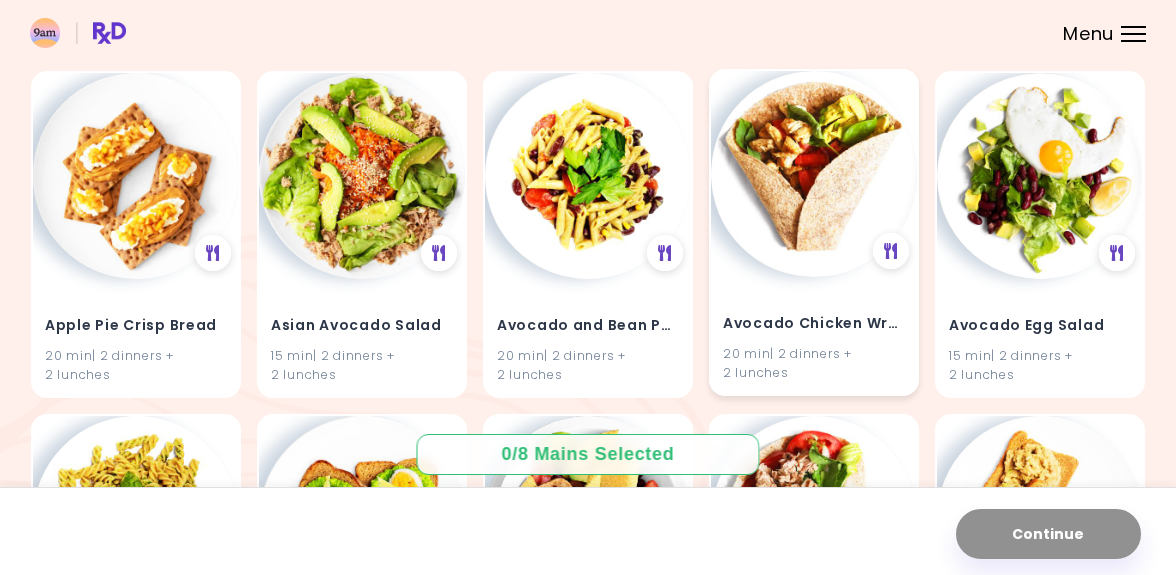 click at bounding box center [814, 174] 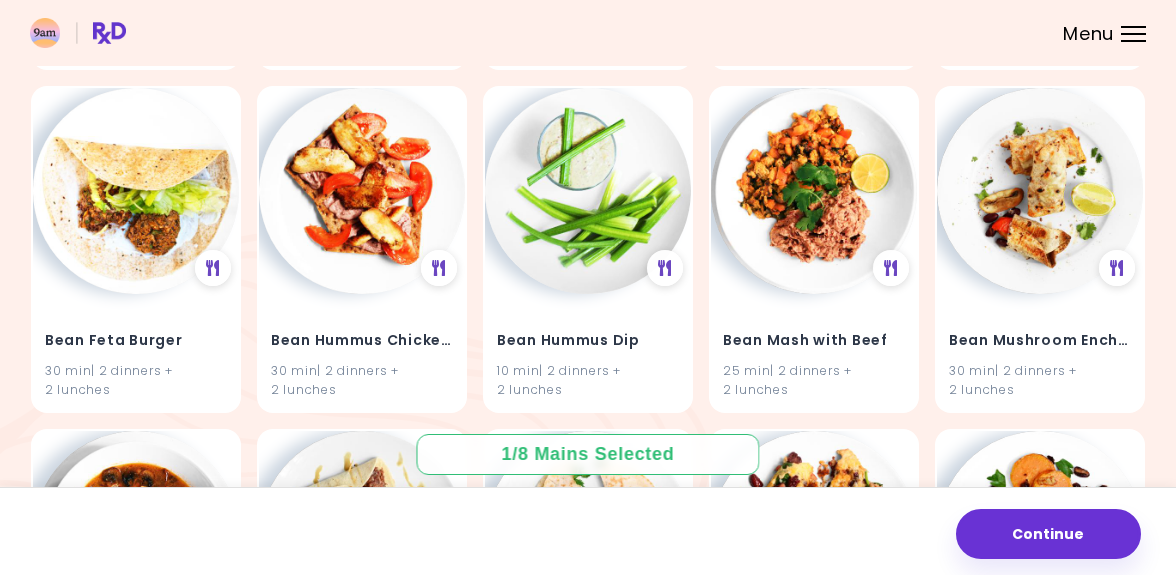 scroll, scrollTop: 4368, scrollLeft: 0, axis: vertical 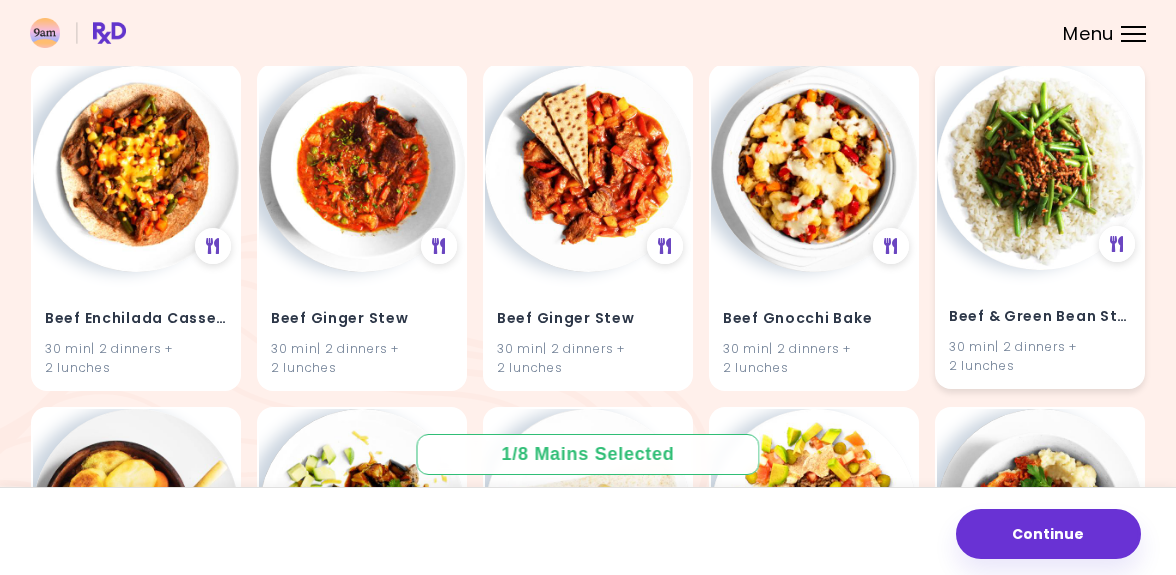 click on "Beef & Green Bean Stir-Fry" at bounding box center (1040, 317) 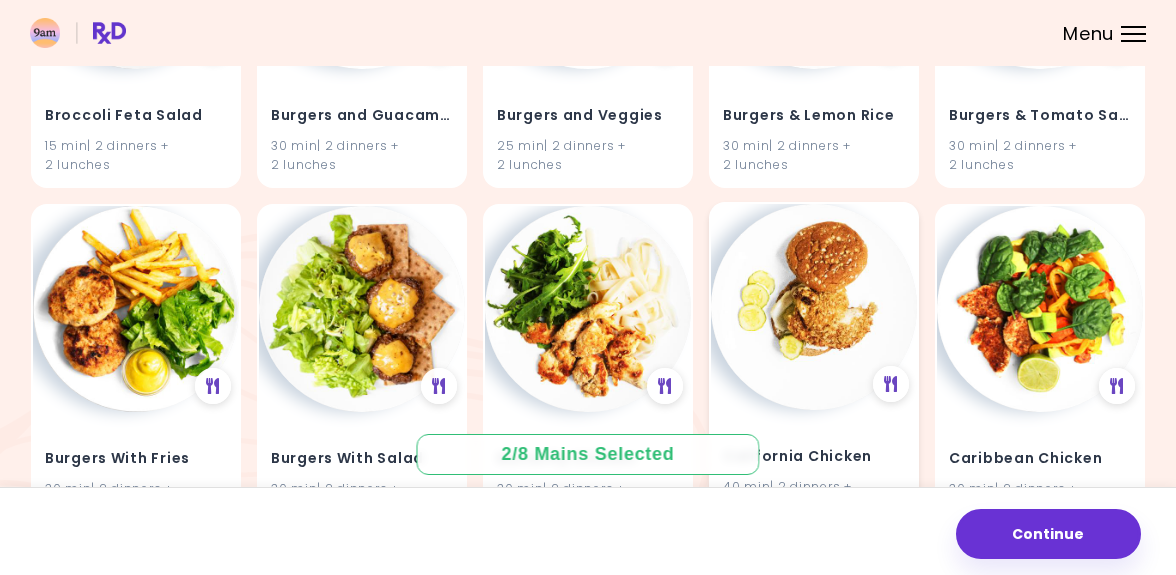 scroll, scrollTop: 11730, scrollLeft: 0, axis: vertical 